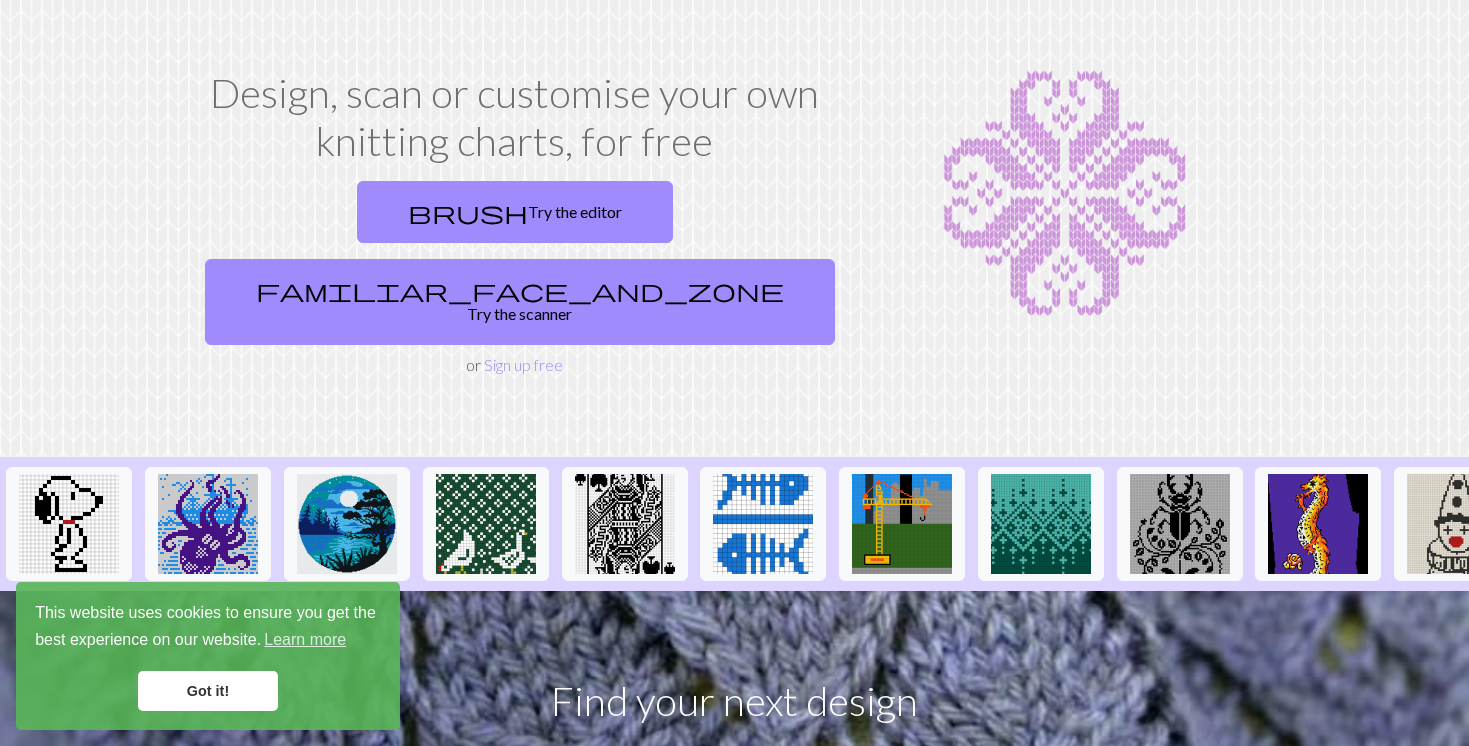 scroll, scrollTop: 104, scrollLeft: 0, axis: vertical 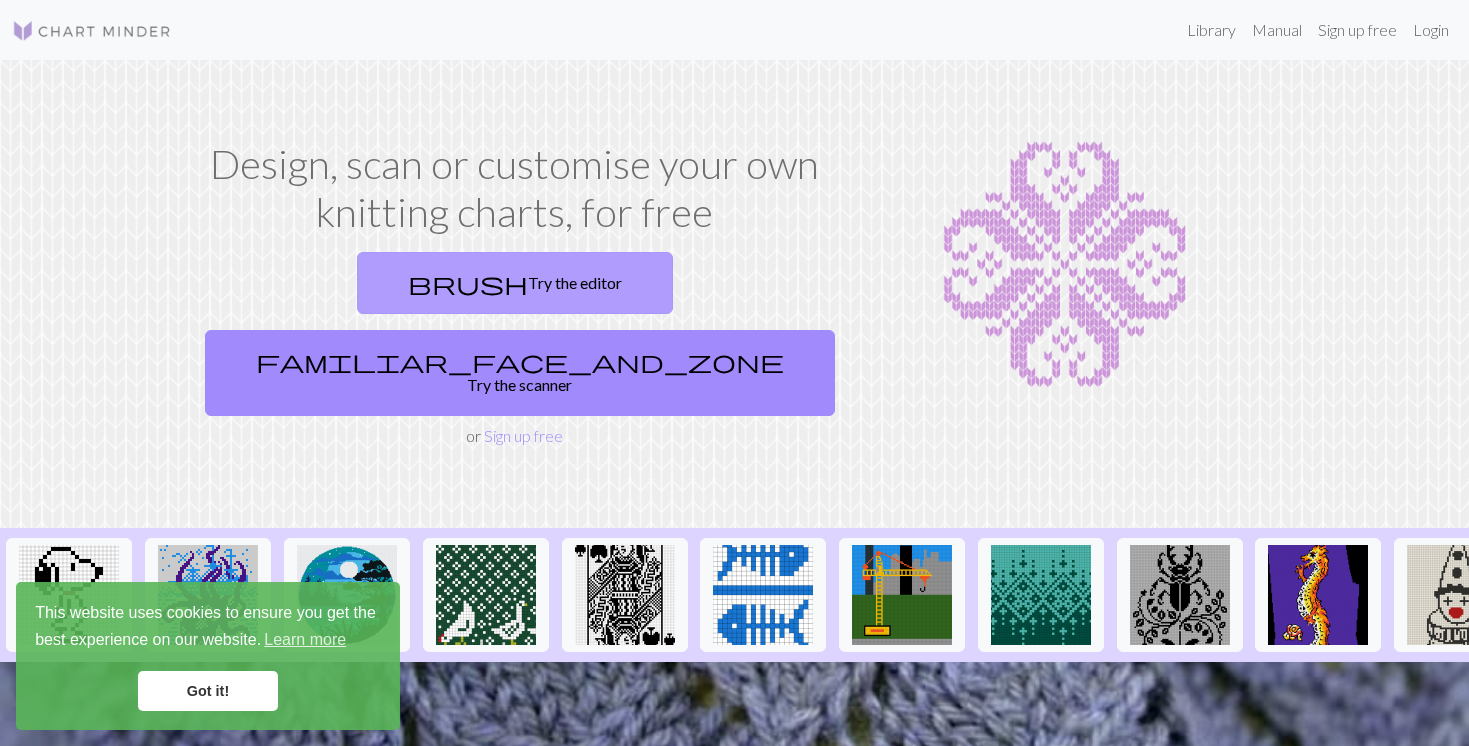 click on "brush  Try the editor" at bounding box center (515, 283) 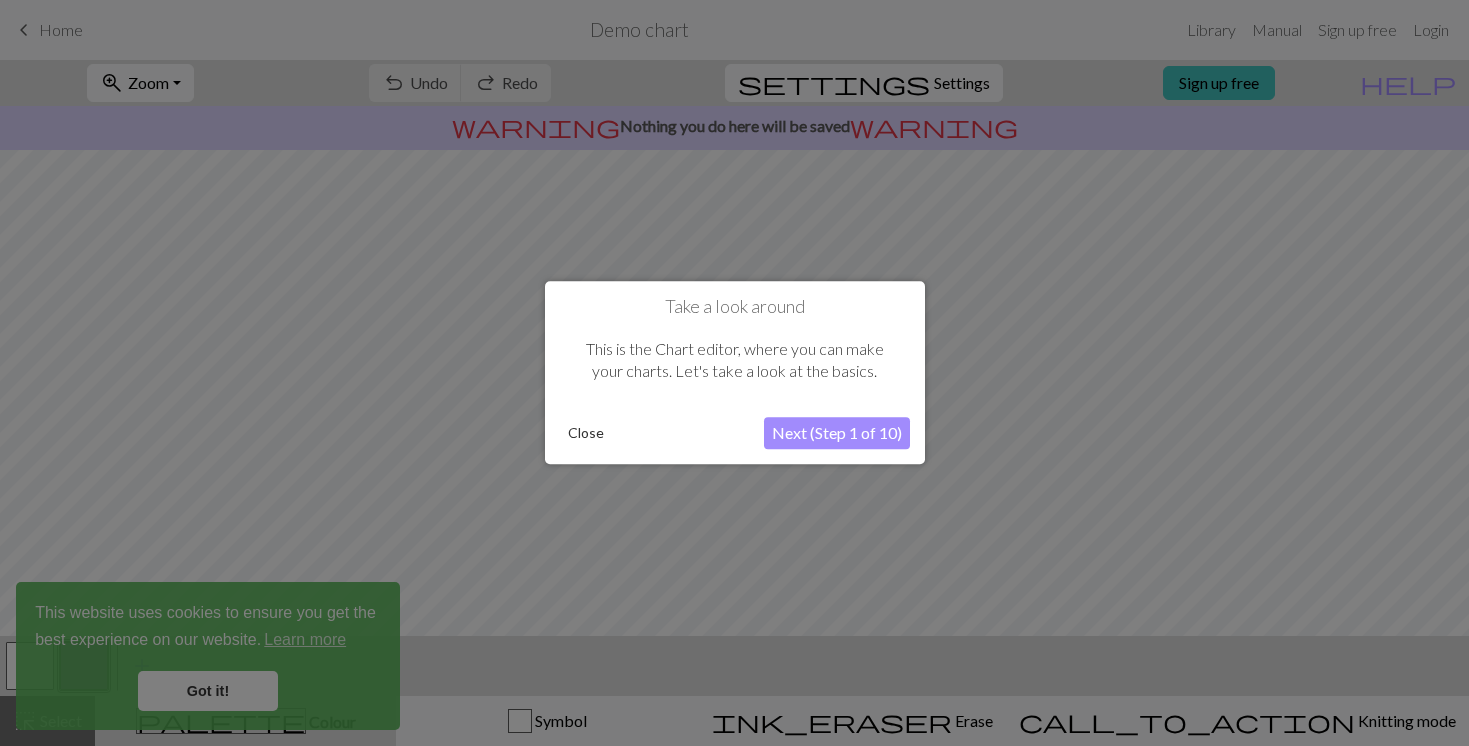 click on "Next (Step 1 of 10)" at bounding box center [837, 434] 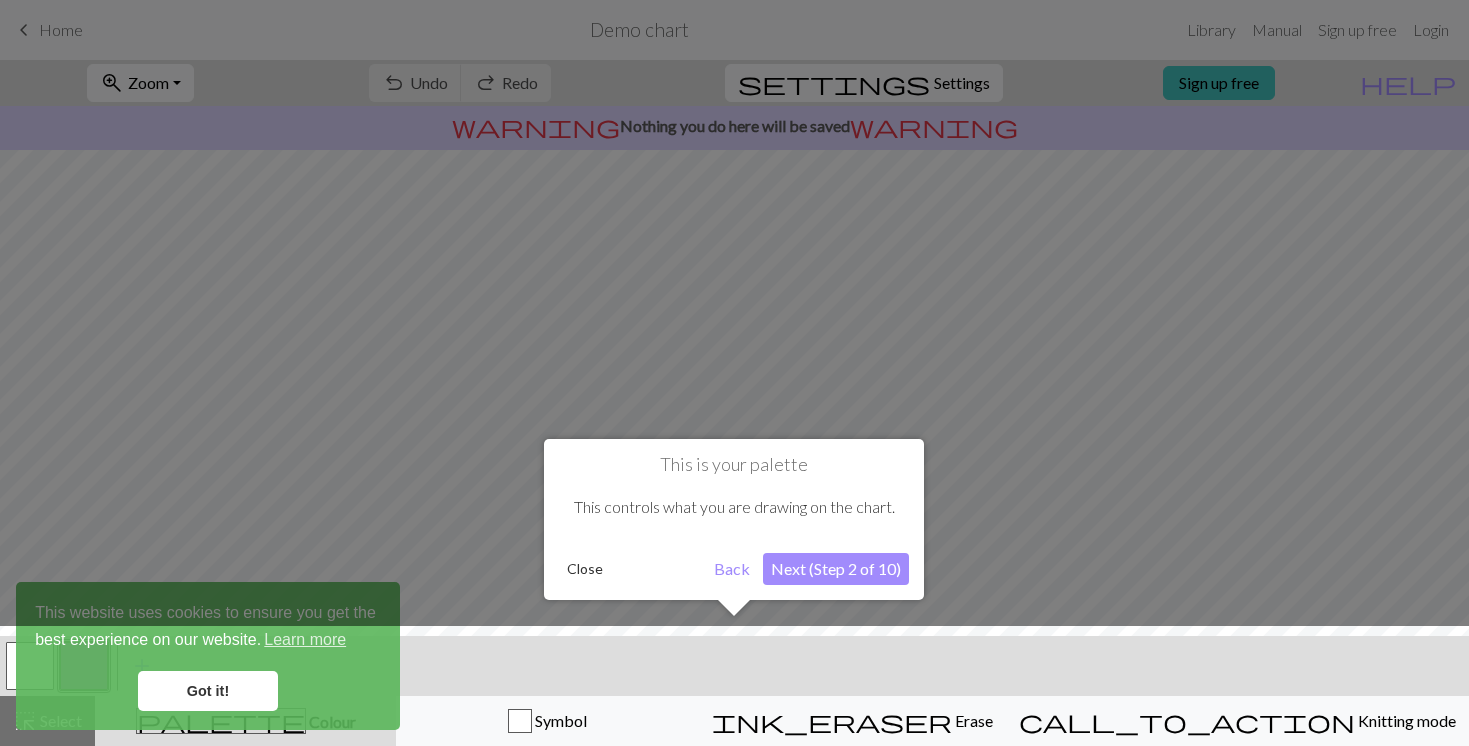 click on "Next (Step 2 of 10)" at bounding box center (836, 569) 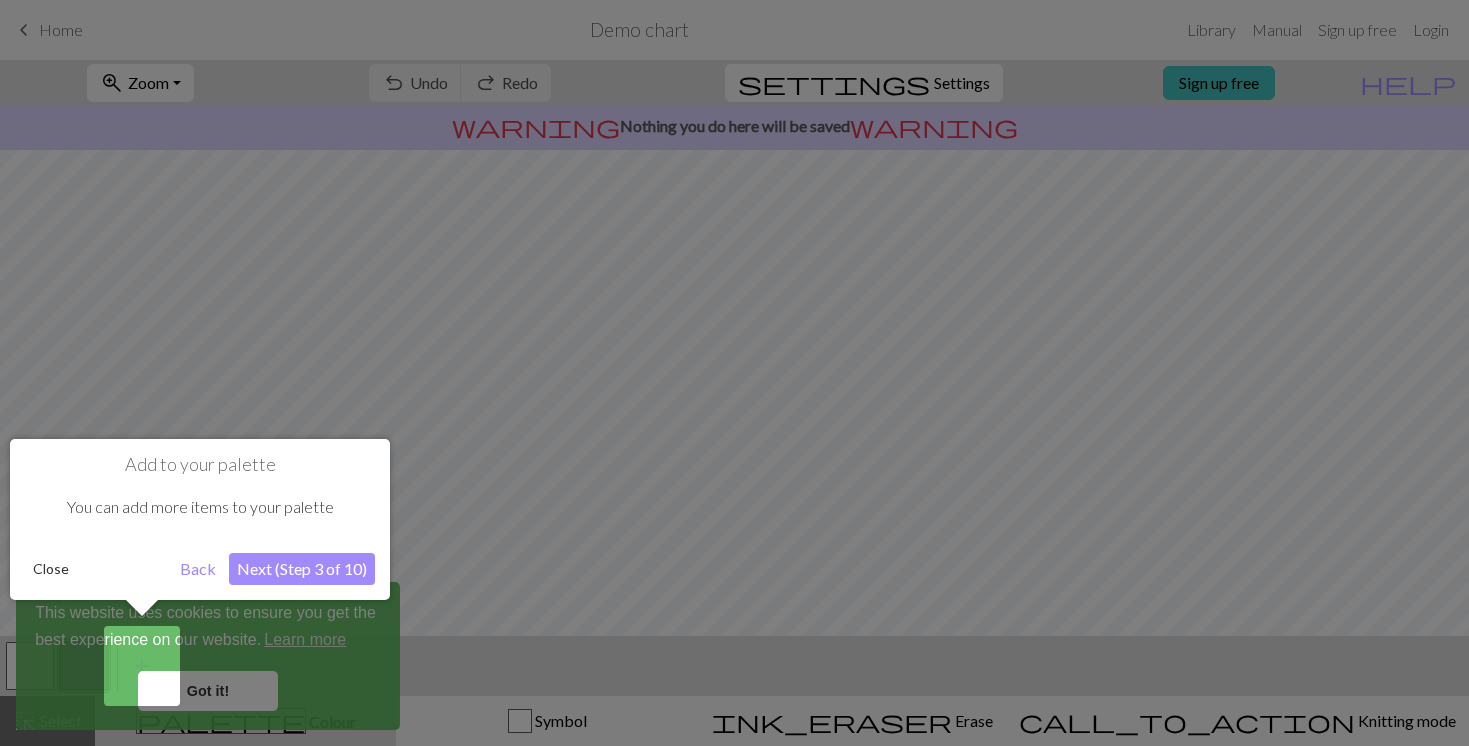 click at bounding box center (734, 373) 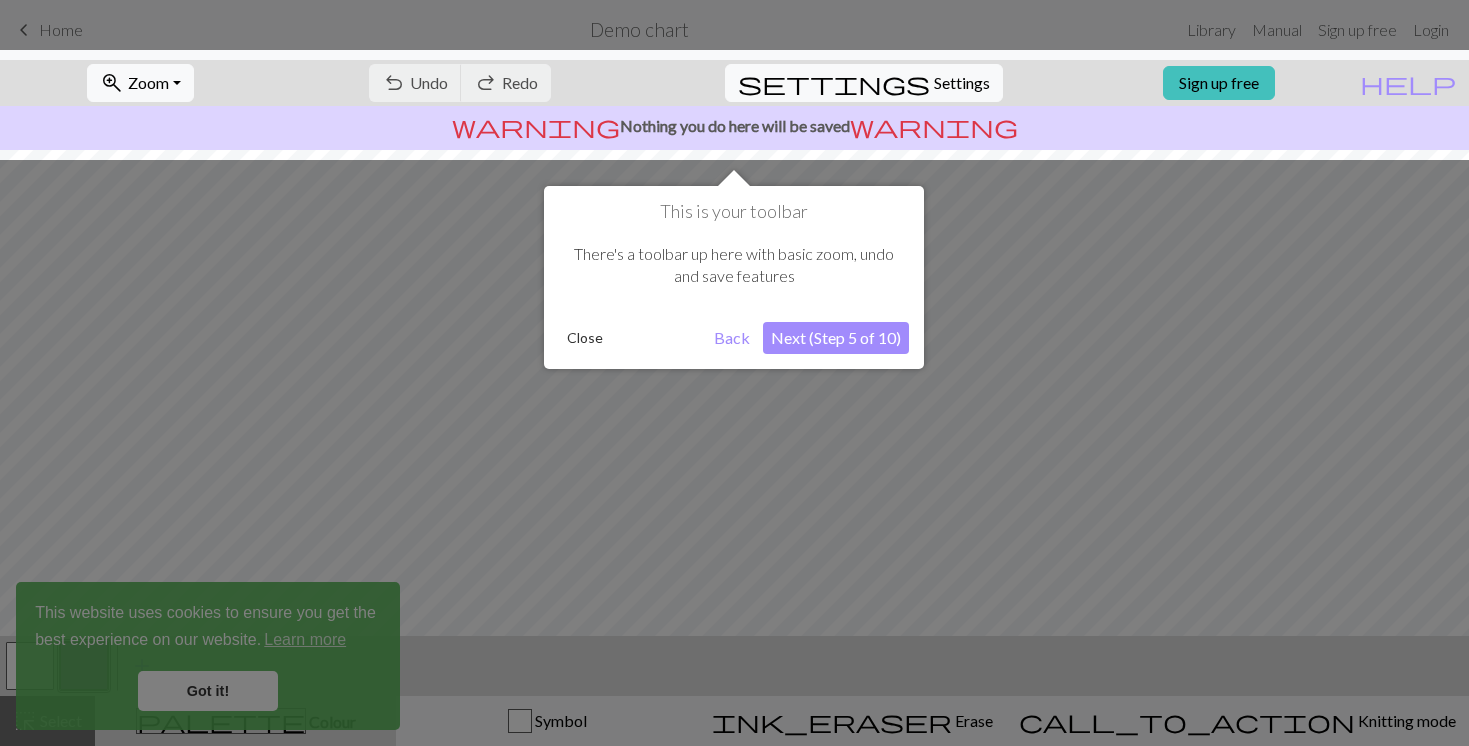 click at bounding box center [734, 373] 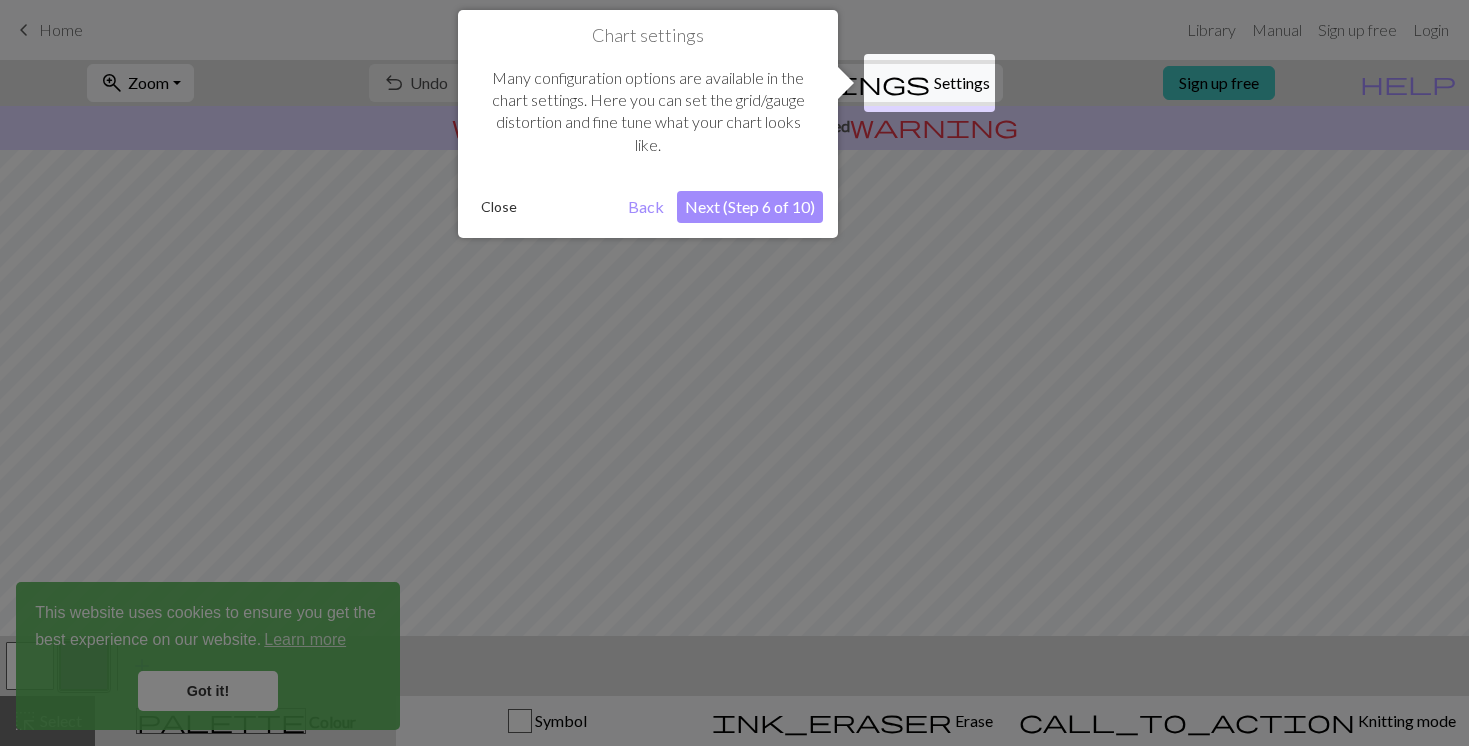 click at bounding box center [734, 373] 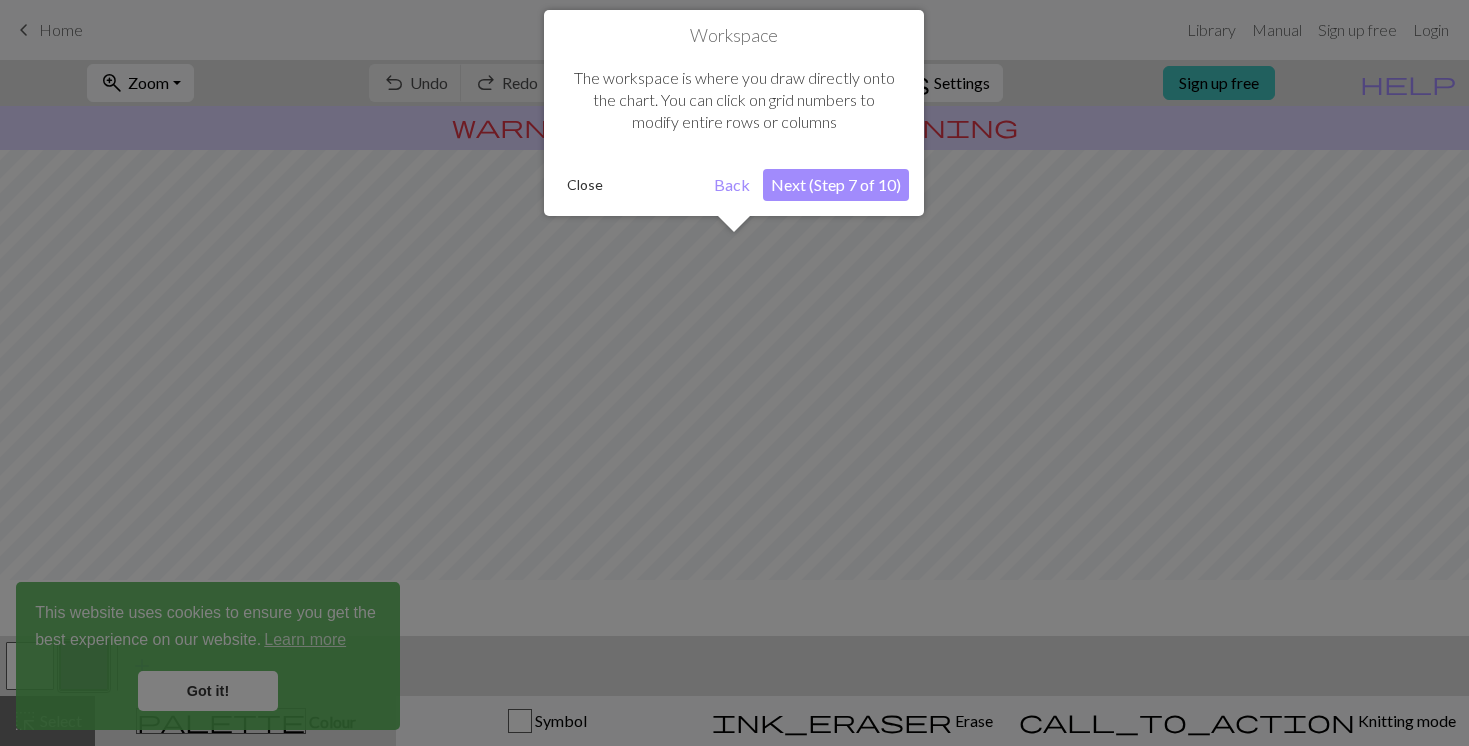 scroll, scrollTop: 120, scrollLeft: 0, axis: vertical 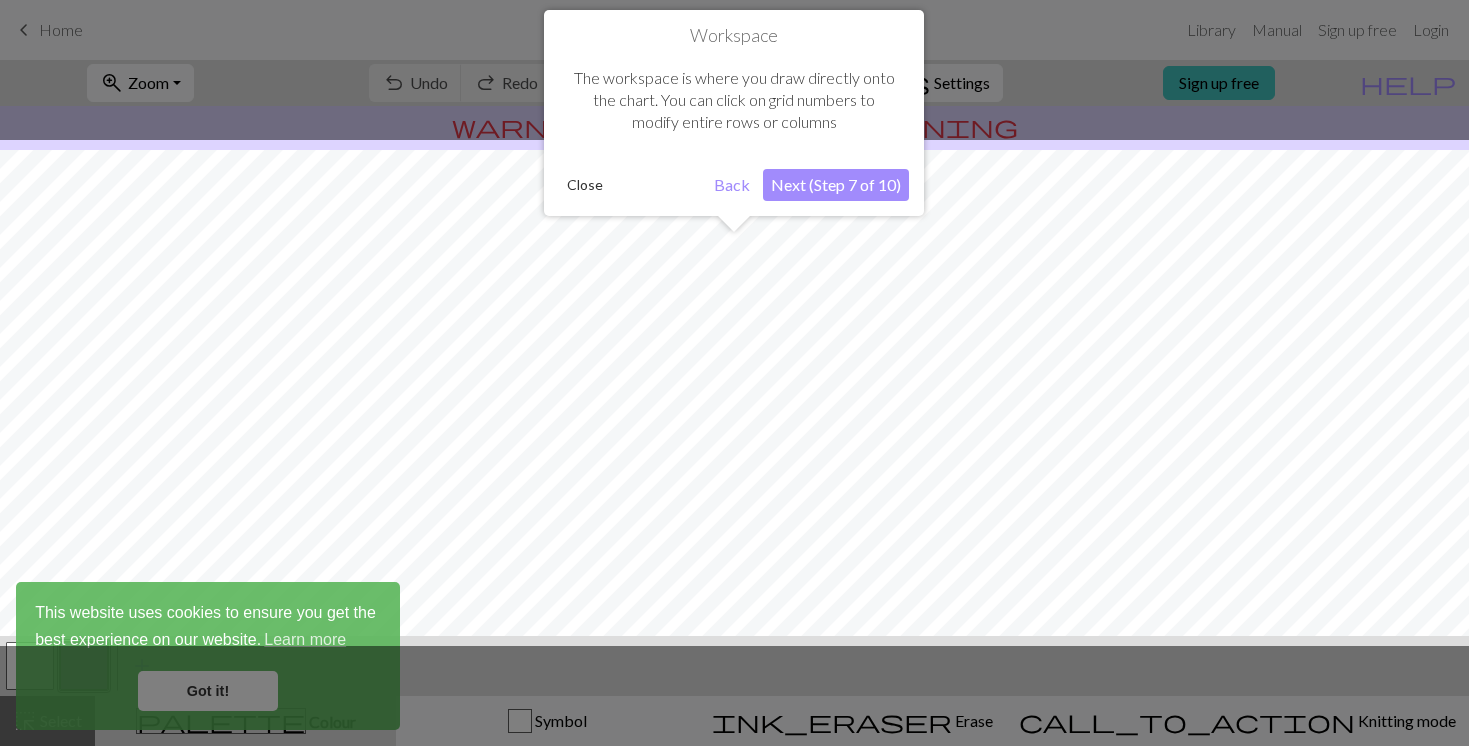 click at bounding box center (734, 373) 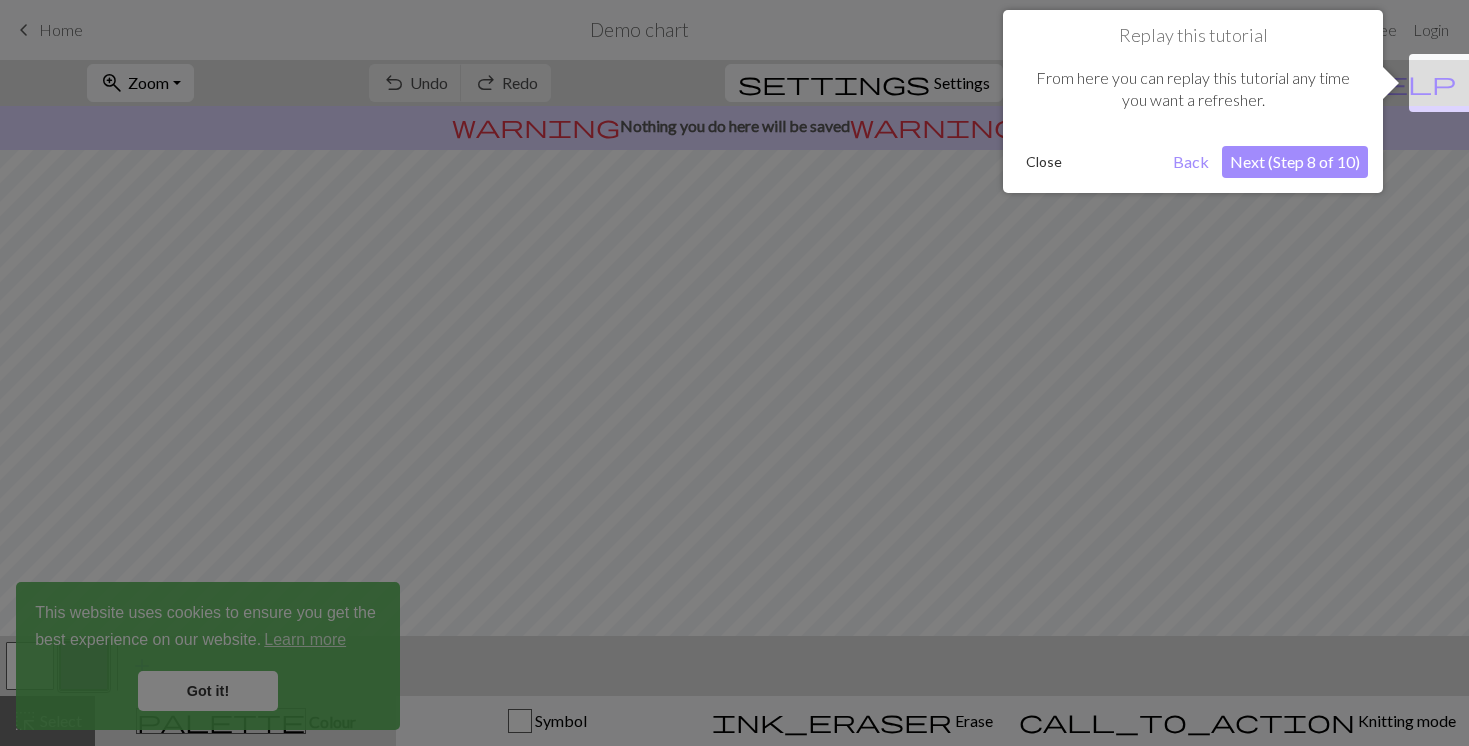 click at bounding box center (734, 373) 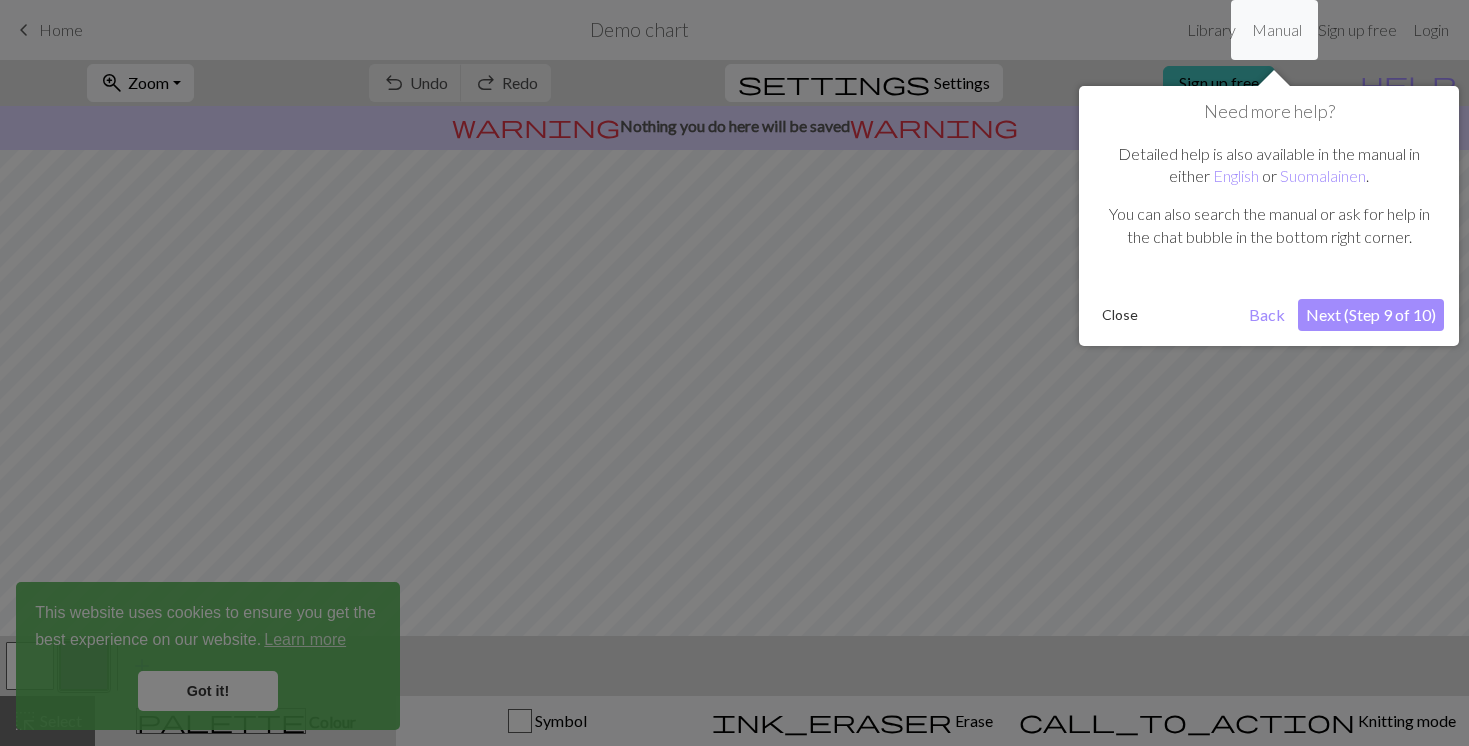 click at bounding box center (734, 373) 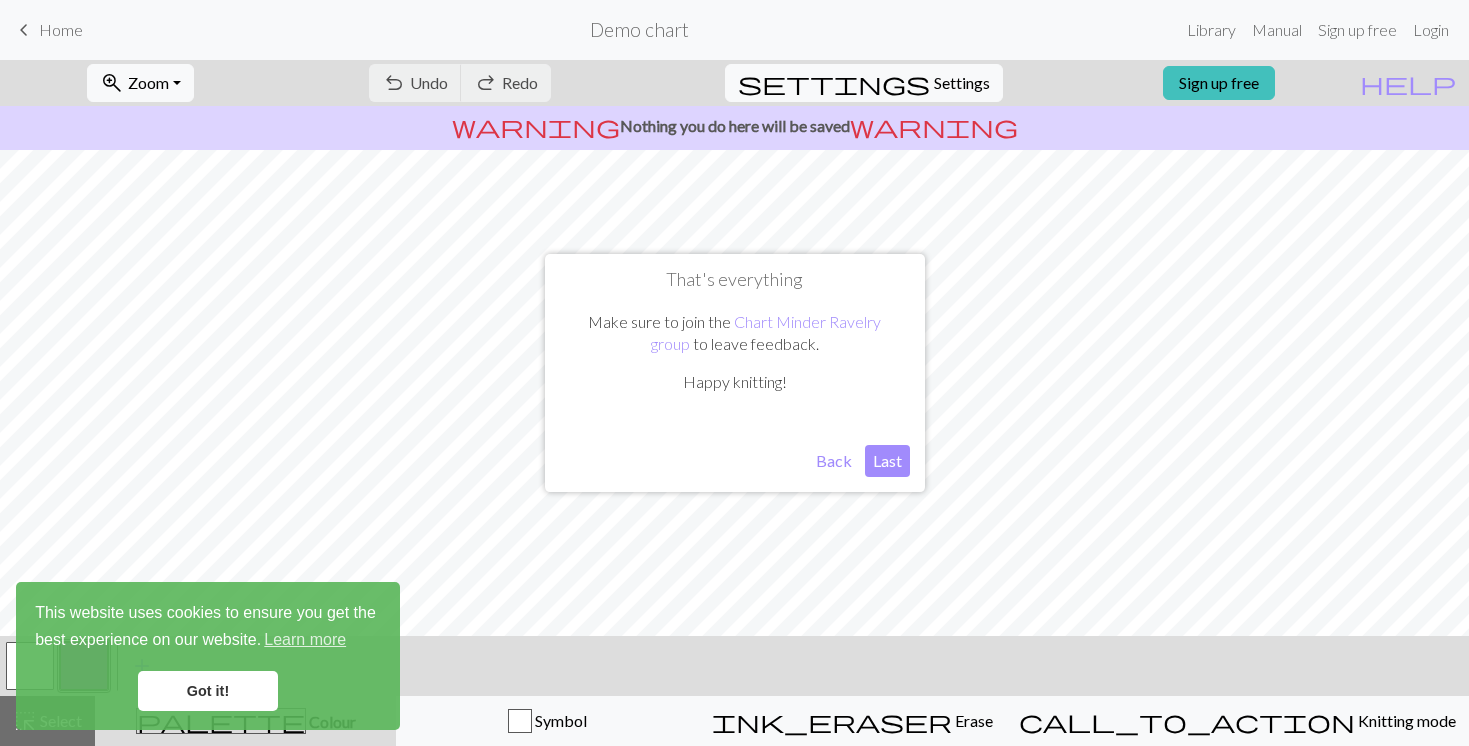 click on "Got it!" at bounding box center (208, 691) 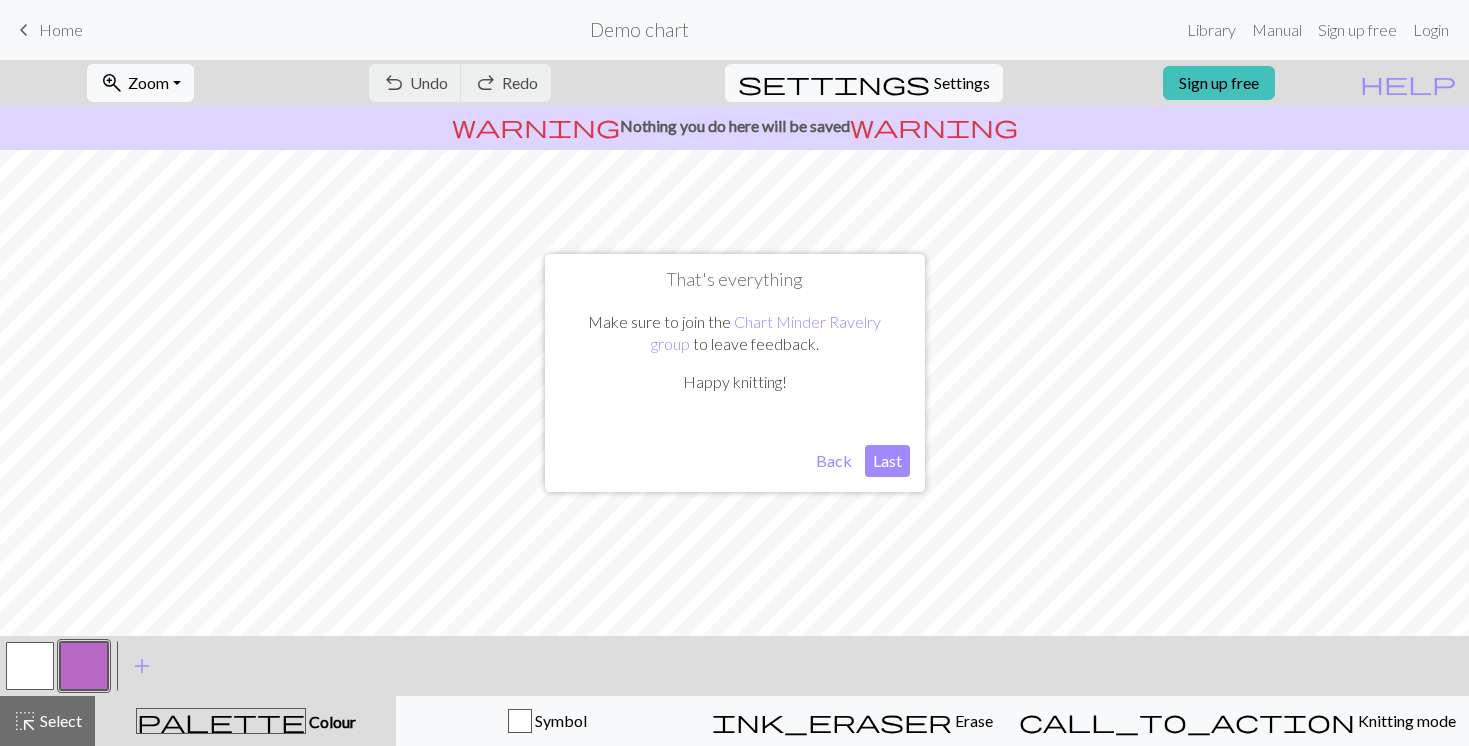click on "Last" at bounding box center (887, 461) 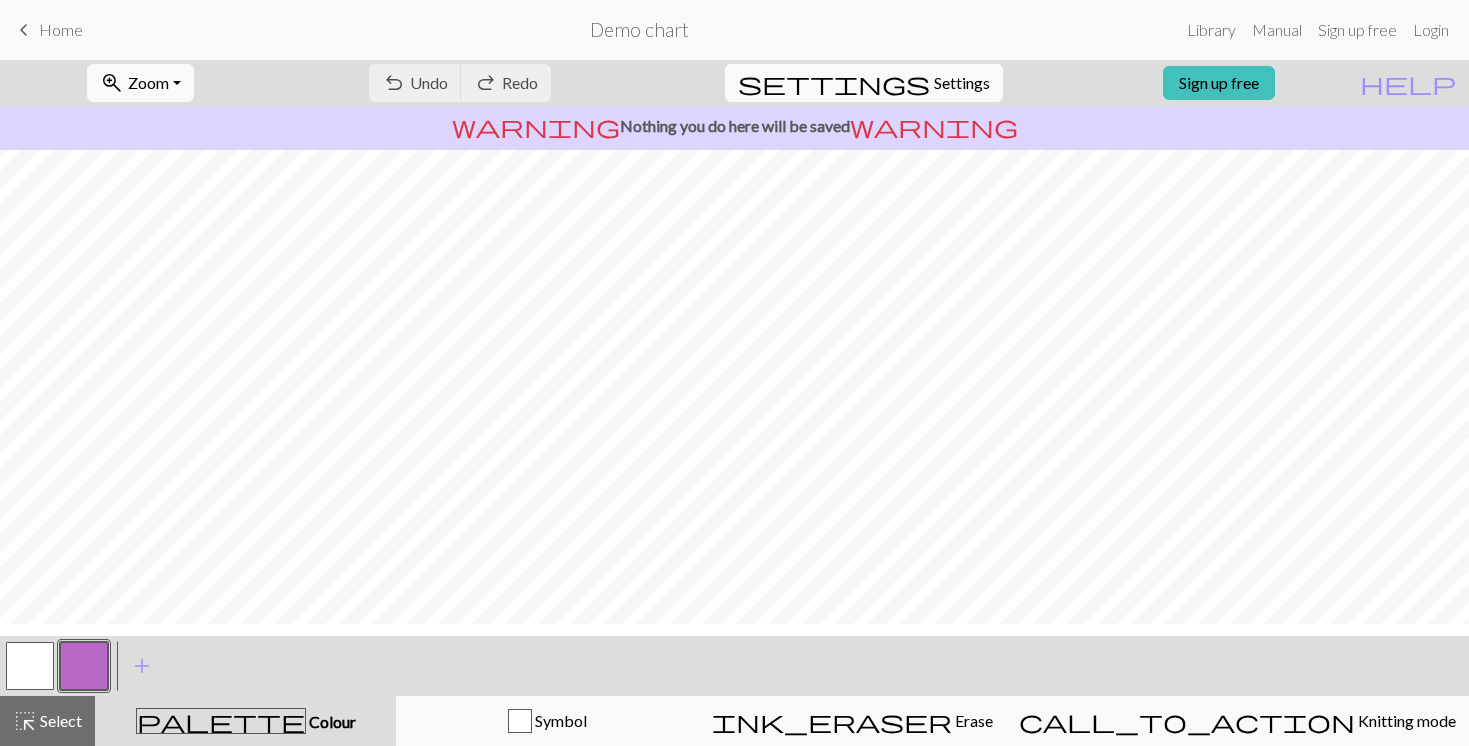 scroll, scrollTop: 0, scrollLeft: 0, axis: both 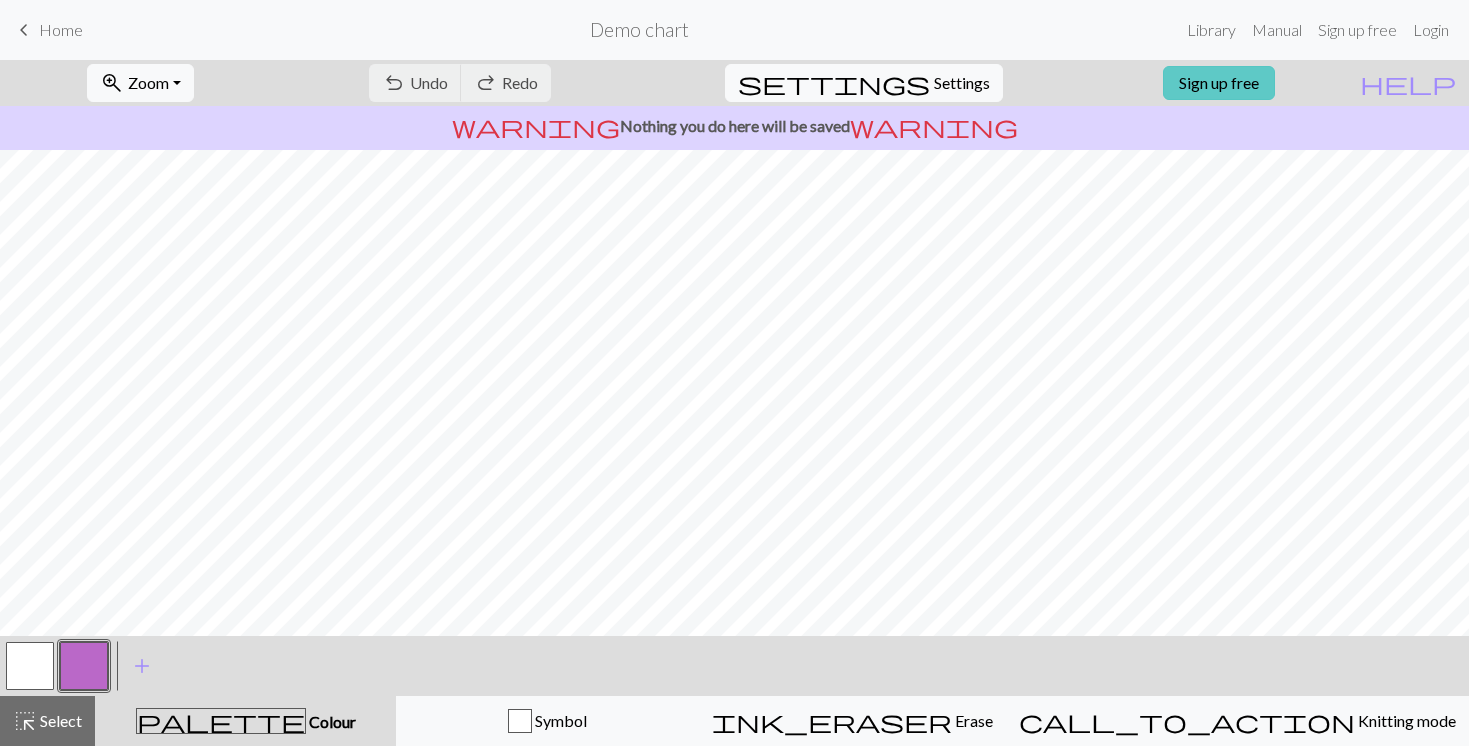 click on "Sign up free" at bounding box center (1219, 83) 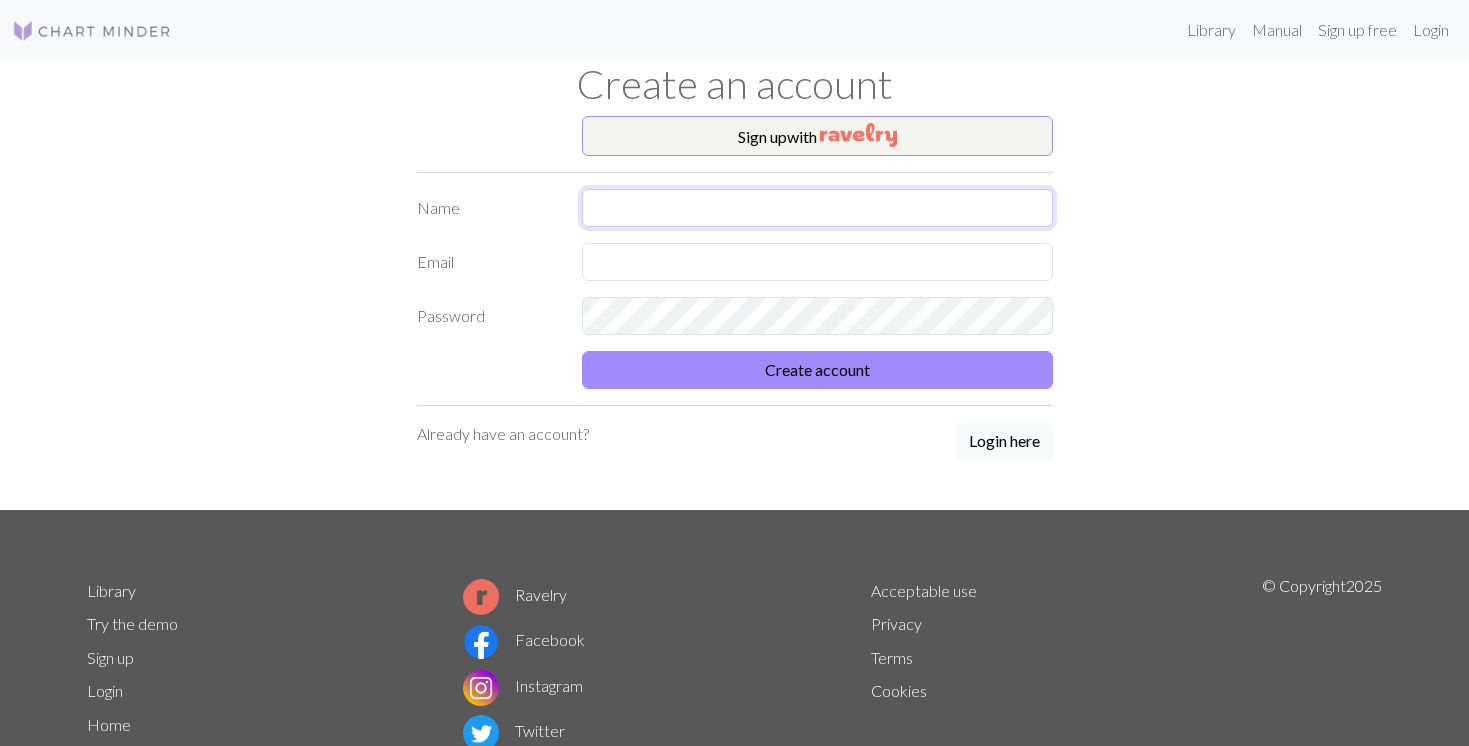 click at bounding box center (817, 208) 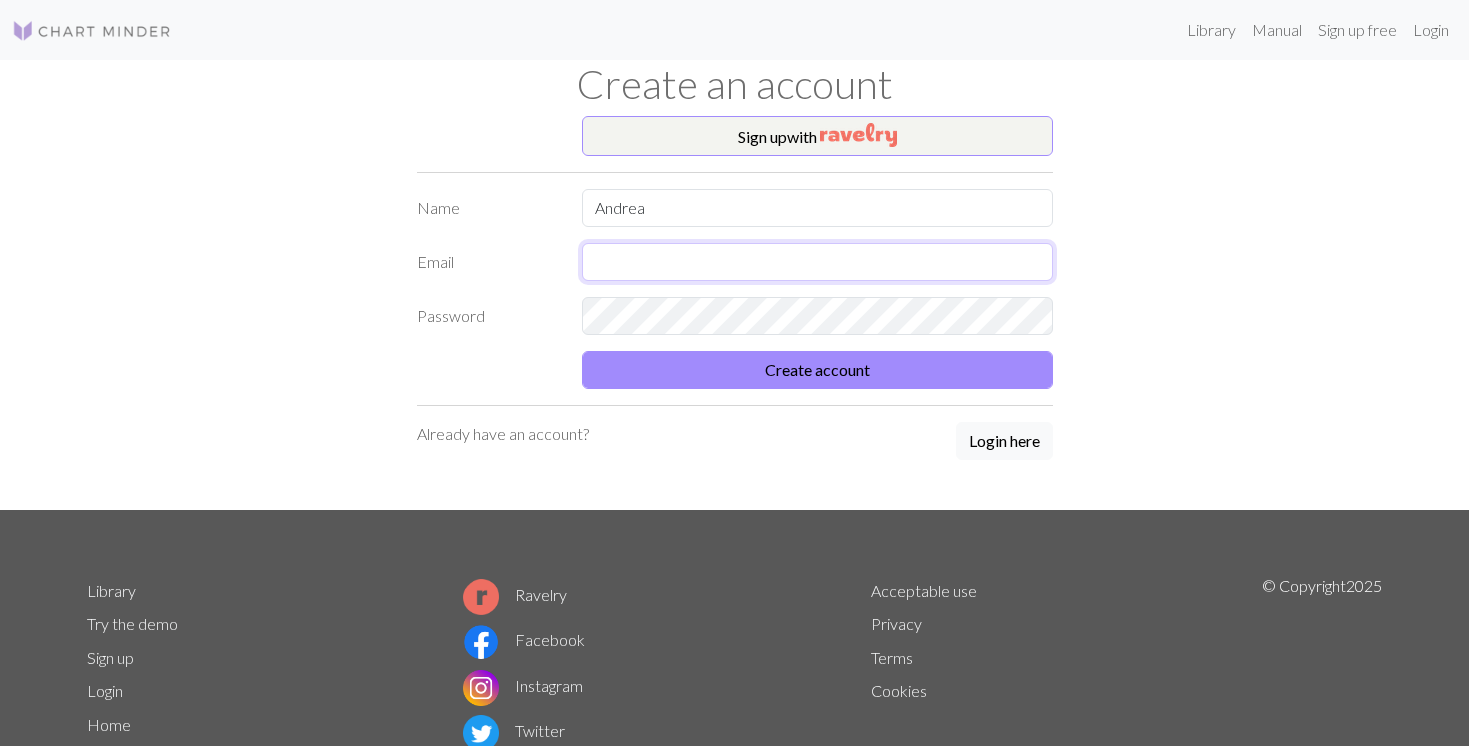 click at bounding box center (817, 262) 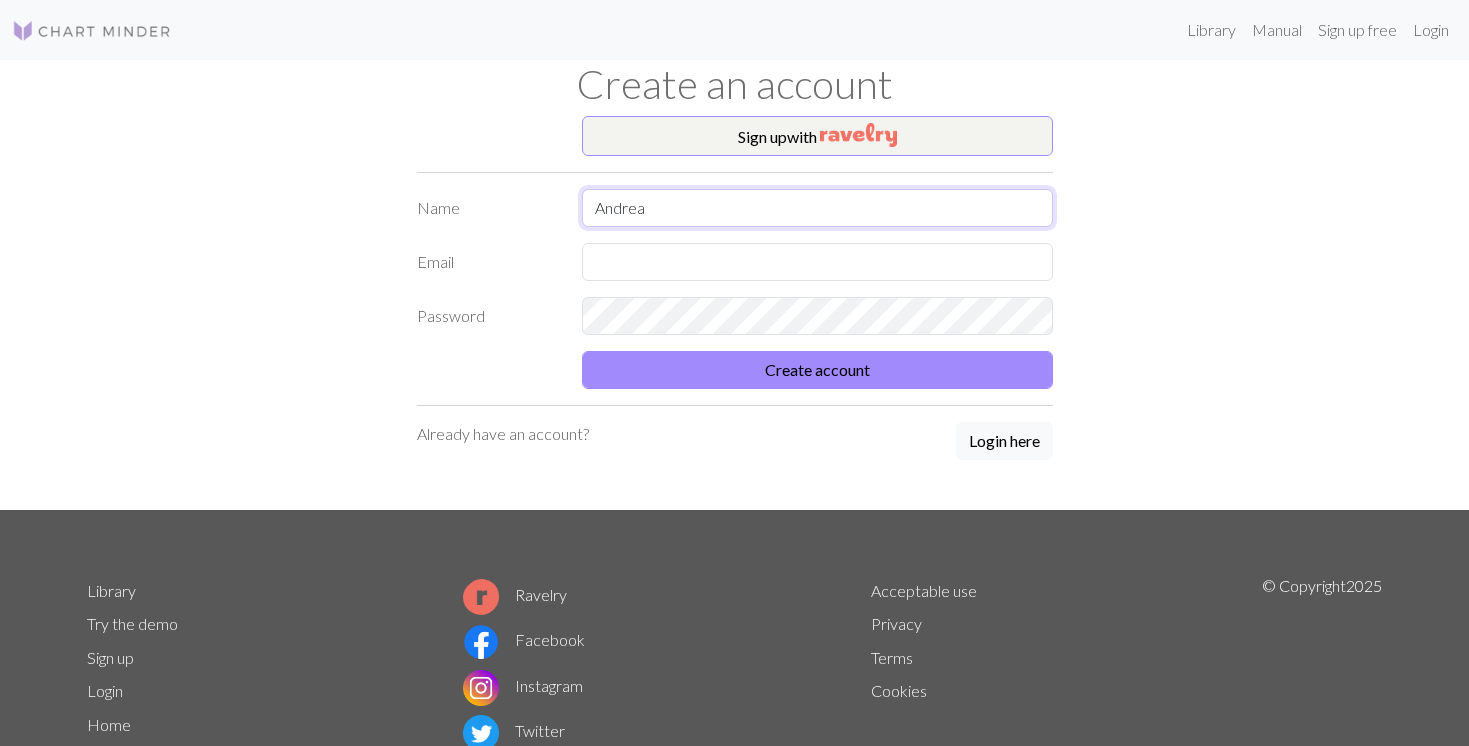 click on "Andrea" at bounding box center (817, 208) 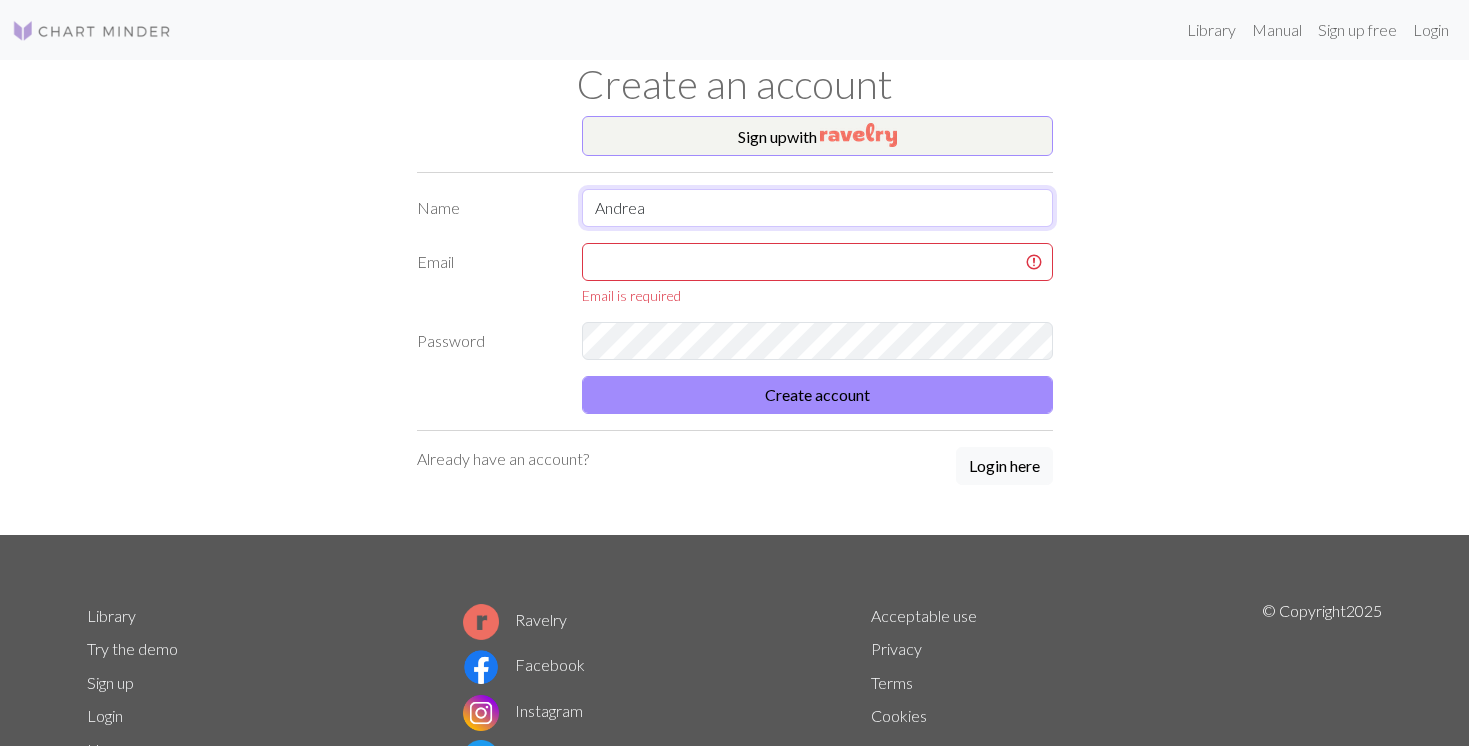 click on "Andrea" at bounding box center [817, 208] 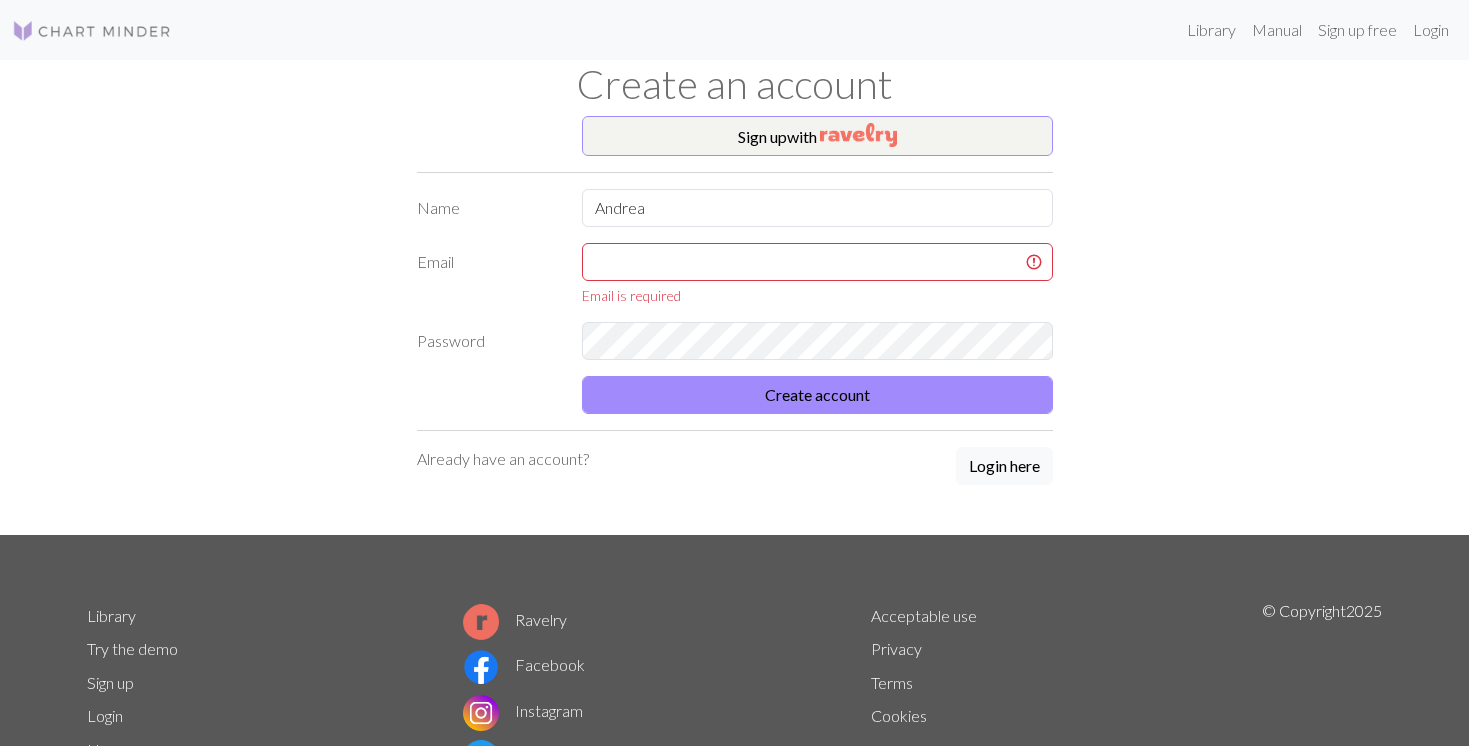 click on "Email is required" at bounding box center [817, 295] 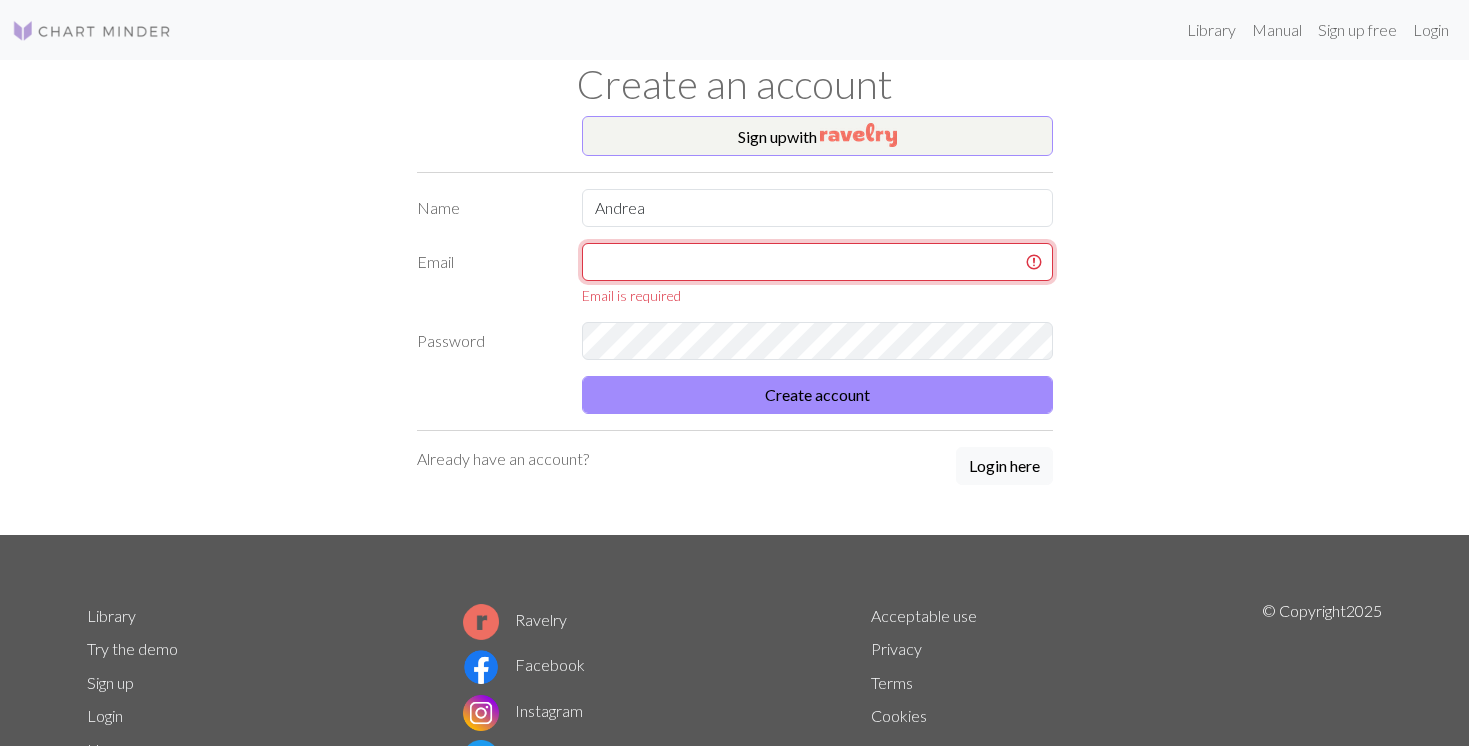 click at bounding box center (817, 262) 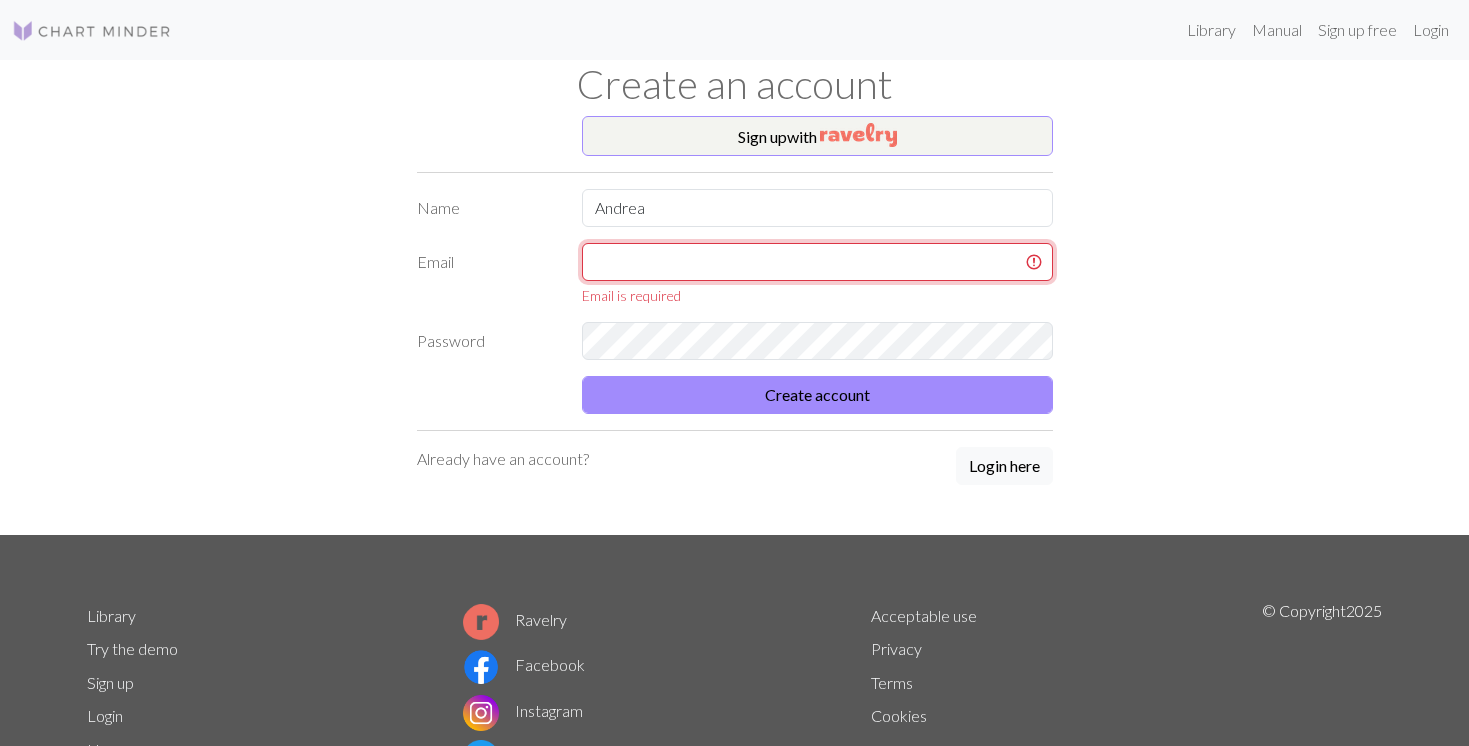 type on "ajka2299@gmail.com" 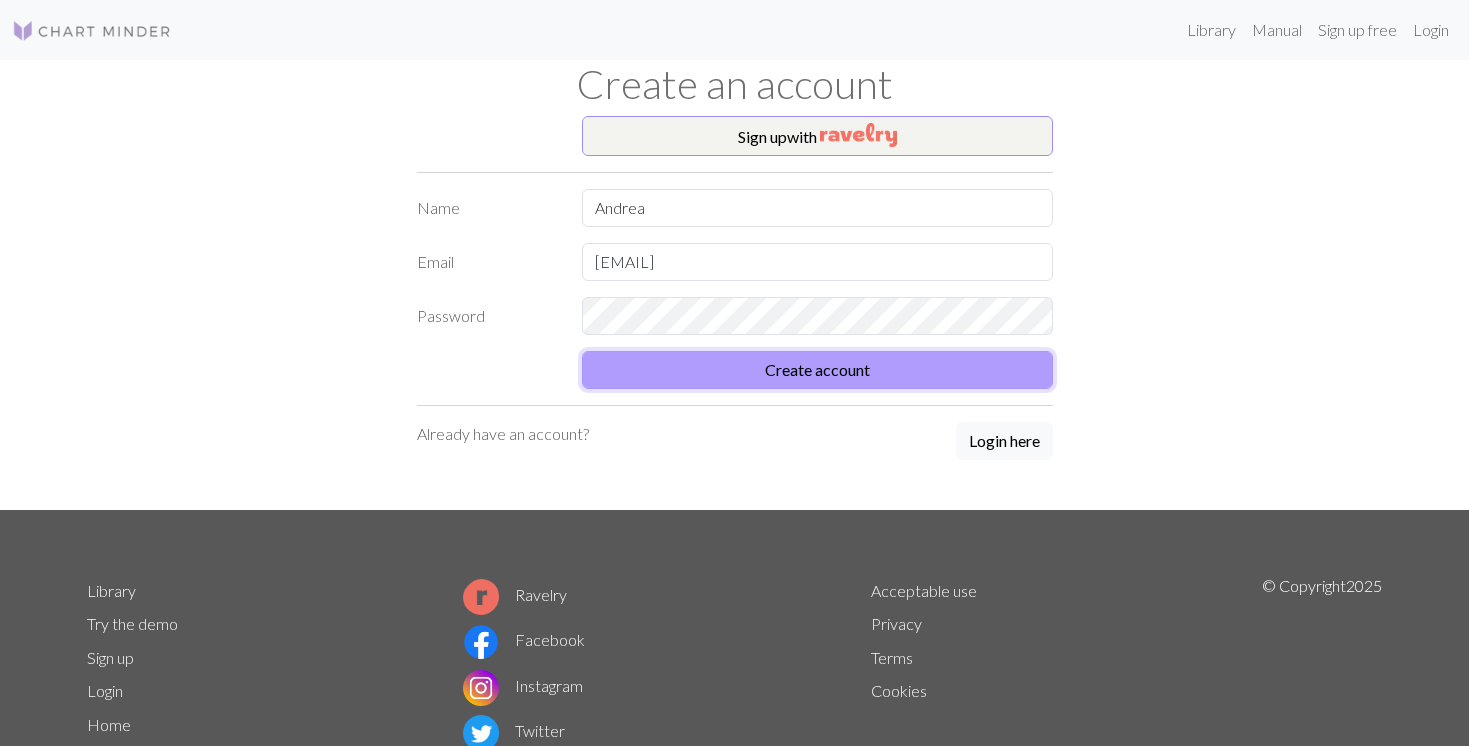 click on "Create account" at bounding box center (817, 370) 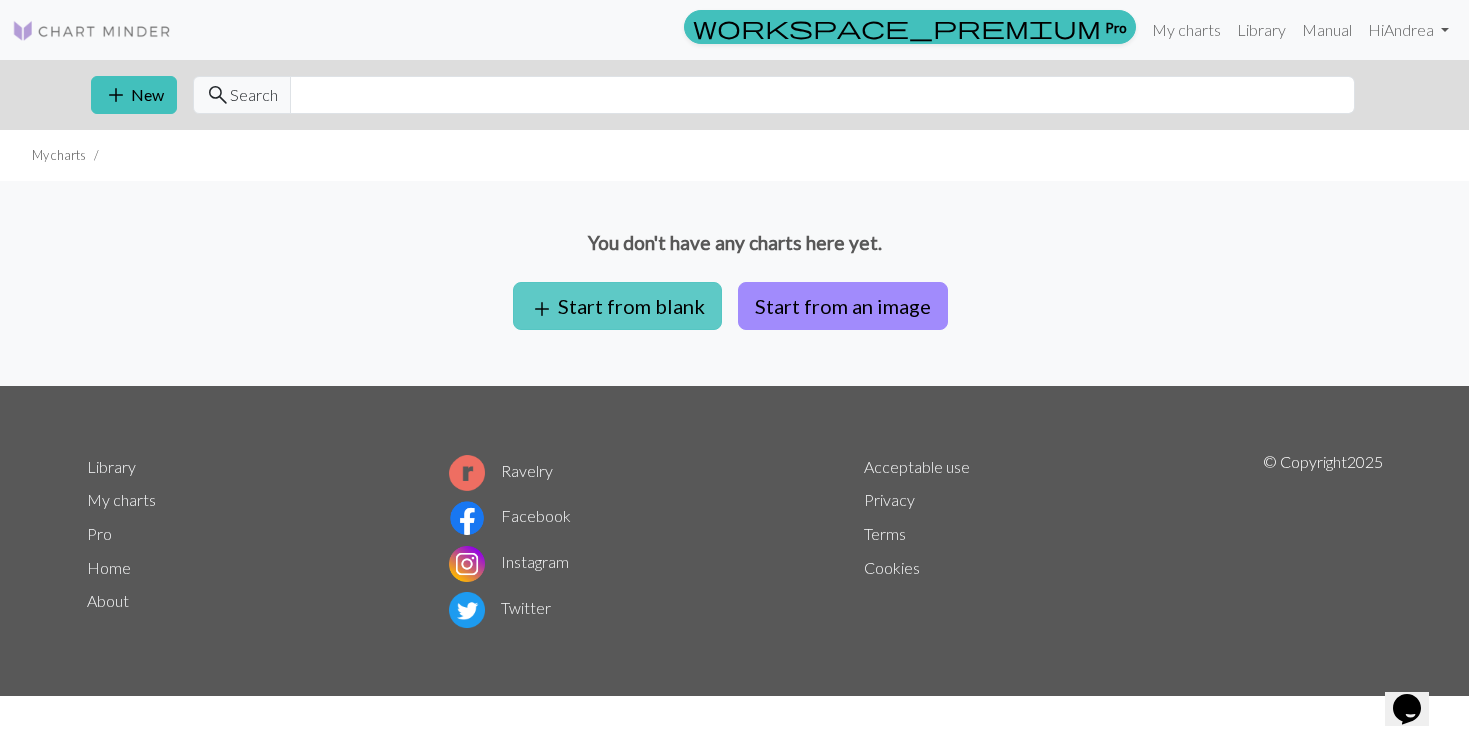 click on "add   Start from blank" at bounding box center [617, 306] 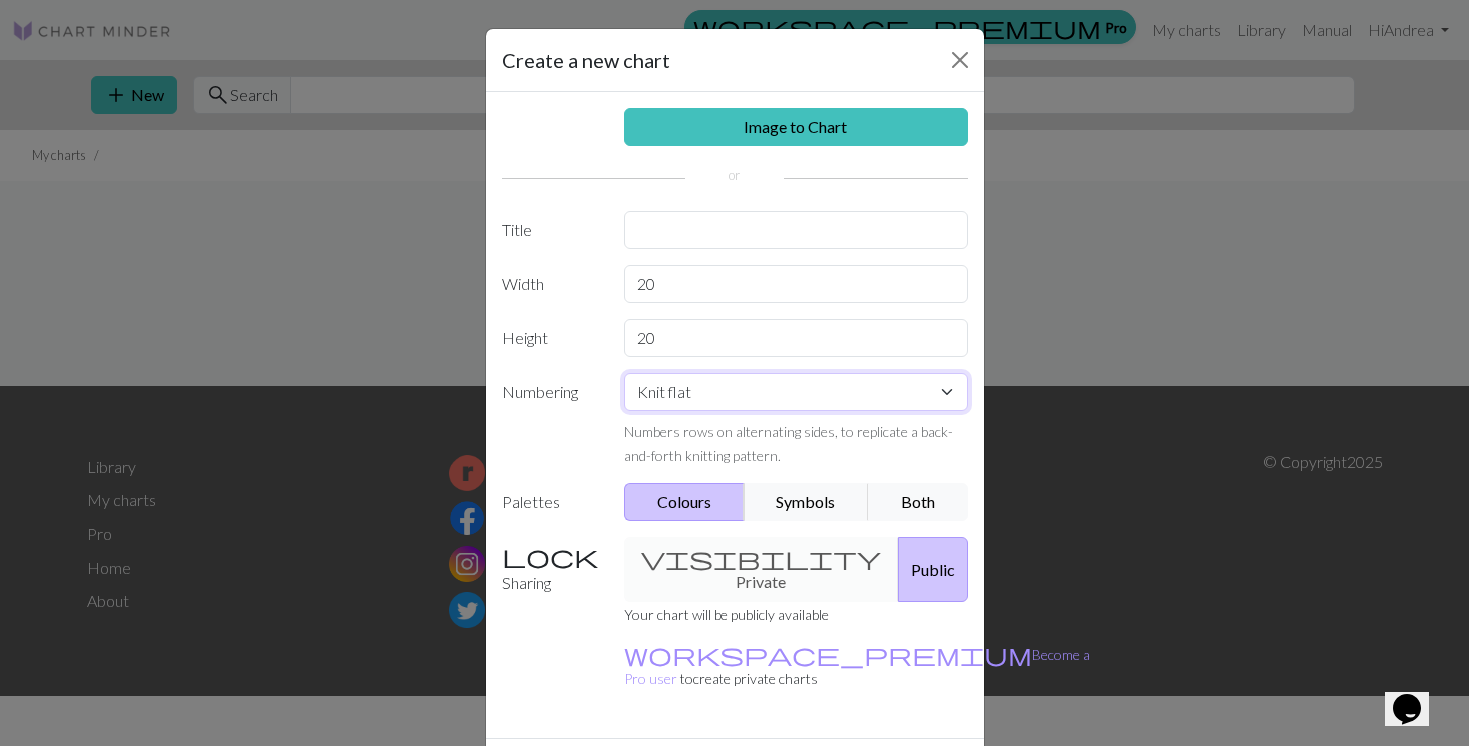 click on "Knit flat Knit in the round Lace knitting Cross stitch" at bounding box center (796, 392) 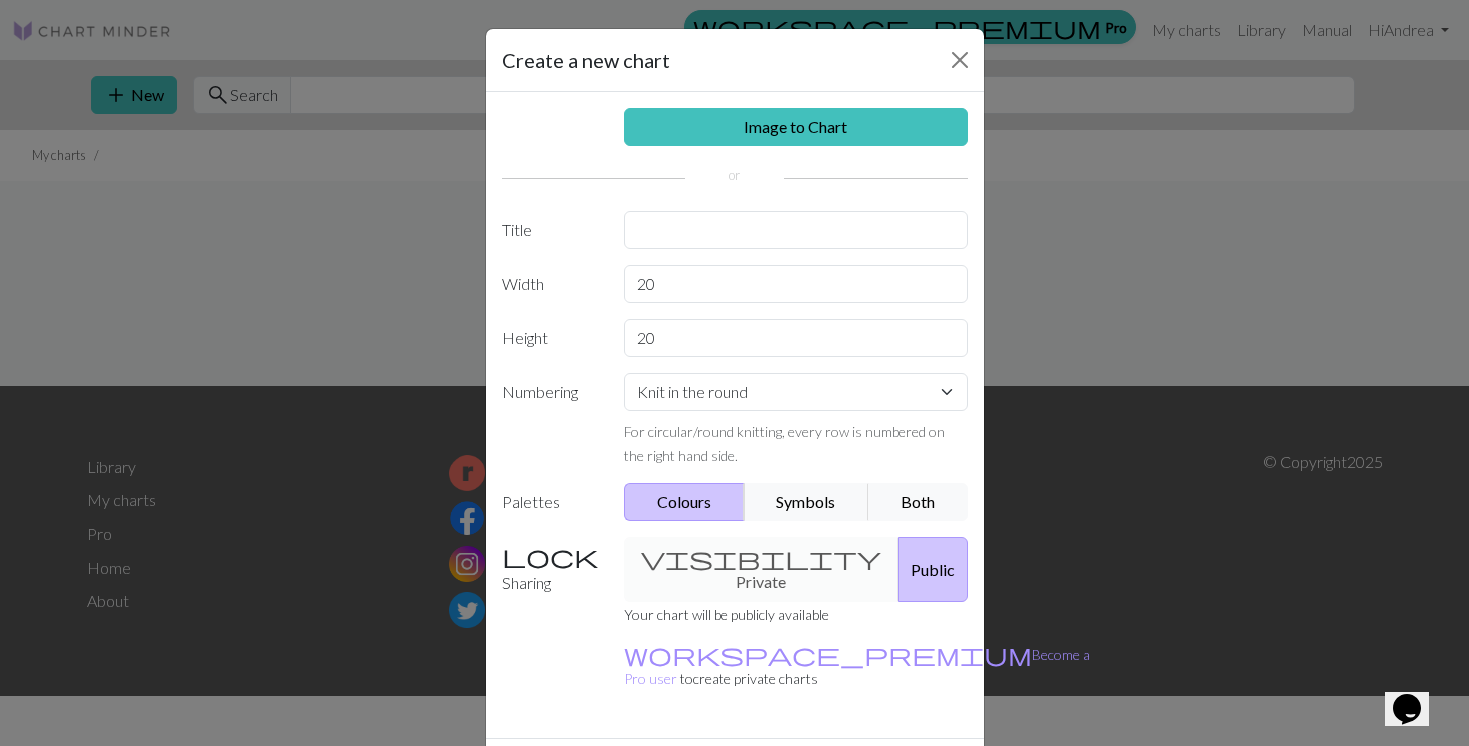 drag, startPoint x: 704, startPoint y: 580, endPoint x: 704, endPoint y: 564, distance: 16 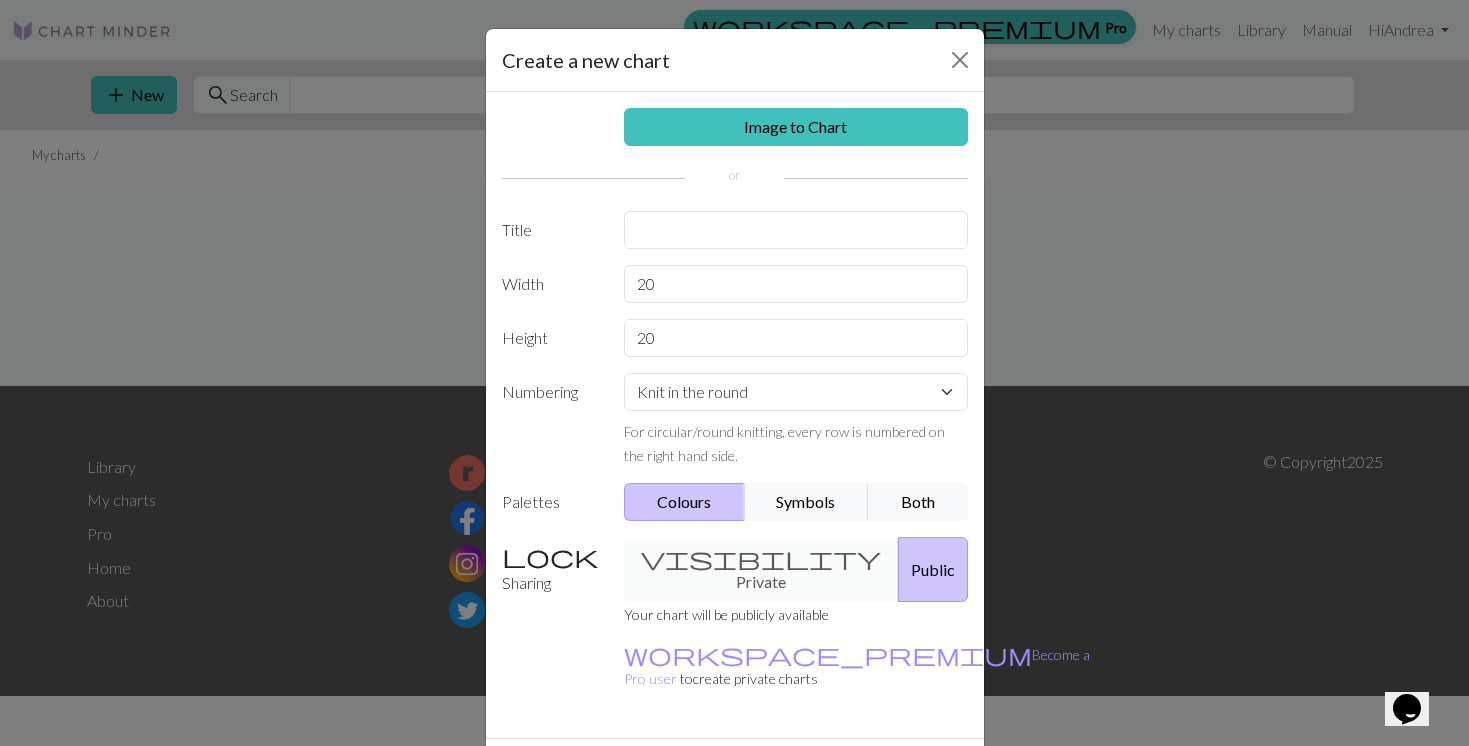 click on "visibility  Private Public" at bounding box center [796, 569] 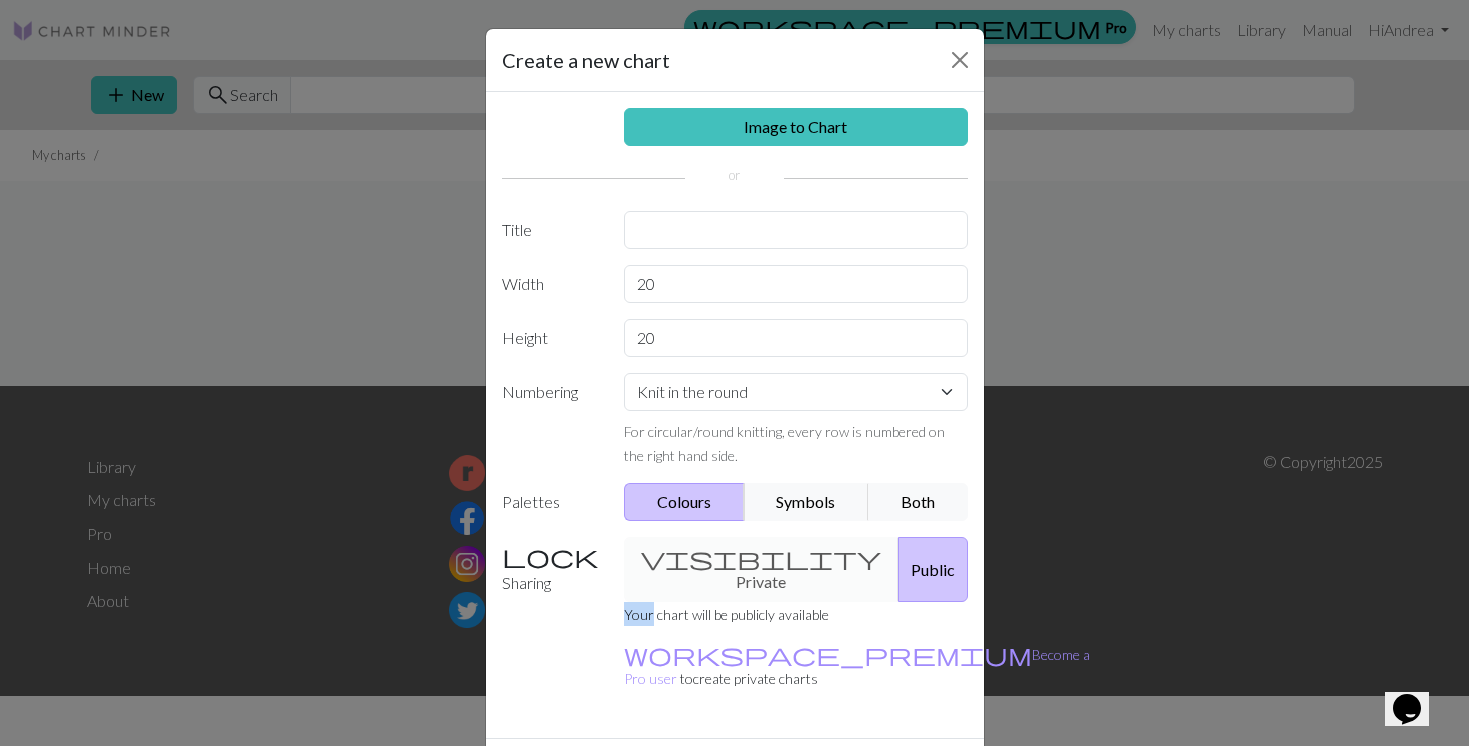 click on "visibility  Private Public" at bounding box center [796, 569] 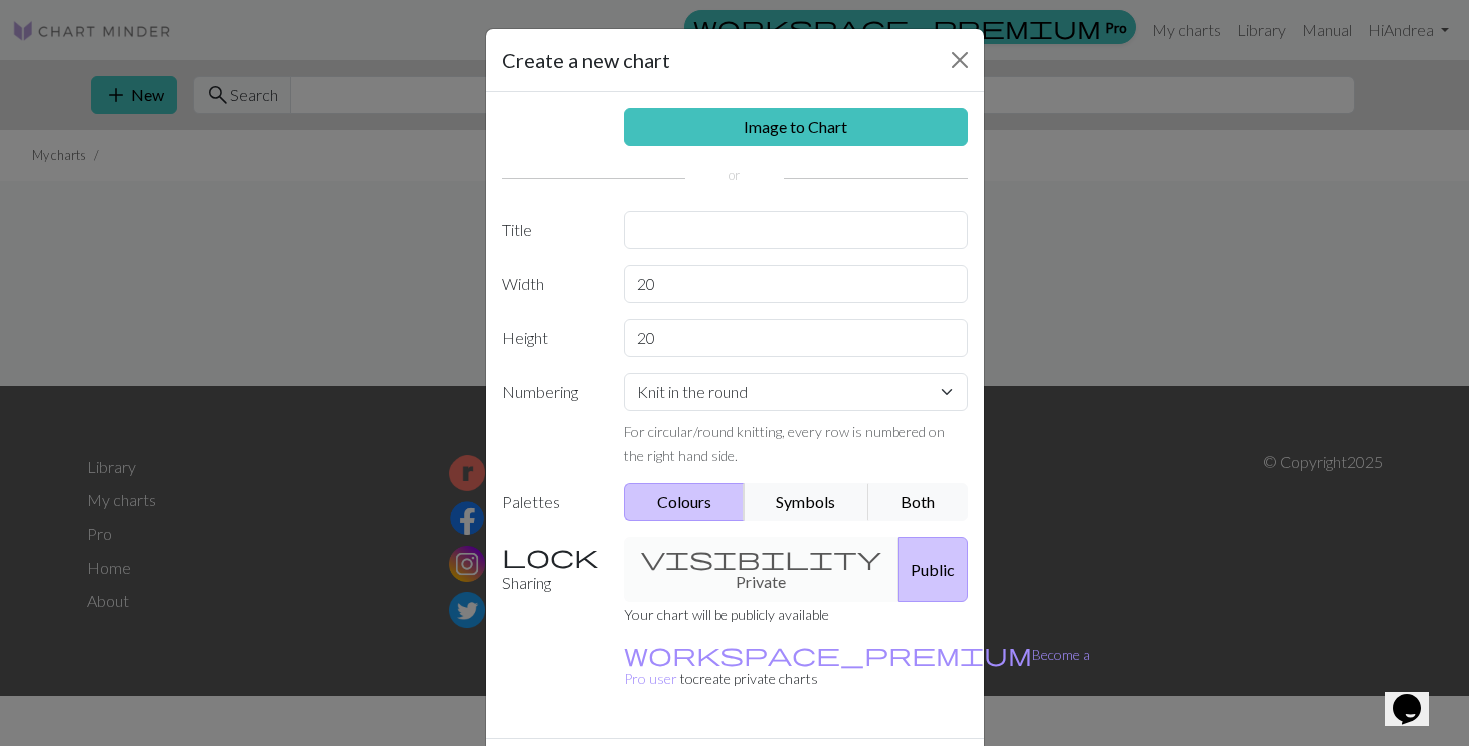 click on "Sharing visibility  Private Public Your chart will be publicly available workspace_premium Become a Pro user   to  create private charts" at bounding box center (735, 621) 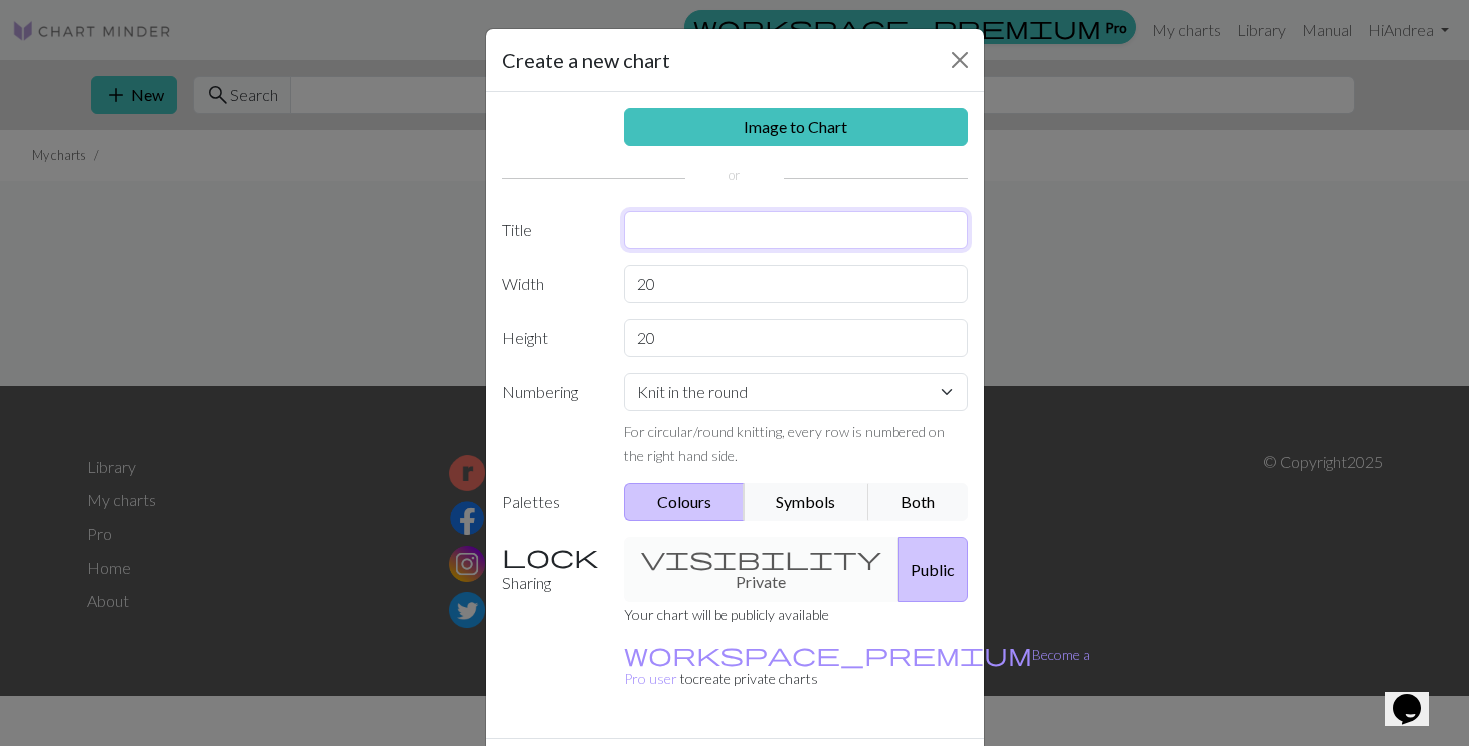click at bounding box center (796, 230) 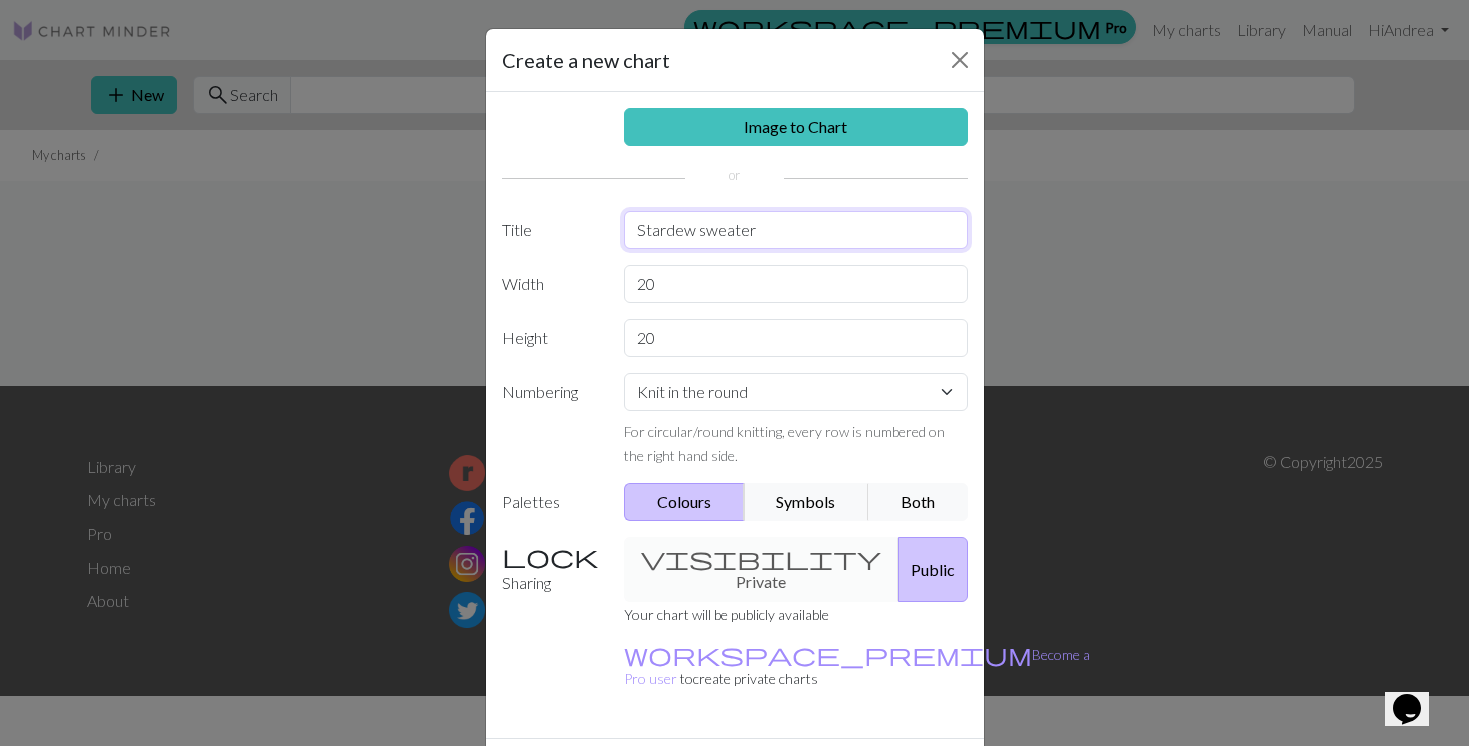 type on "Stardew sweater" 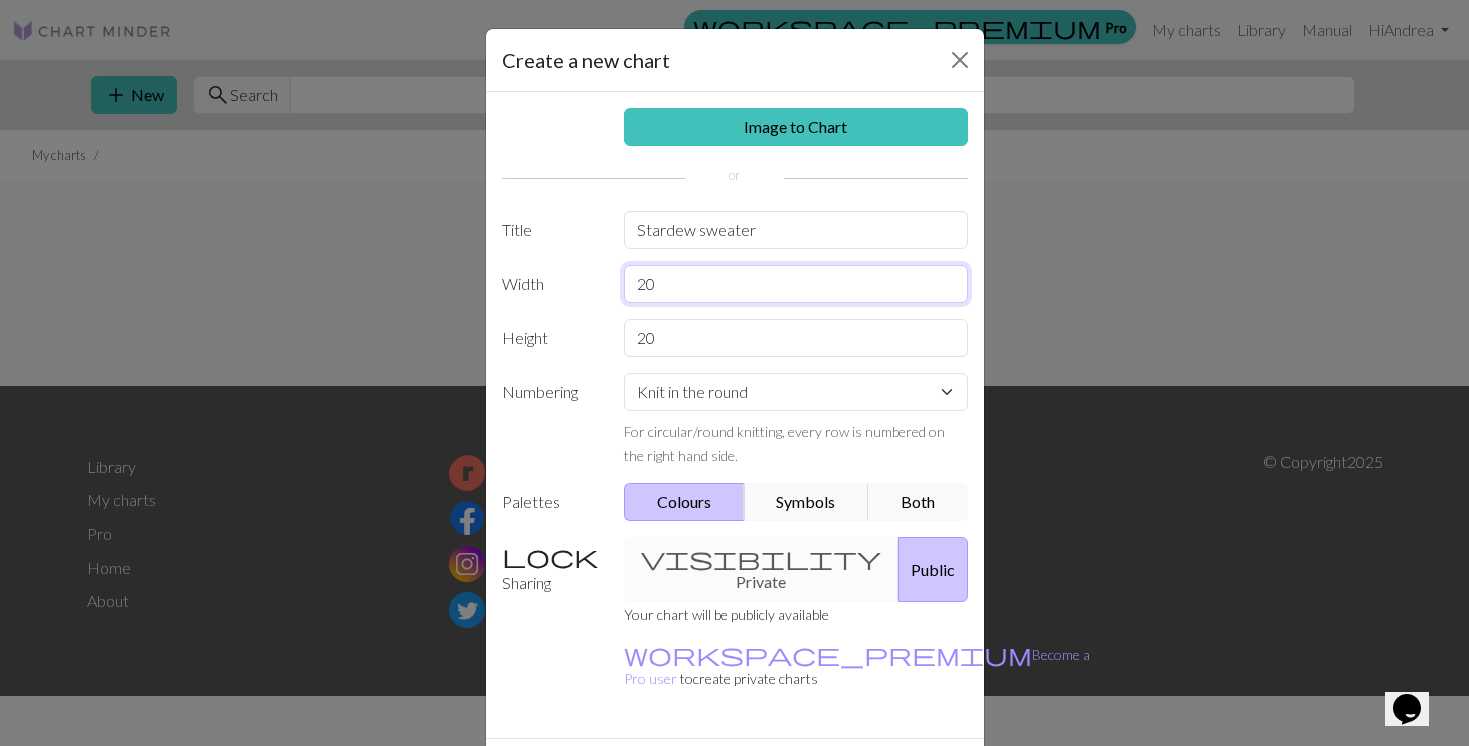 drag, startPoint x: 703, startPoint y: 279, endPoint x: 617, endPoint y: 276, distance: 86.05231 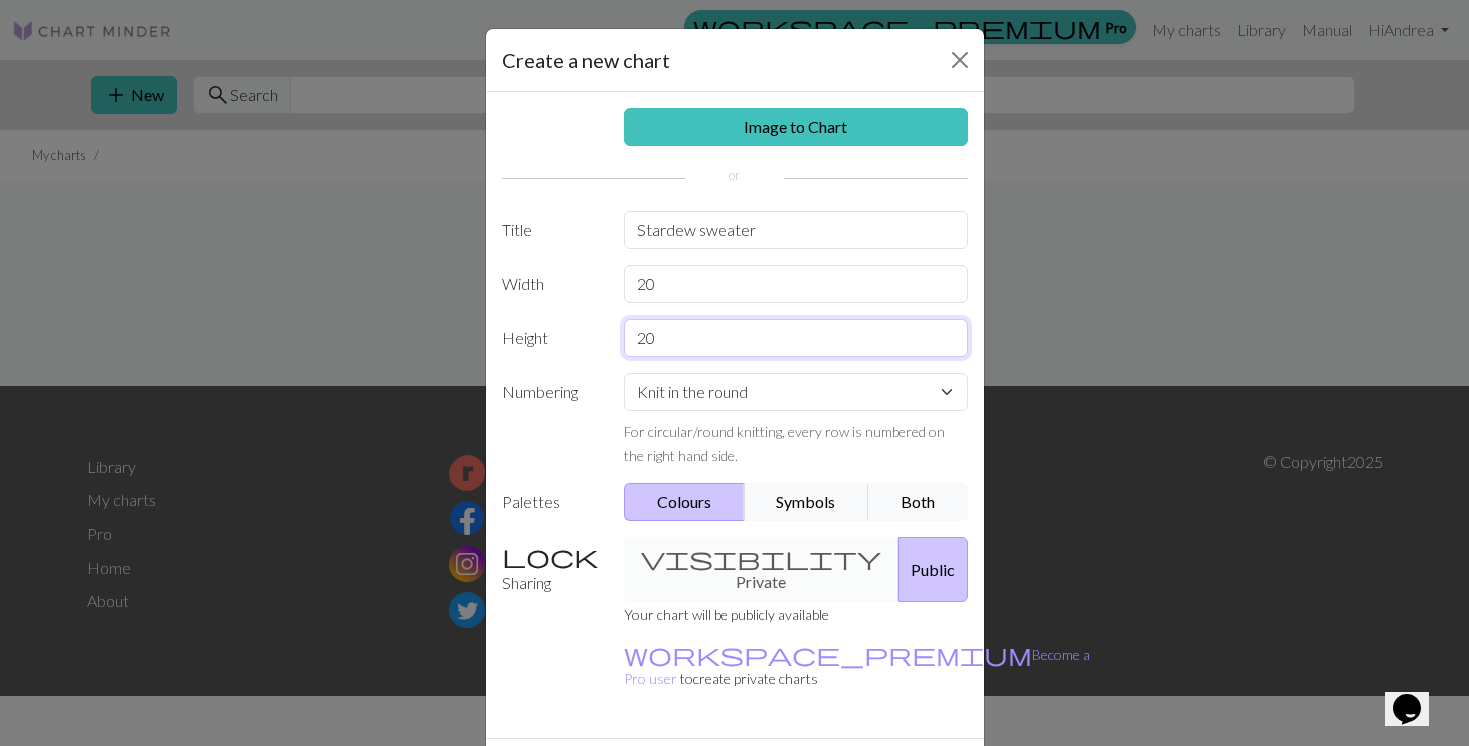 click on "20" at bounding box center [796, 338] 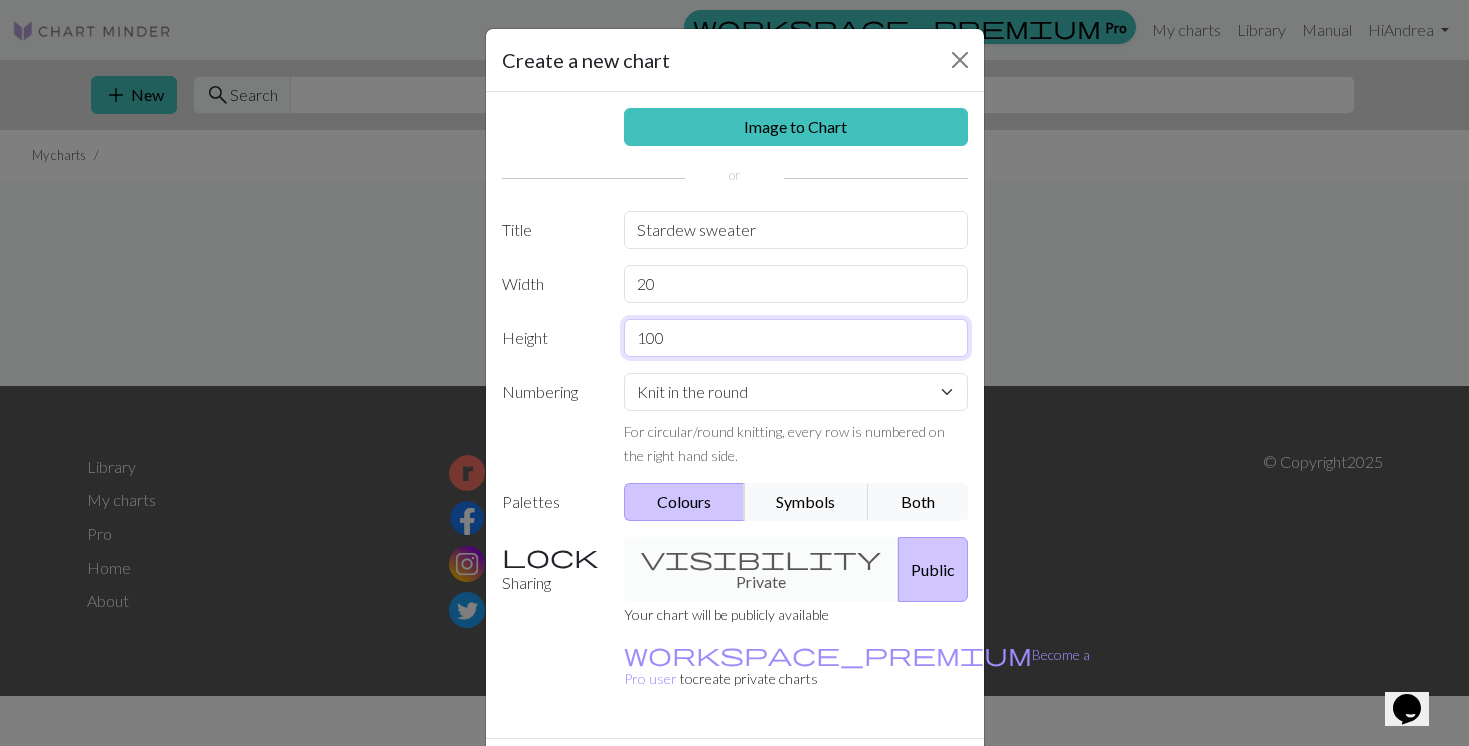 type on "100" 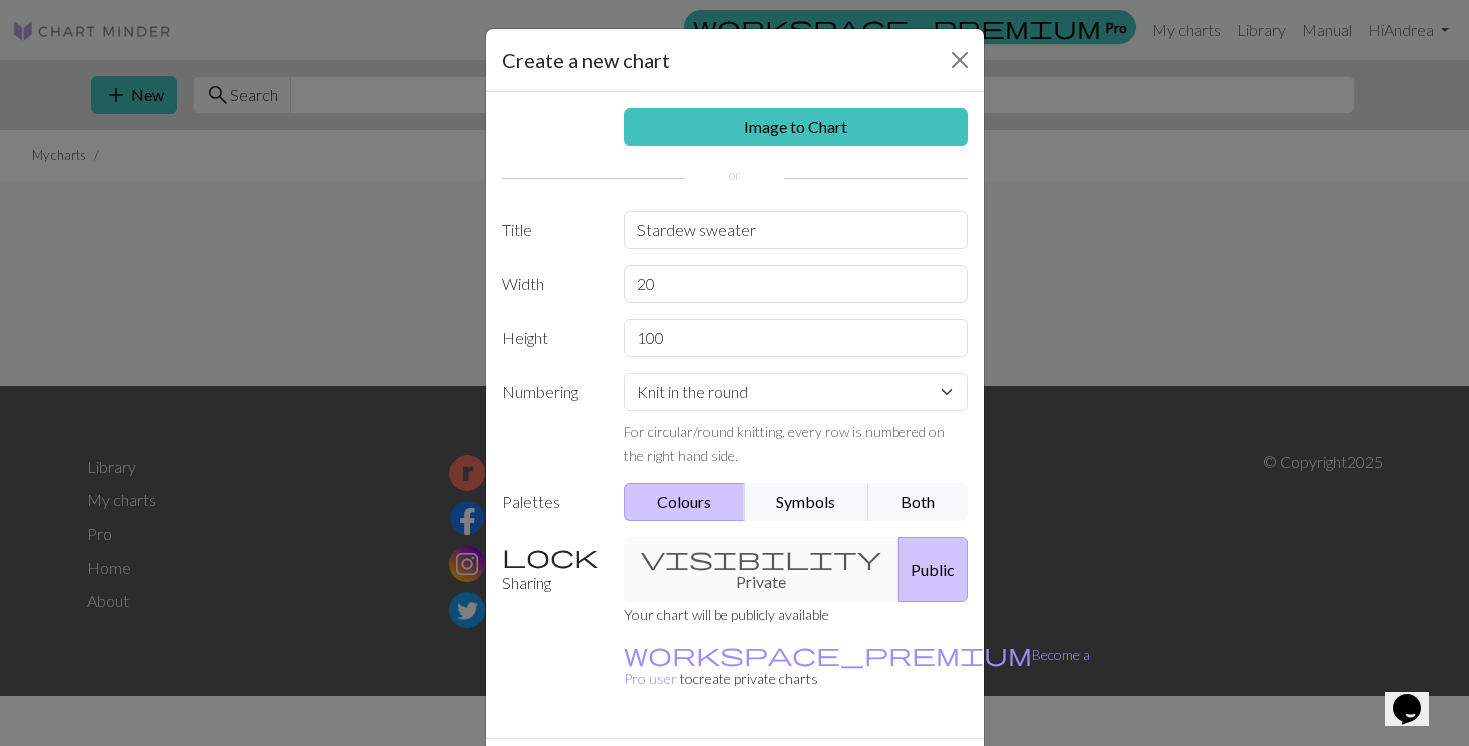 click on "Create" at bounding box center [850, 774] 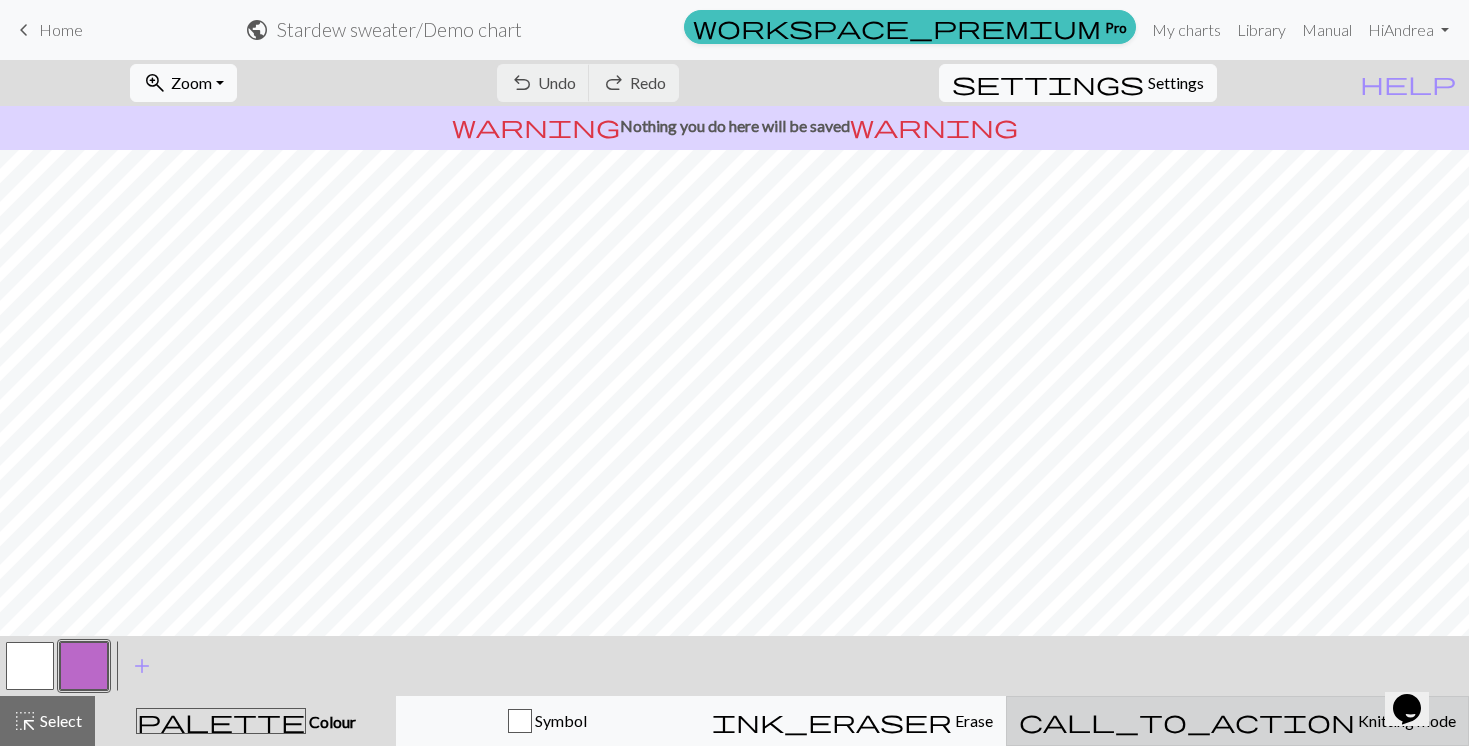 click on "Knitting mode" at bounding box center (1405, 720) 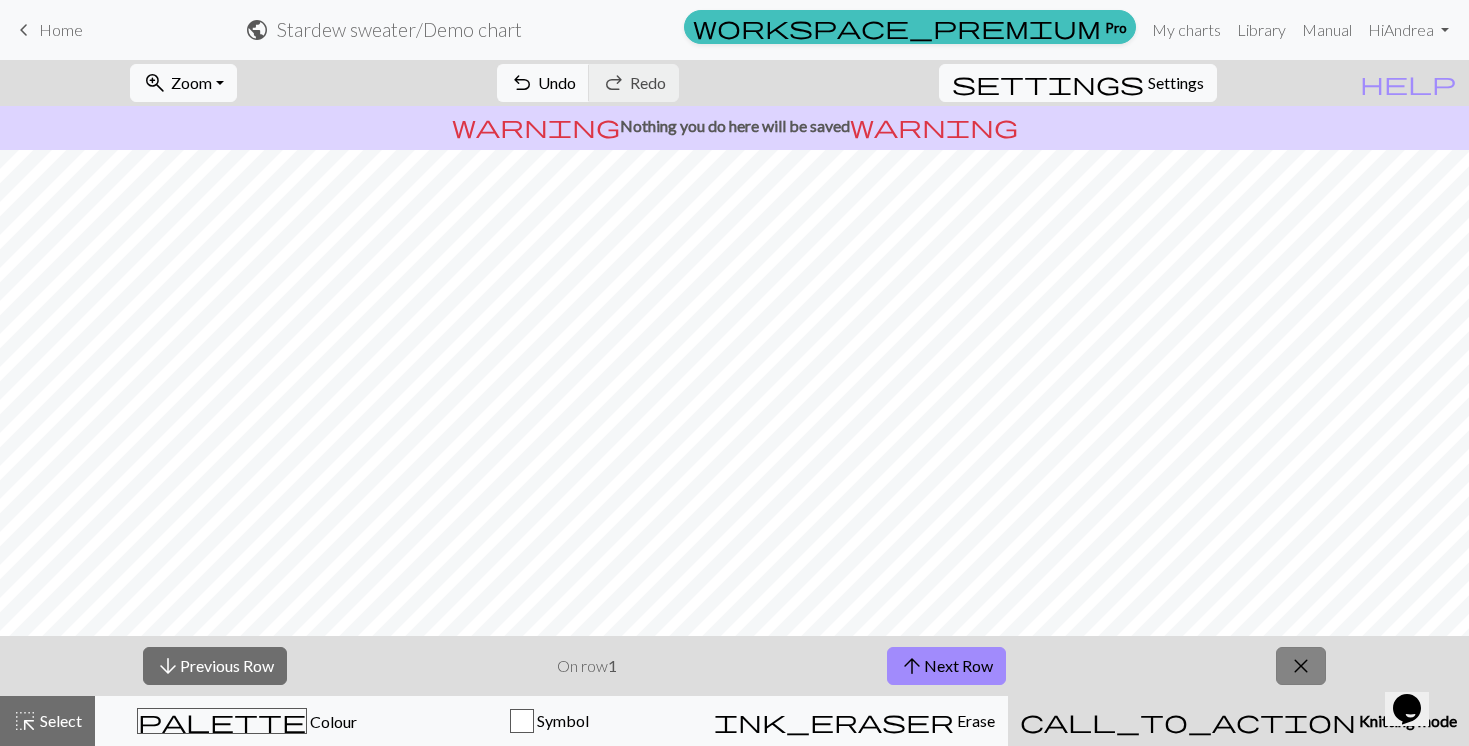 click on "close" at bounding box center [1301, 666] 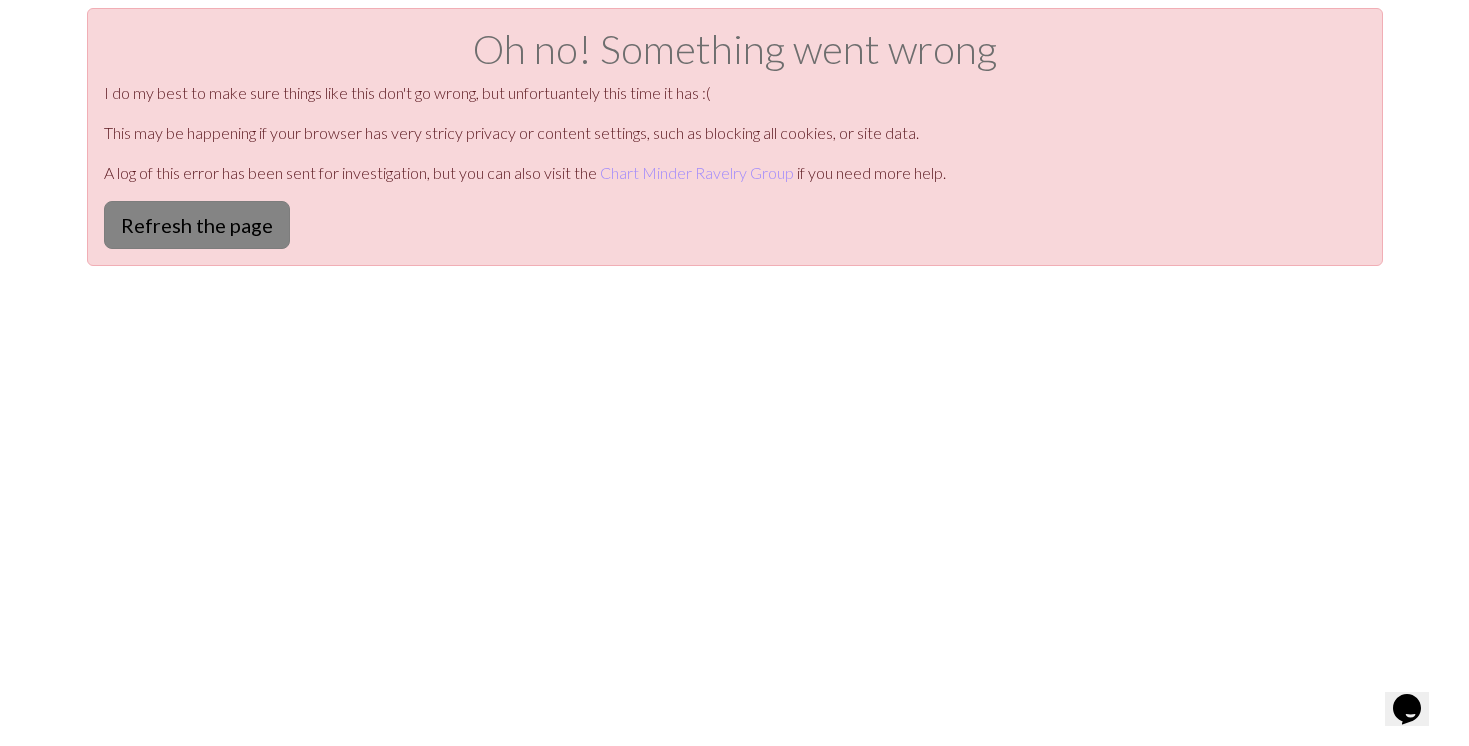 click on "Refresh the page" at bounding box center (197, 225) 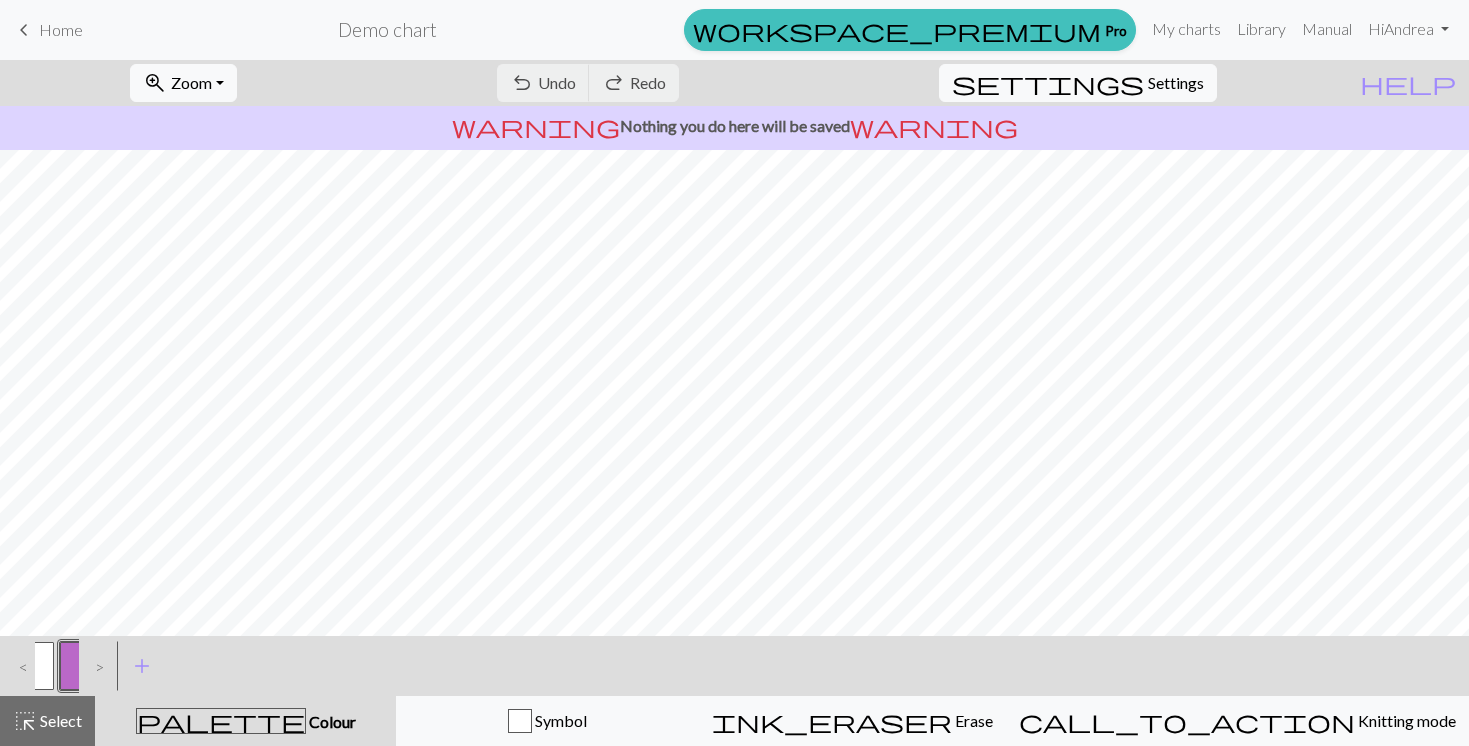 scroll, scrollTop: 0, scrollLeft: 0, axis: both 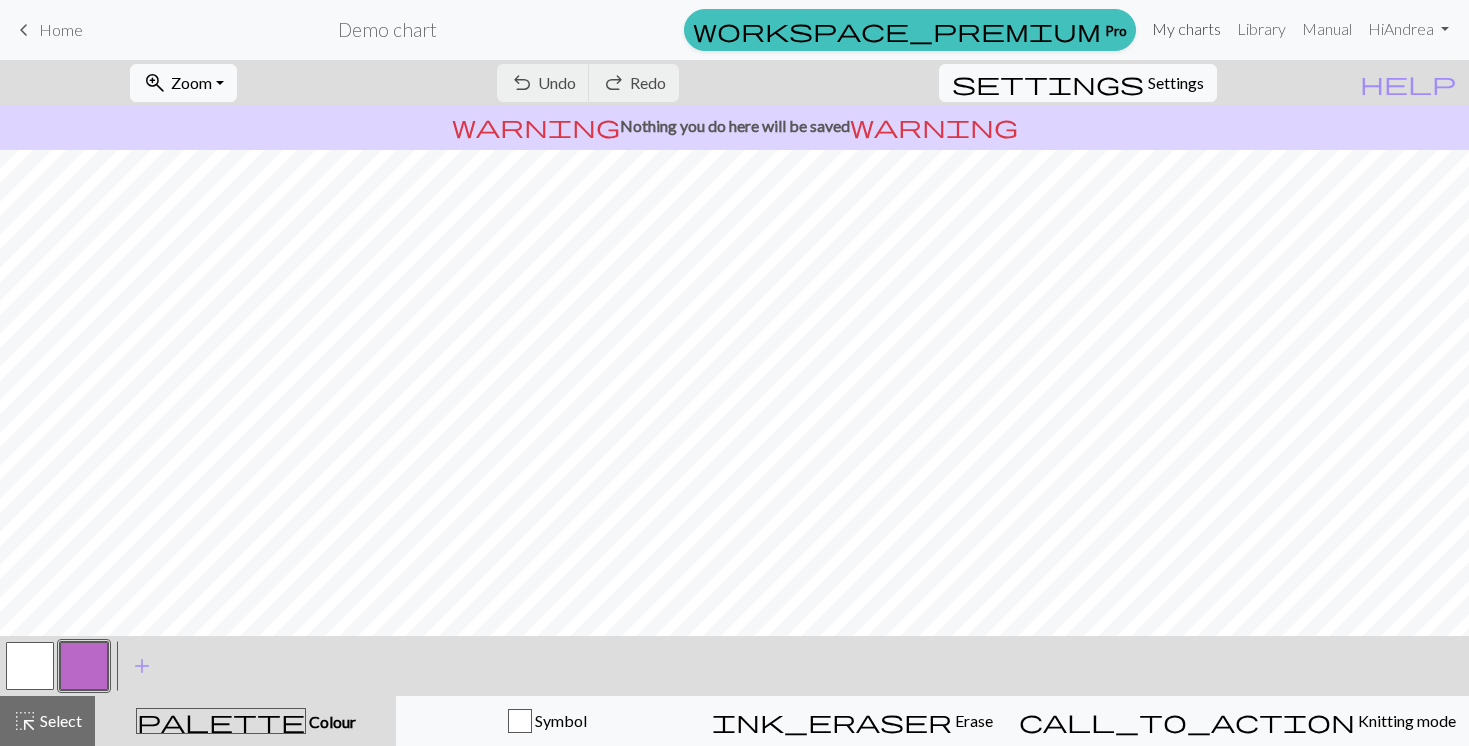 click on "My charts" at bounding box center [1186, 29] 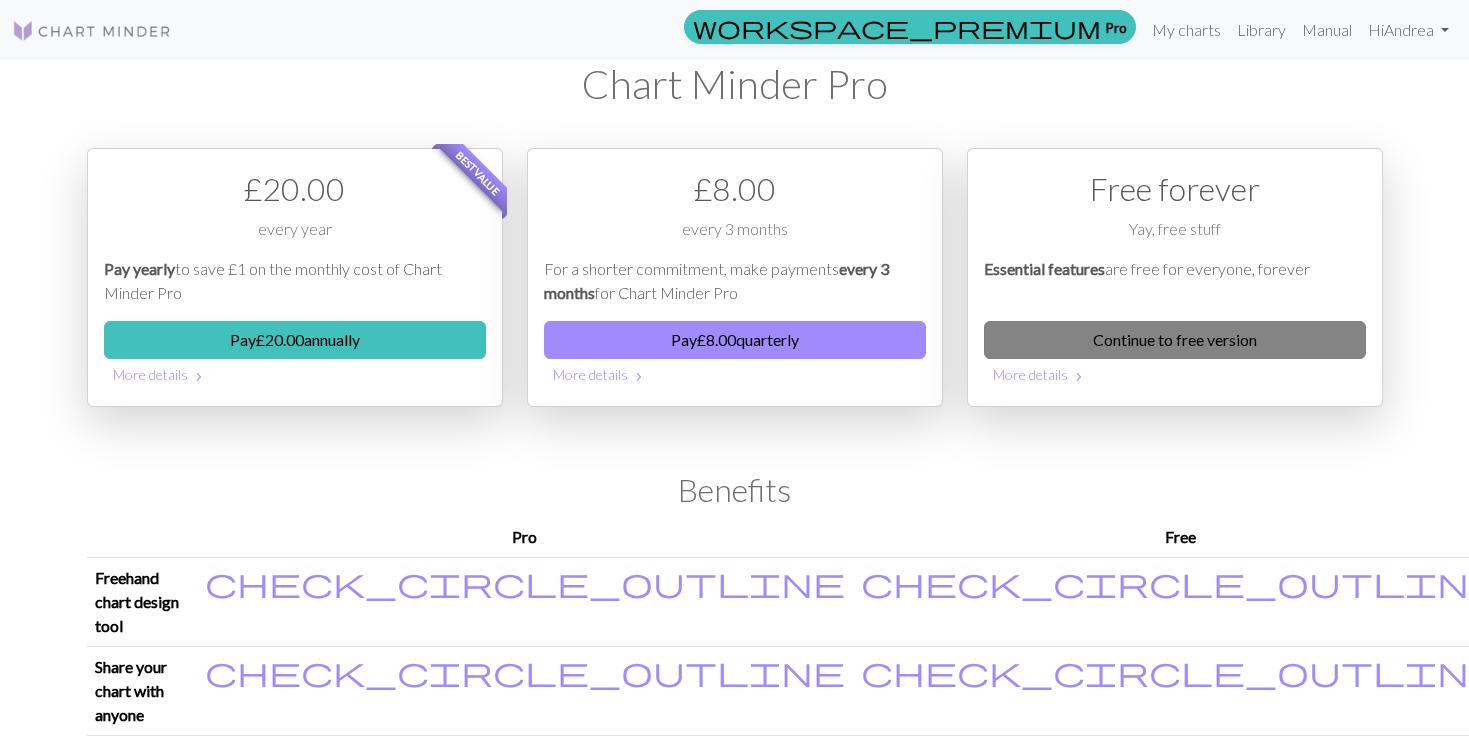 click on "Continue to free version" at bounding box center [1175, 340] 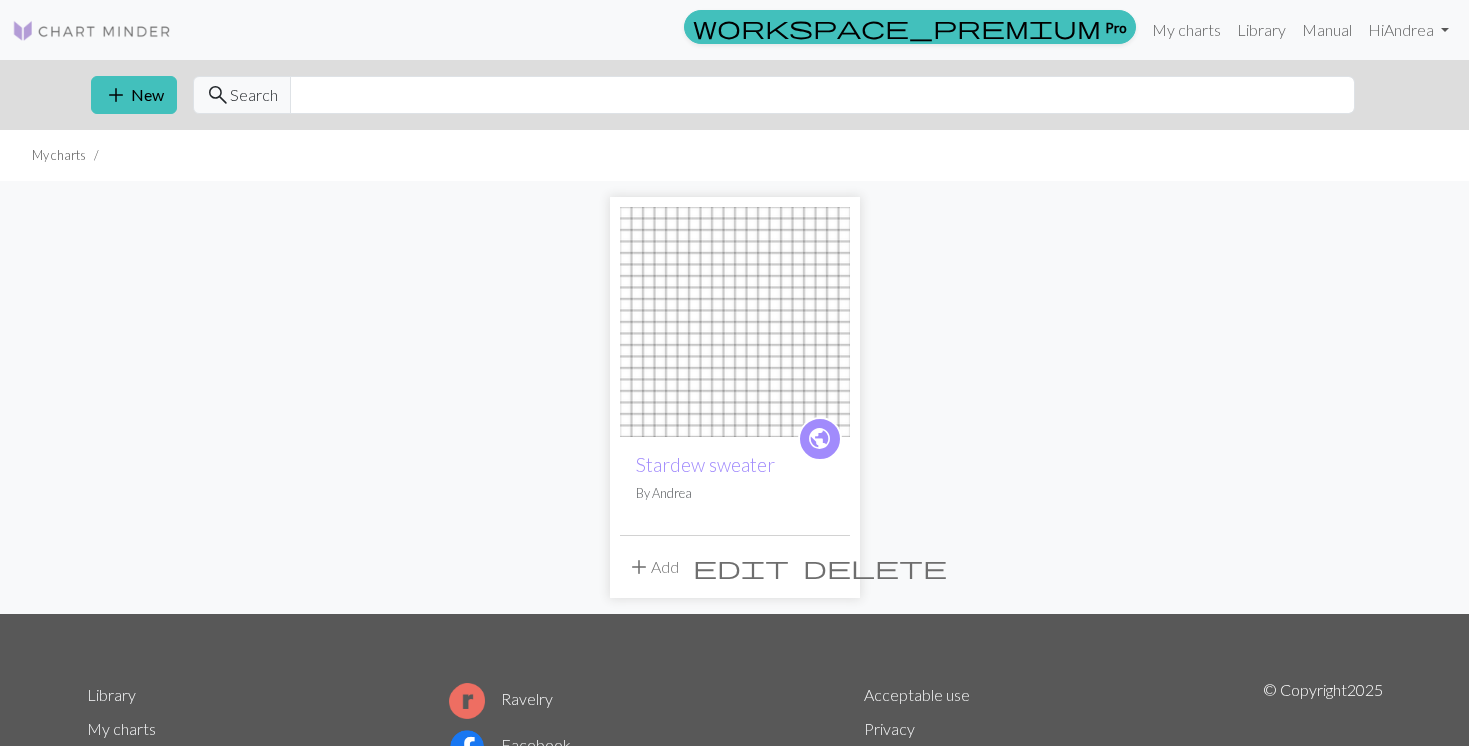 click at bounding box center (735, 322) 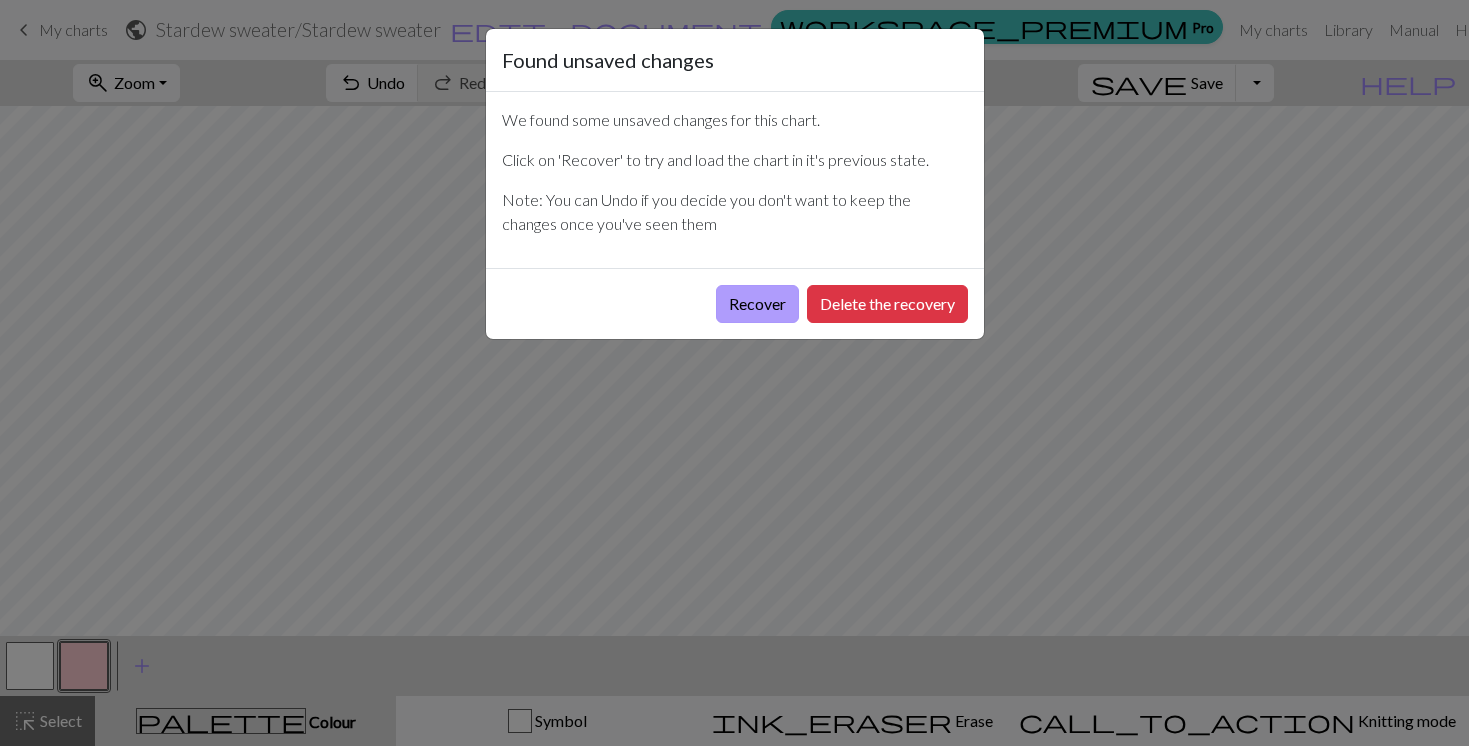 click on "Recover" at bounding box center [757, 304] 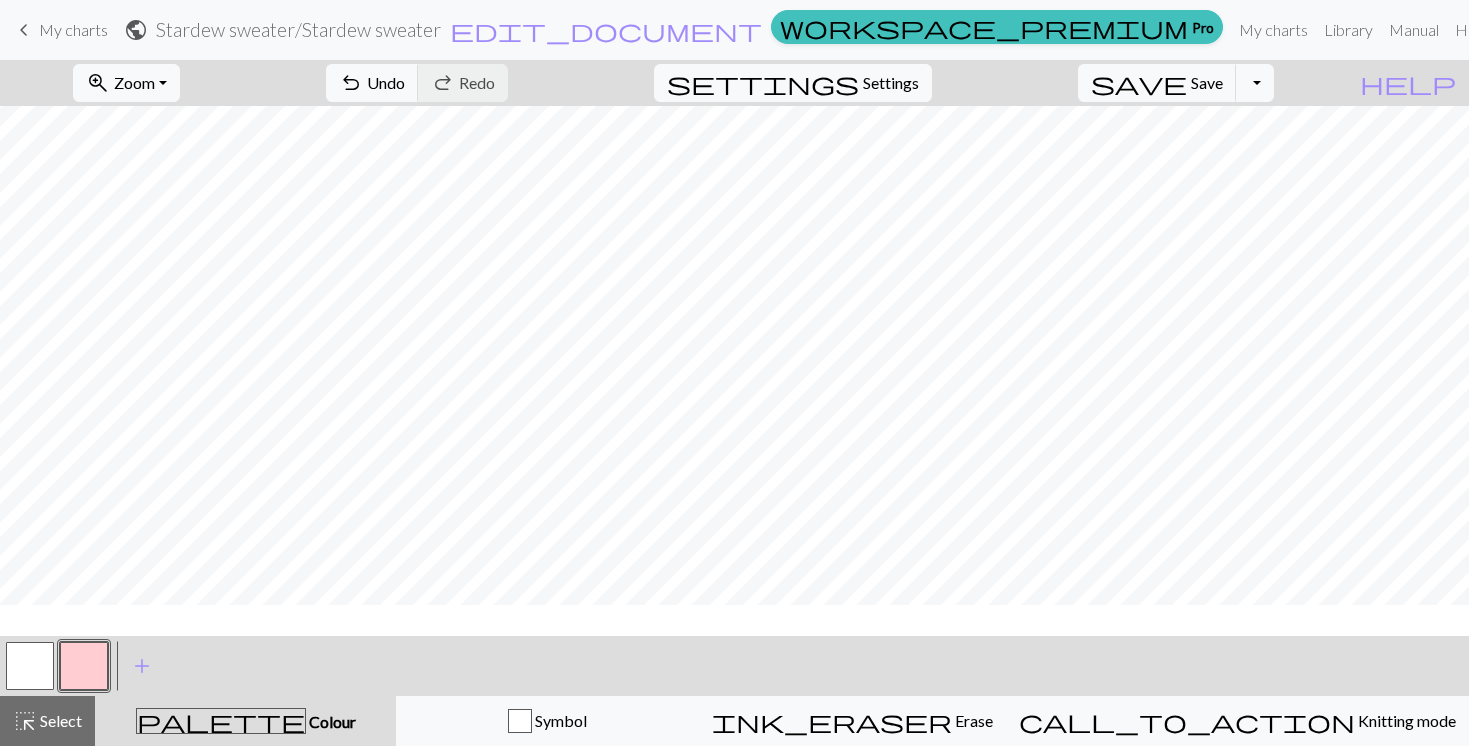 scroll, scrollTop: 0, scrollLeft: 0, axis: both 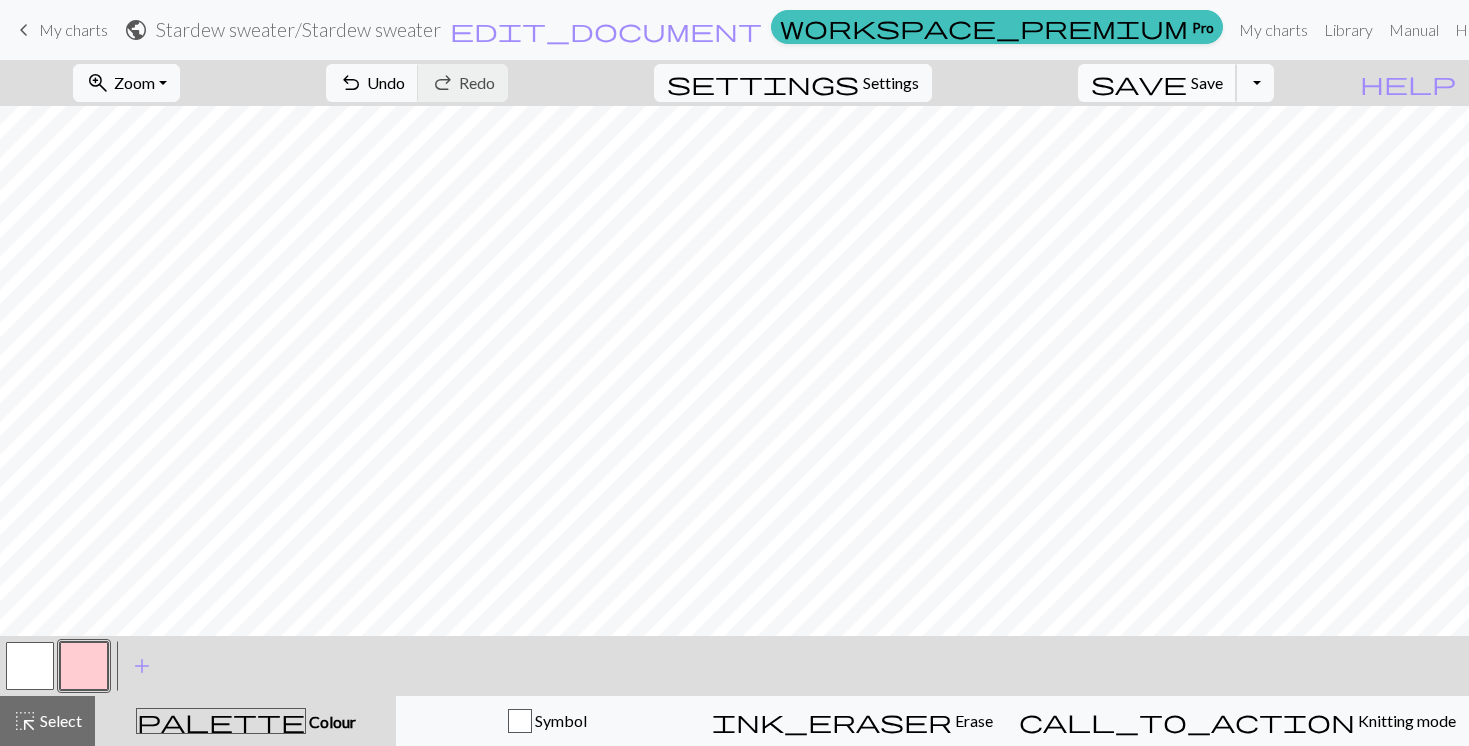 click on "save" at bounding box center [1139, 83] 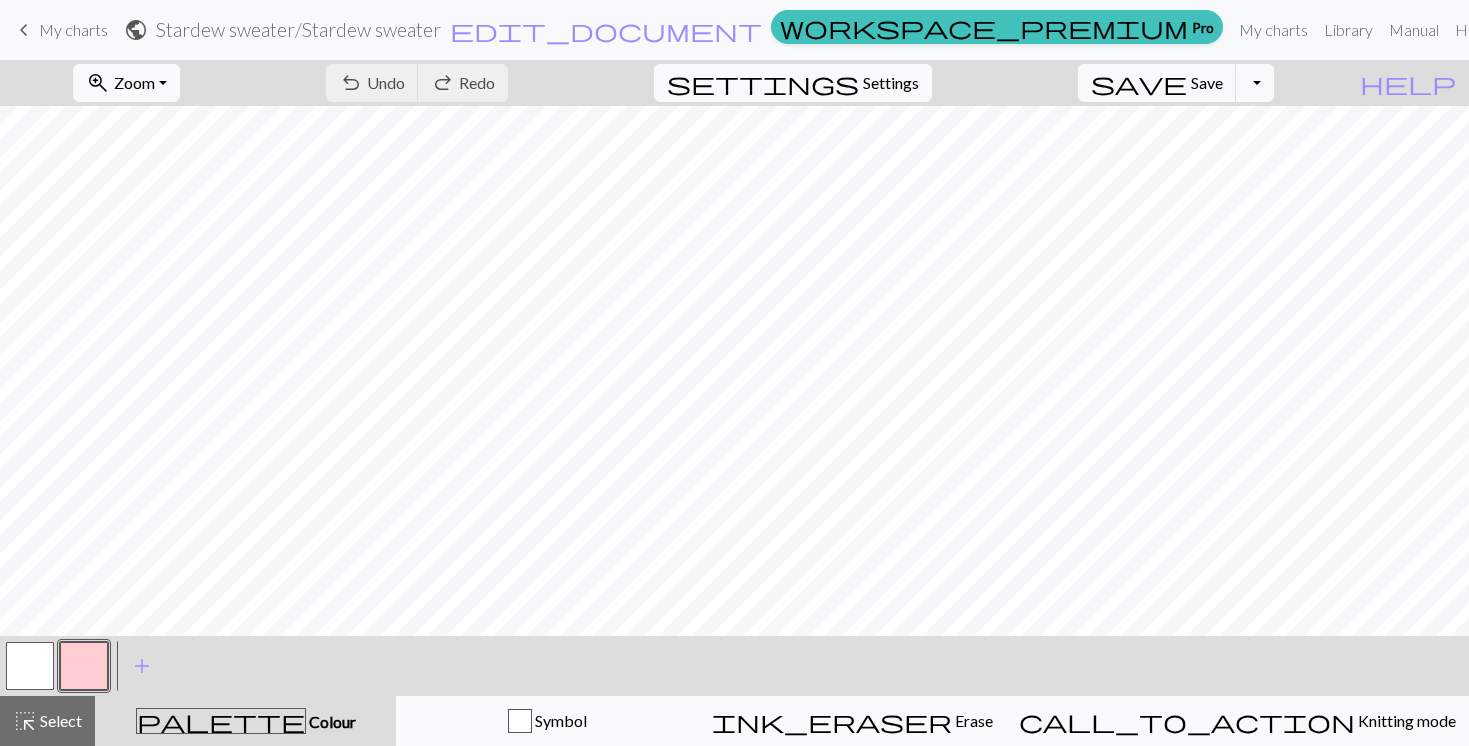 click on "Chart saved" at bounding box center [734, 39] 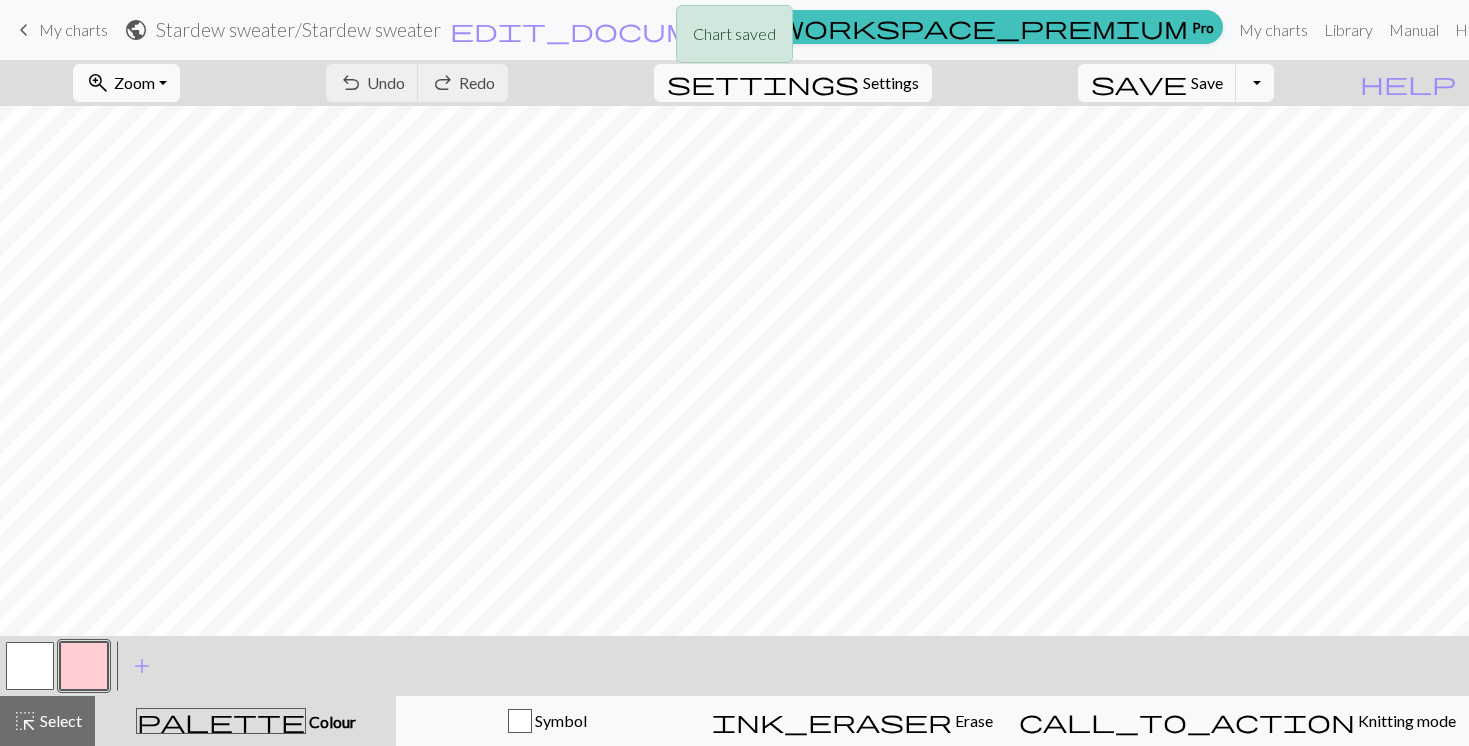 click on "Chart saved" at bounding box center [734, 39] 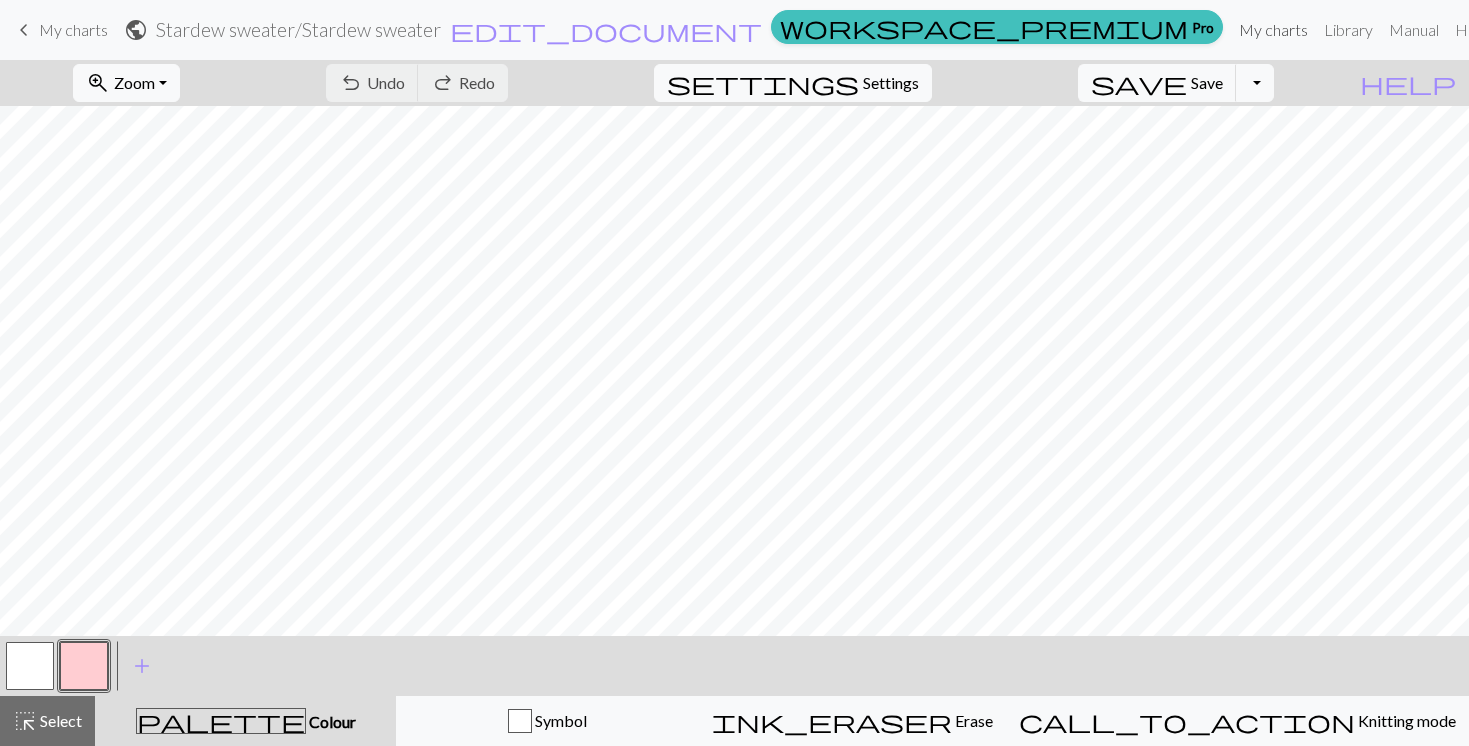 click on "My charts" at bounding box center [1273, 30] 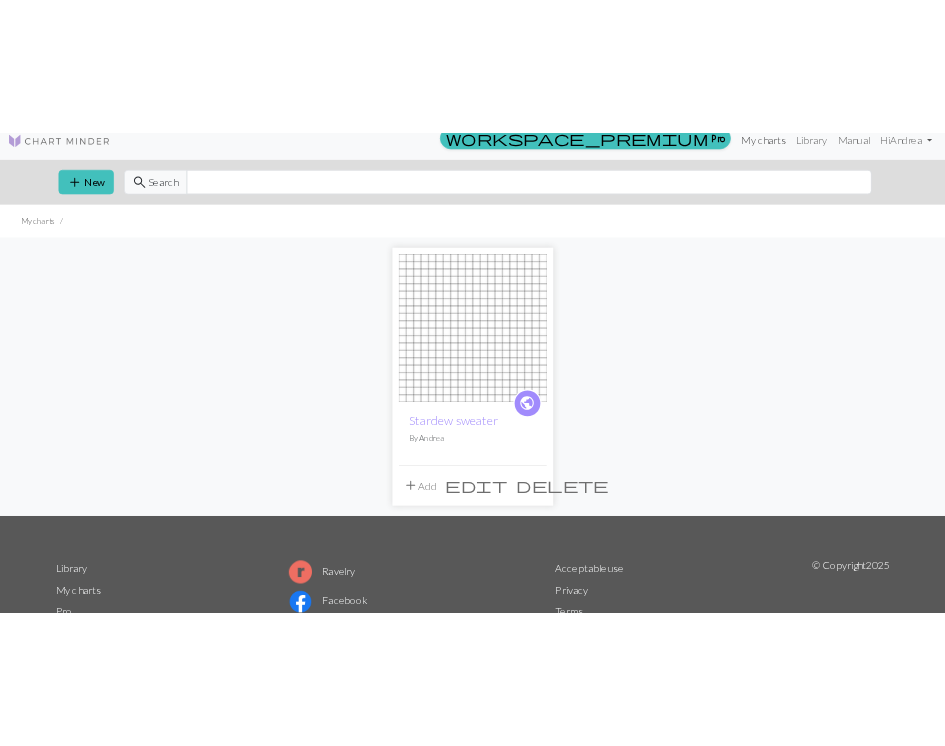 scroll, scrollTop: 0, scrollLeft: 0, axis: both 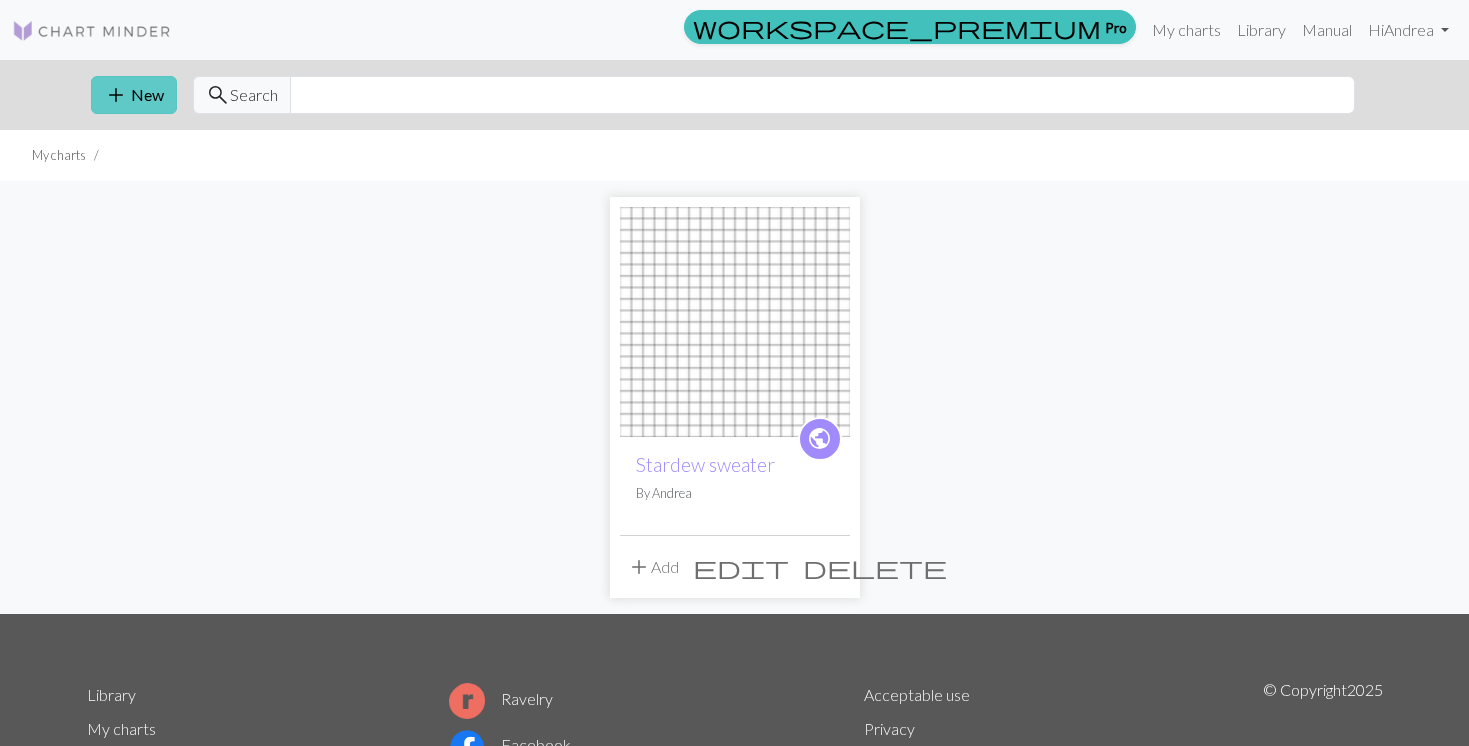 click on "add" at bounding box center [116, 95] 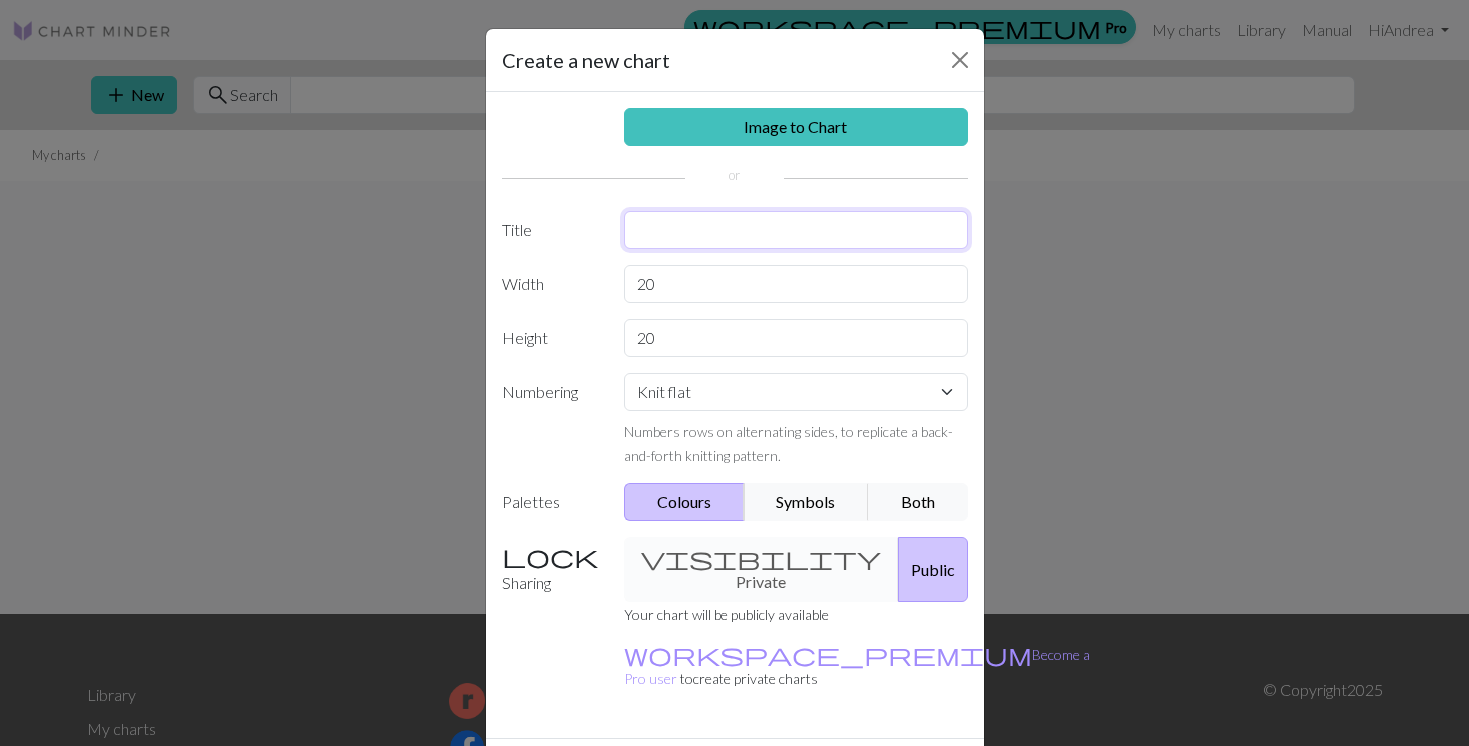 click at bounding box center [796, 230] 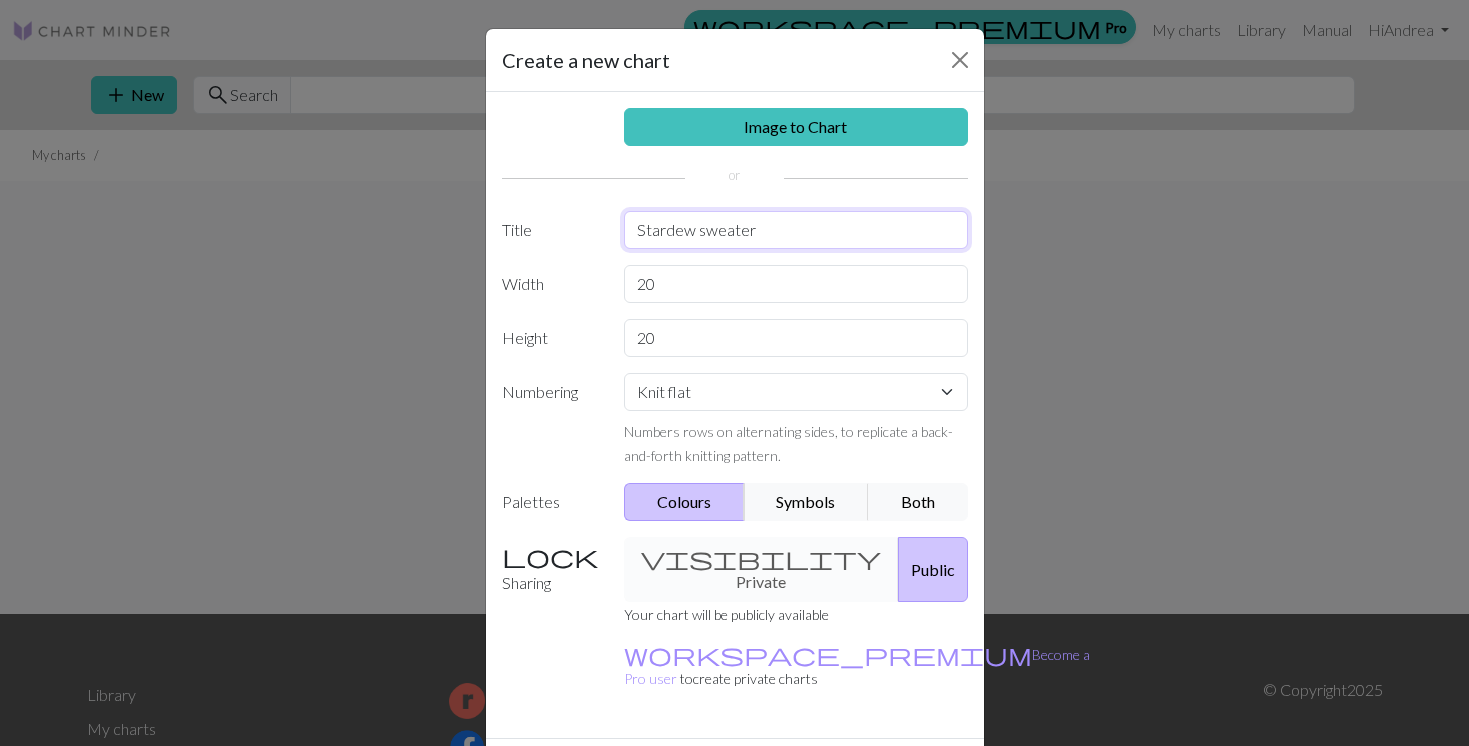 type on "Stardew sweater" 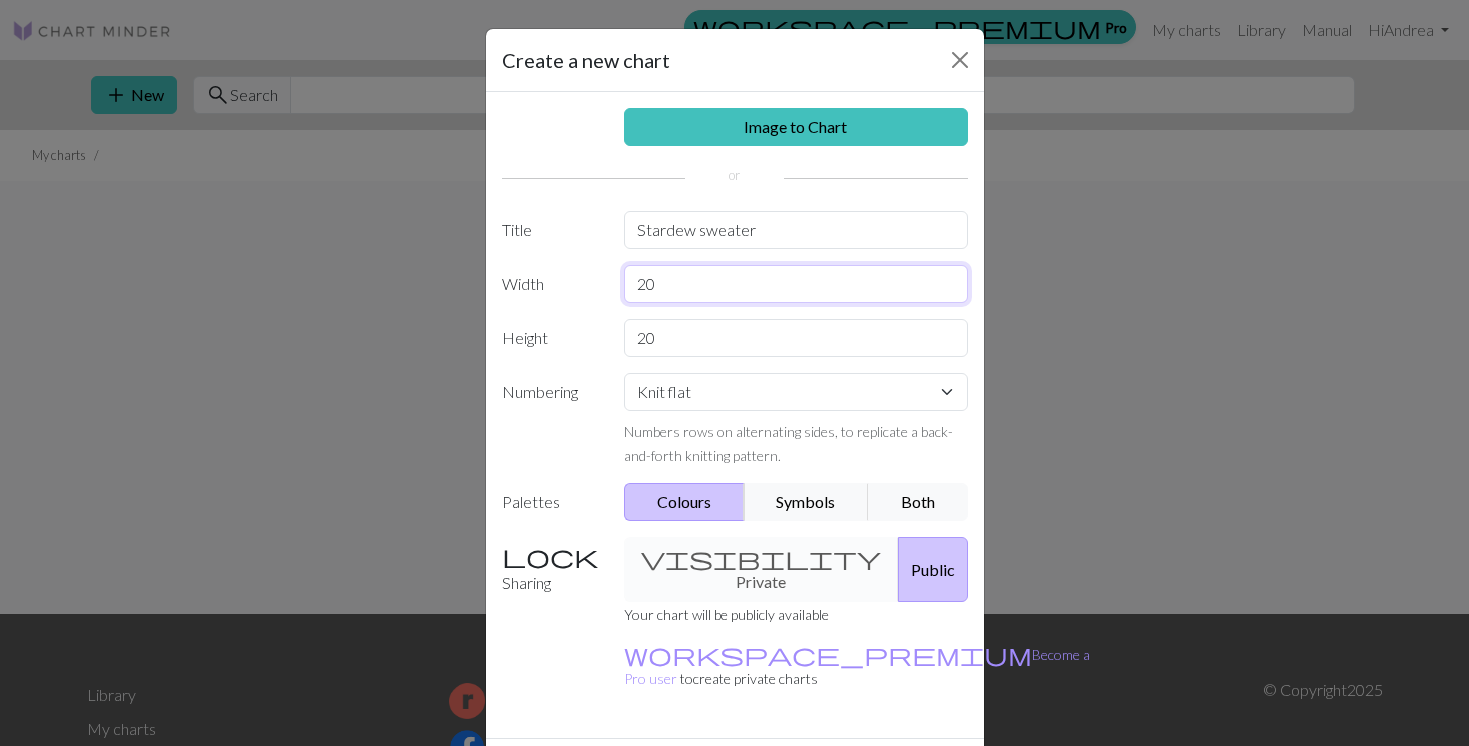 drag, startPoint x: 699, startPoint y: 286, endPoint x: 632, endPoint y: 280, distance: 67.26812 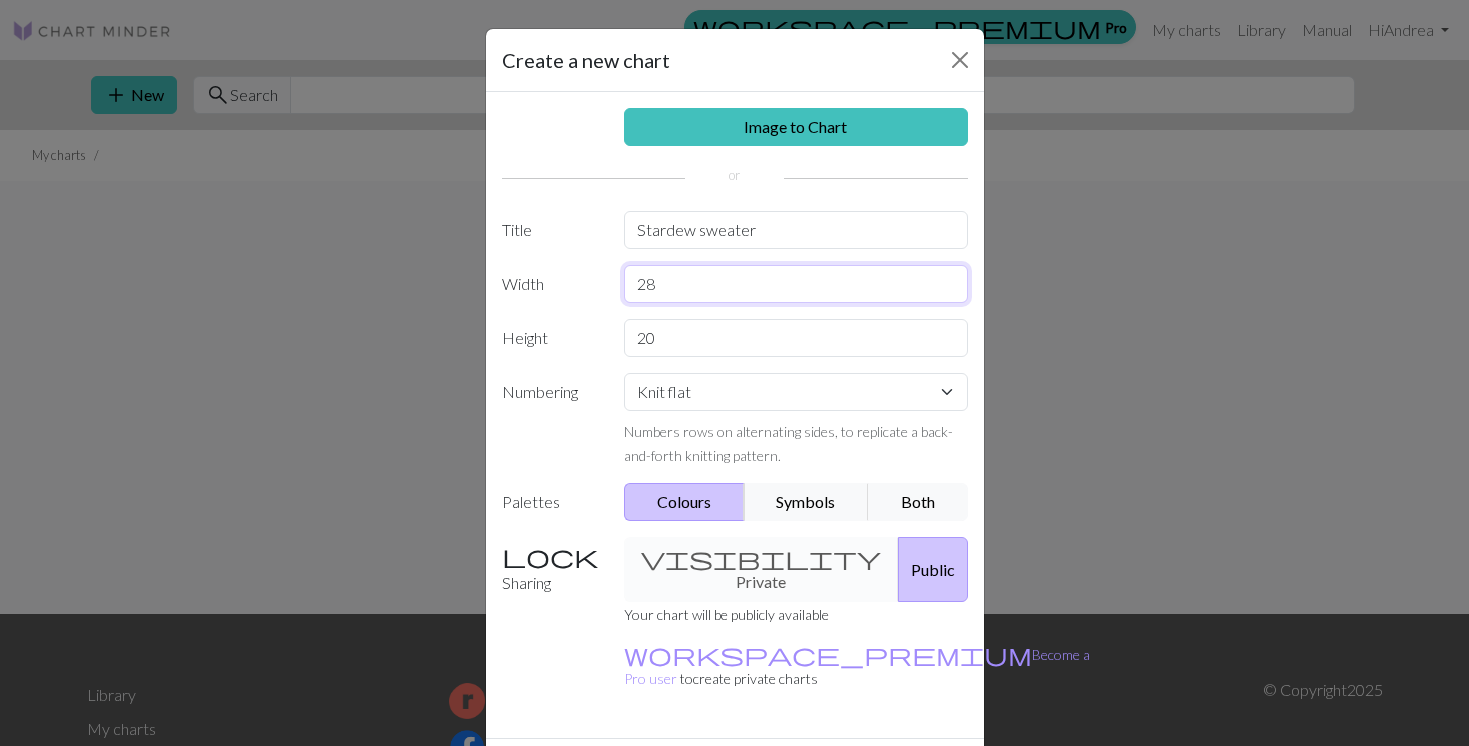 type on "28" 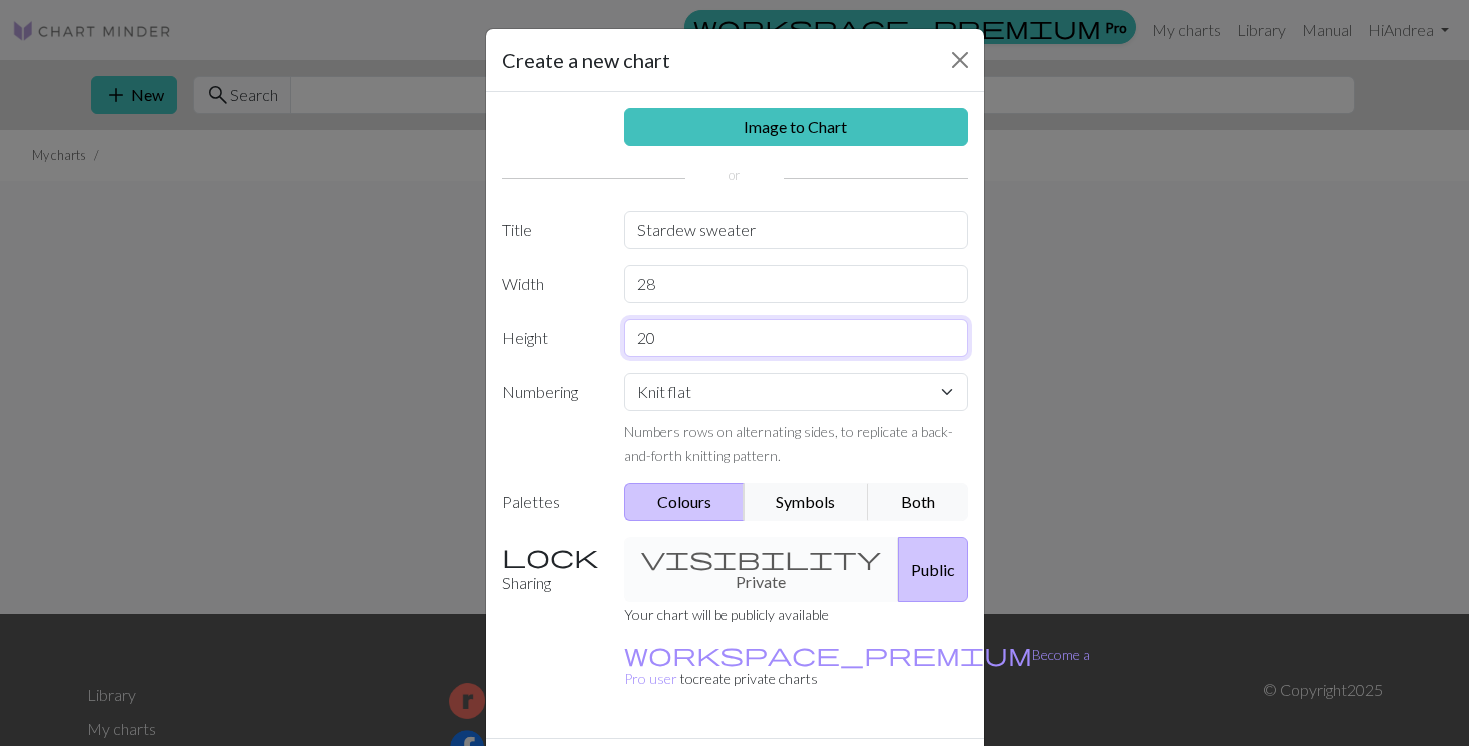 click on "20" at bounding box center (796, 338) 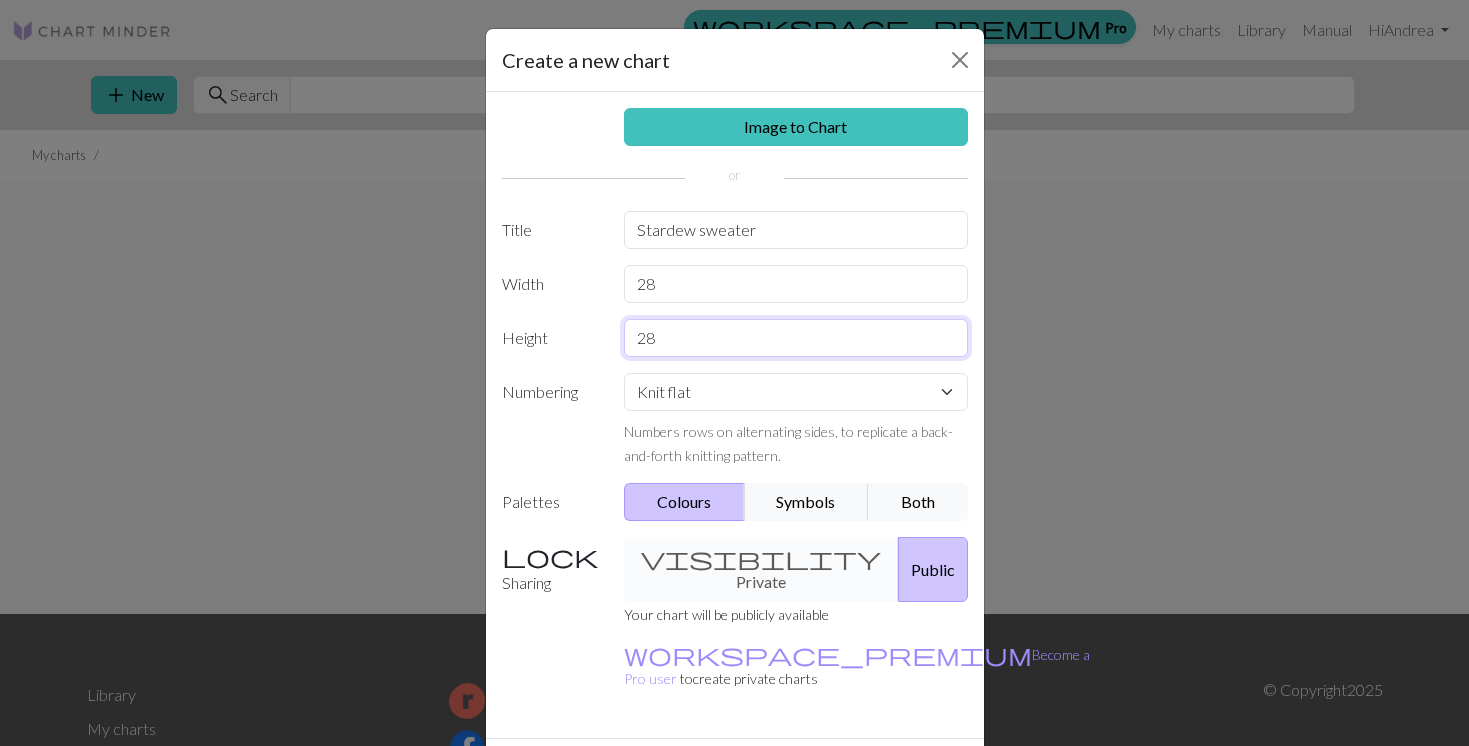 type on "28" 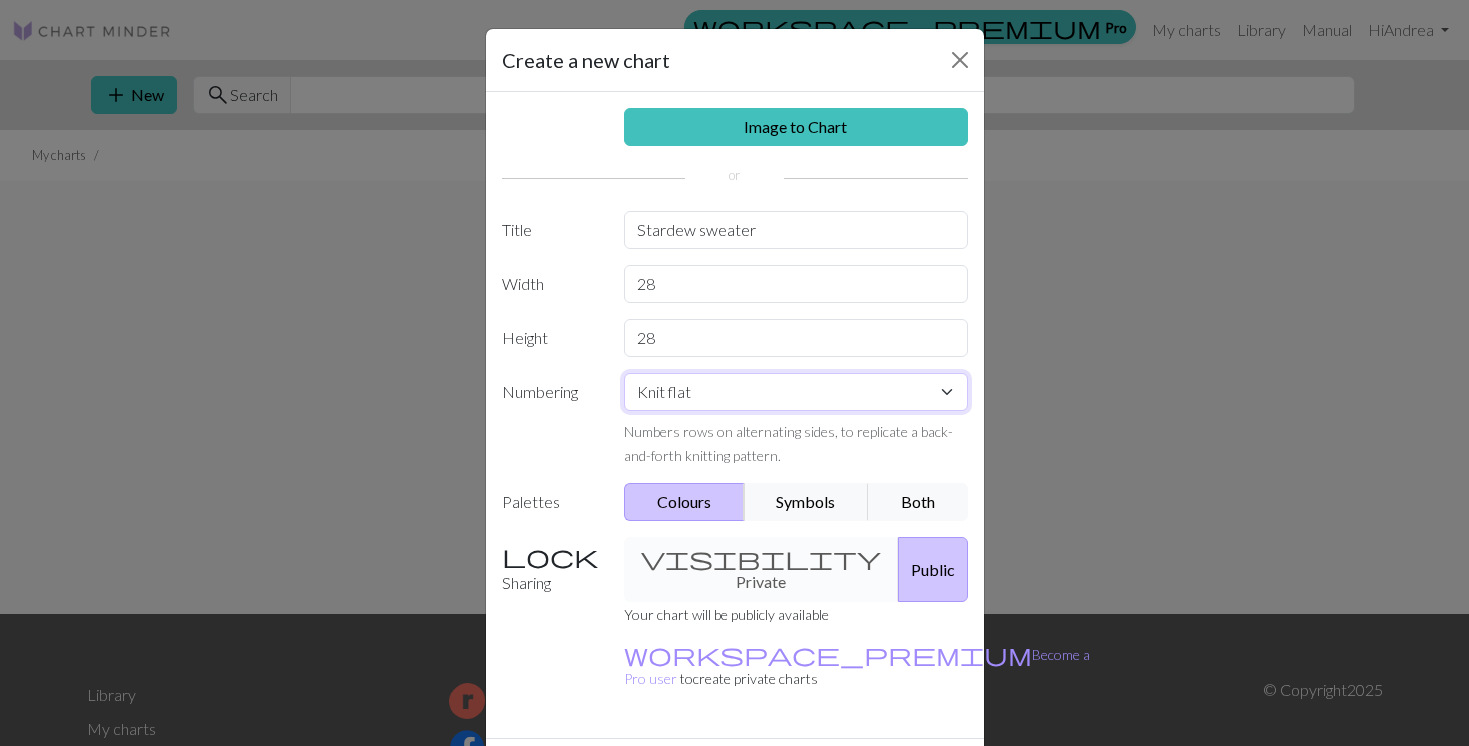 click on "Knit flat Knit in the round Lace knitting Cross stitch" at bounding box center [796, 392] 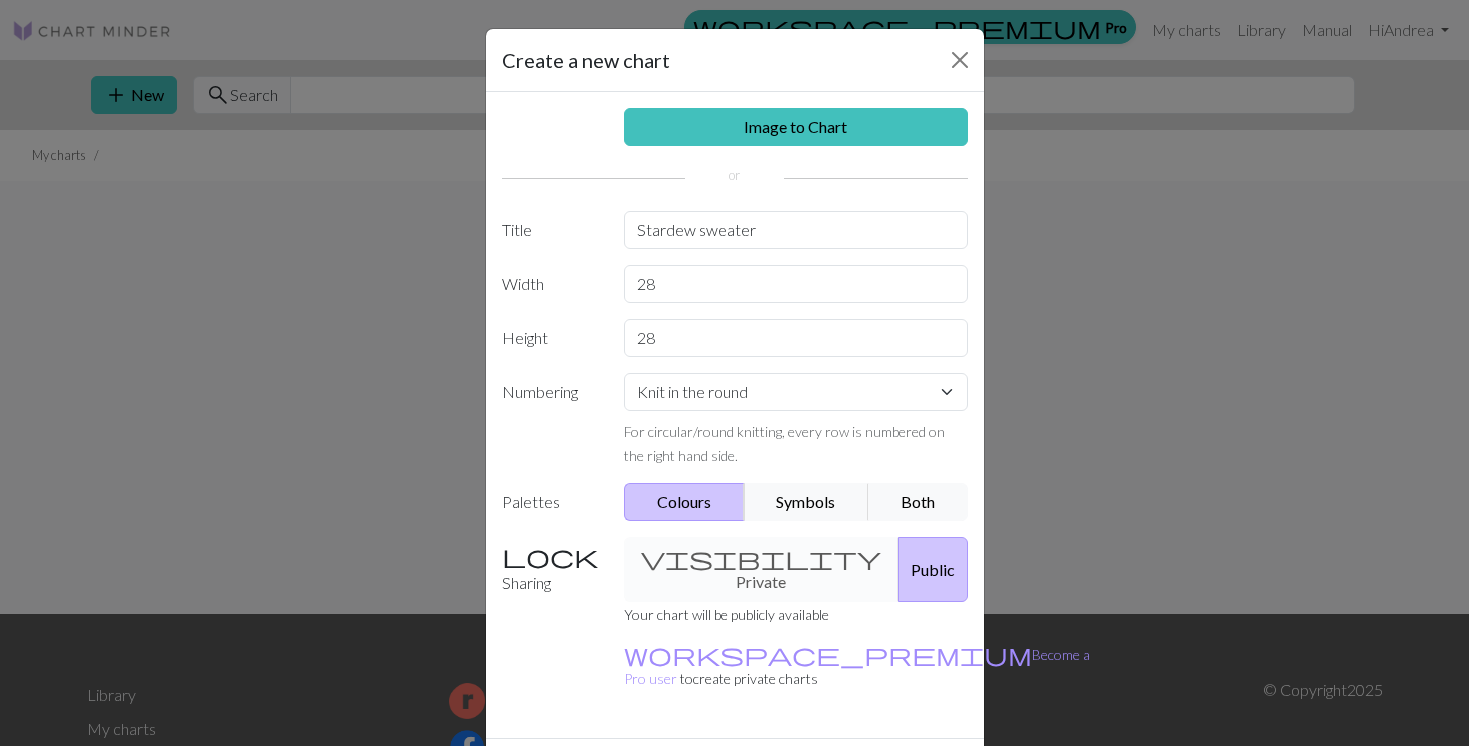 click on "Create" at bounding box center (850, 774) 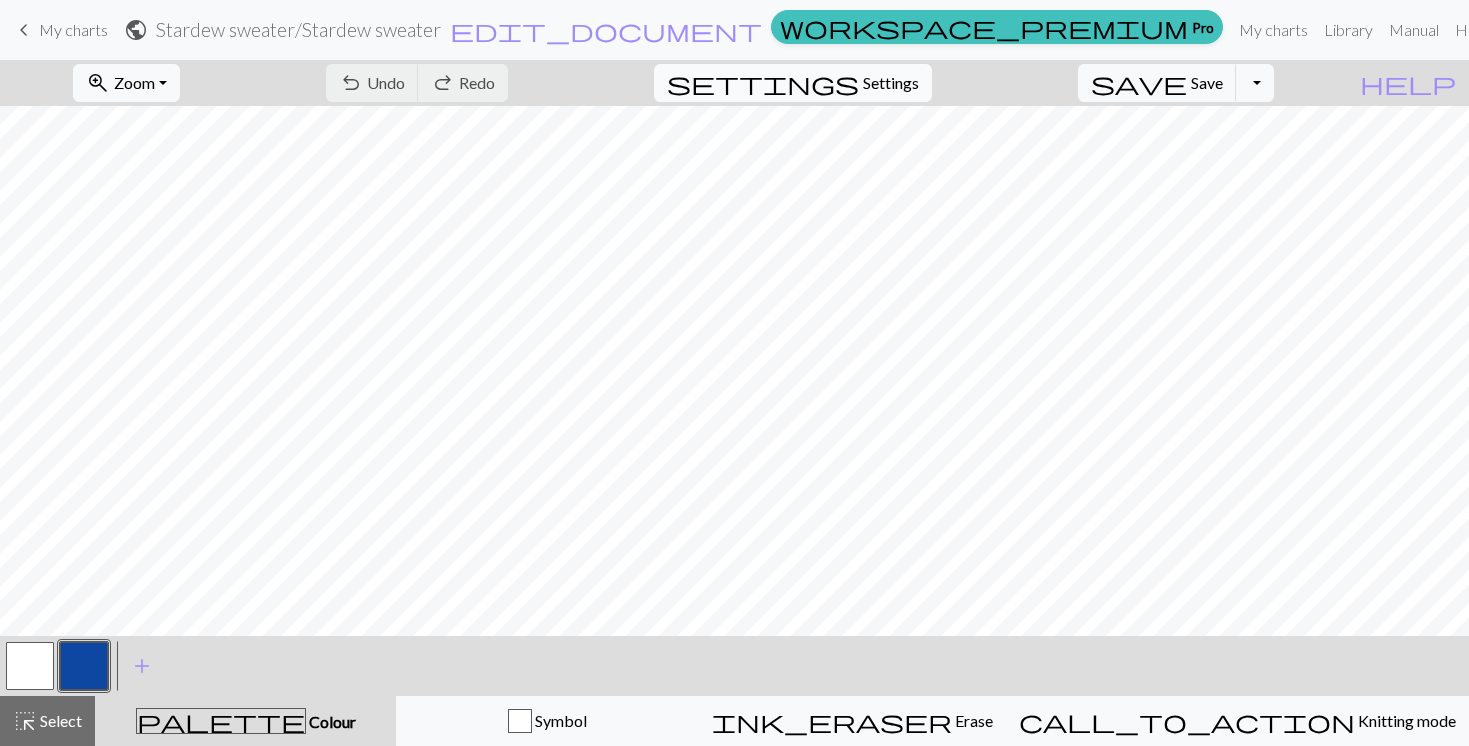 click on "Settings" at bounding box center [891, 83] 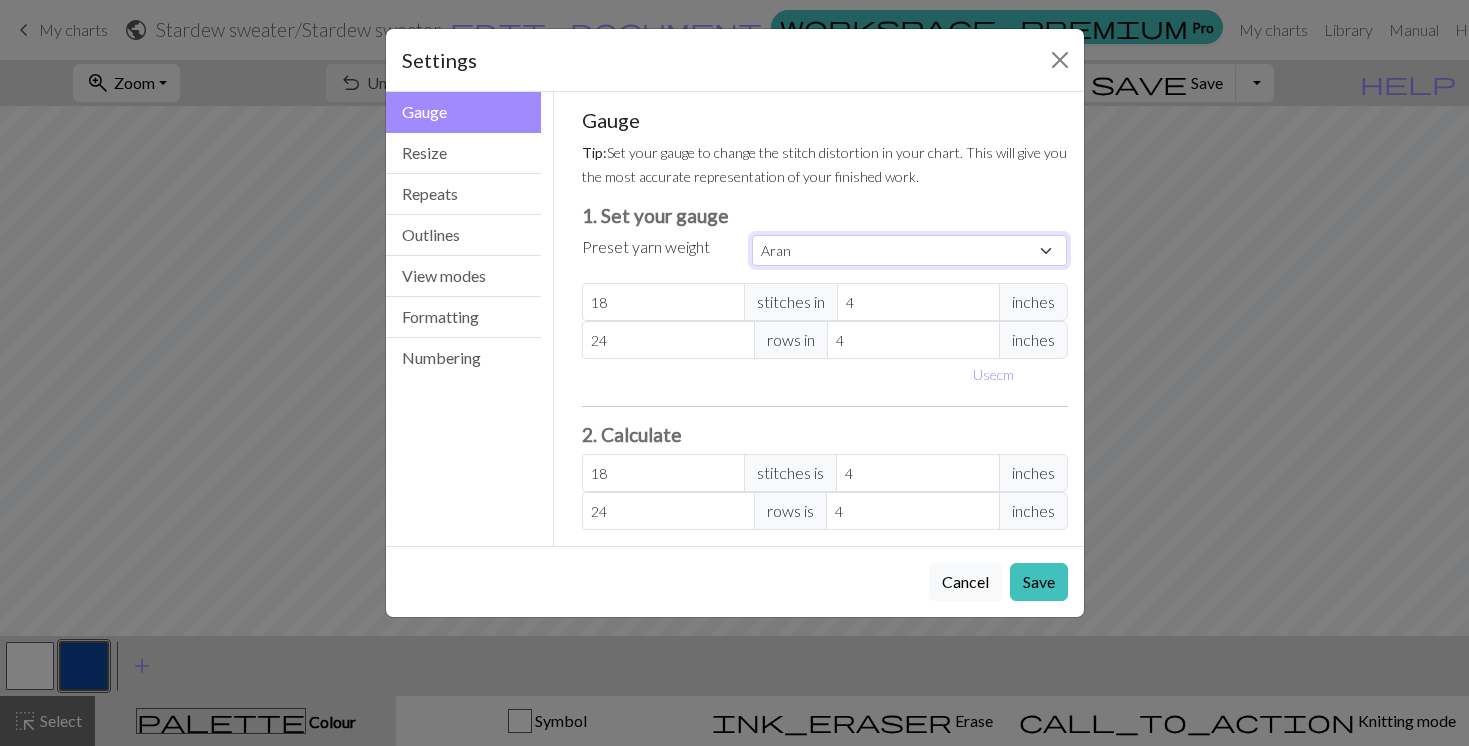 click on "Custom Square Lace Light Fingering Fingering Sport Double knit Worsted Aran Bulky Super Bulky" at bounding box center (910, 250) 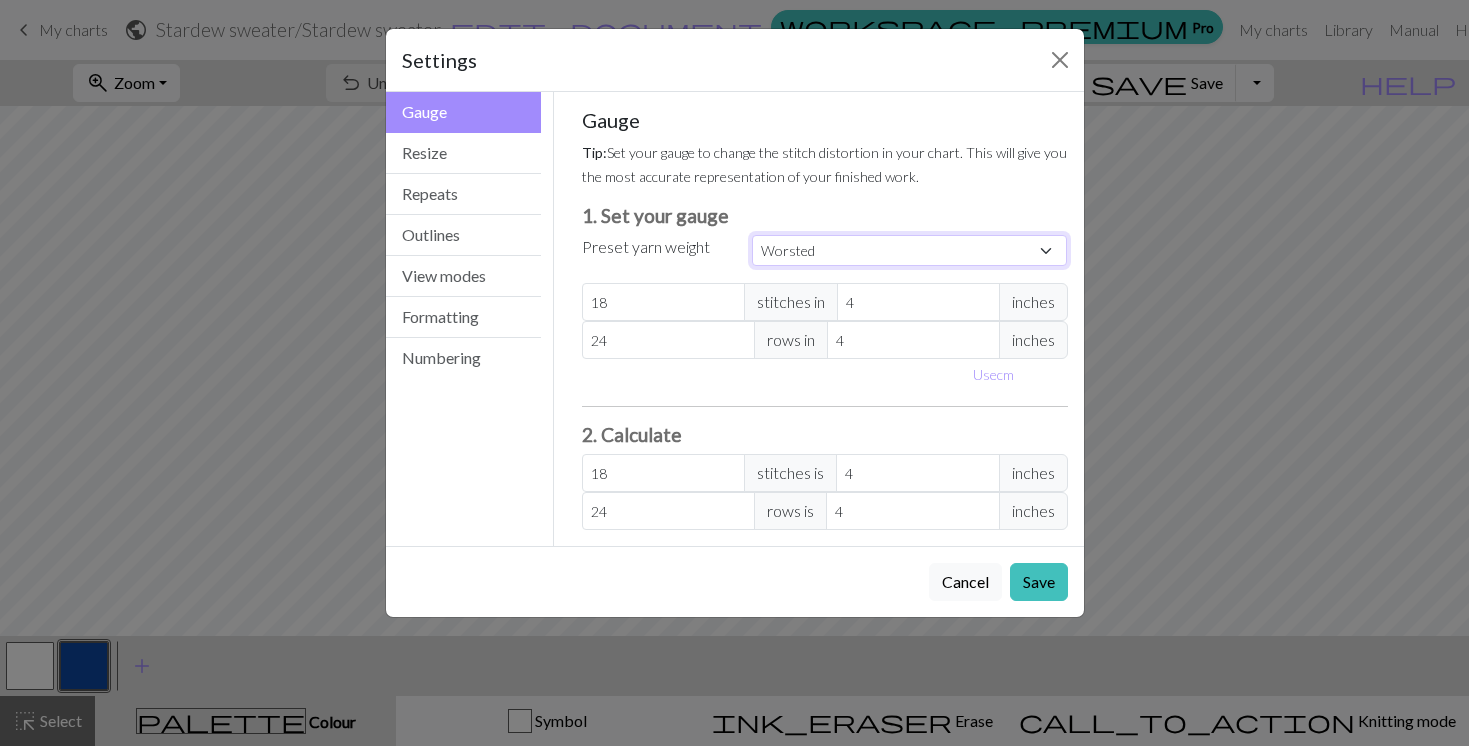 type on "20" 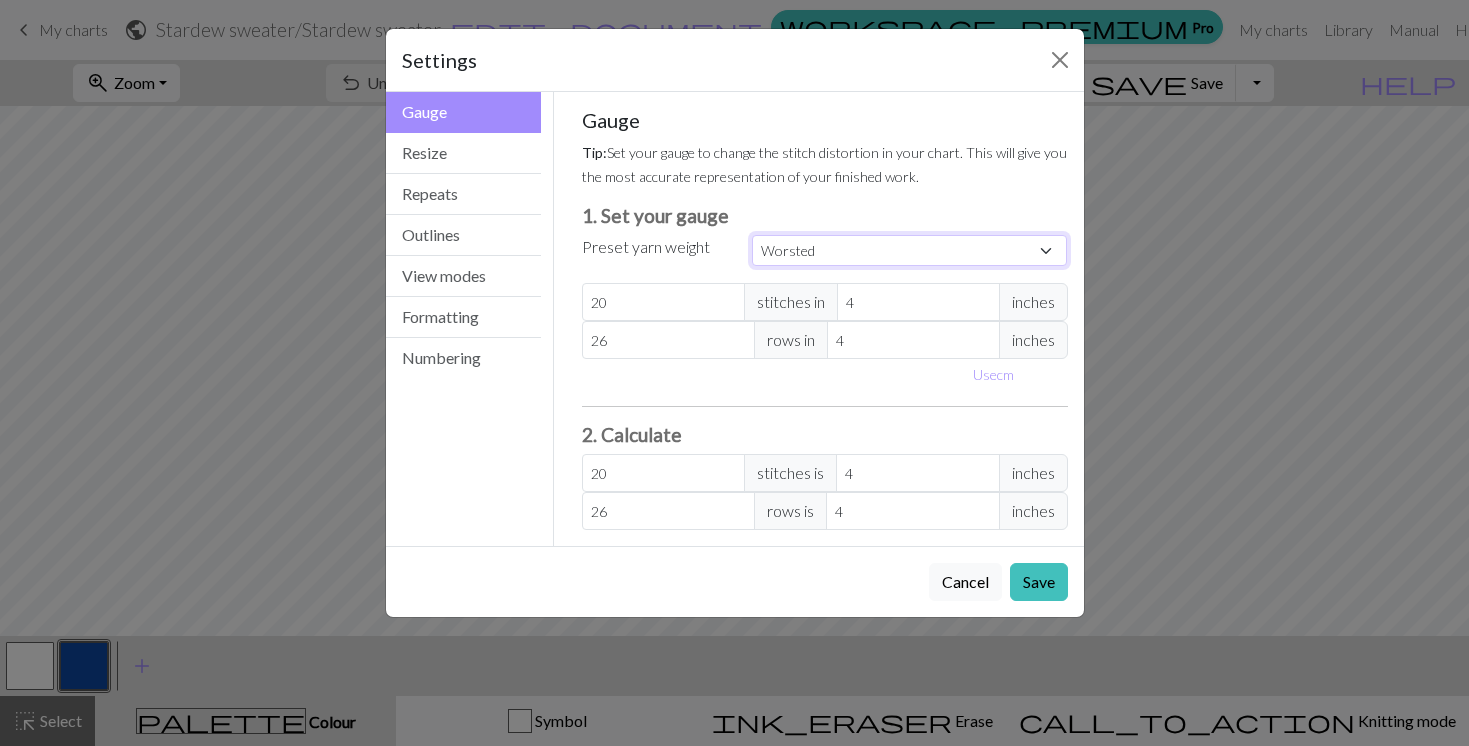click on "Custom Square Lace Light Fingering Fingering Sport Double knit Worsted Aran Bulky Super Bulky" at bounding box center [910, 250] 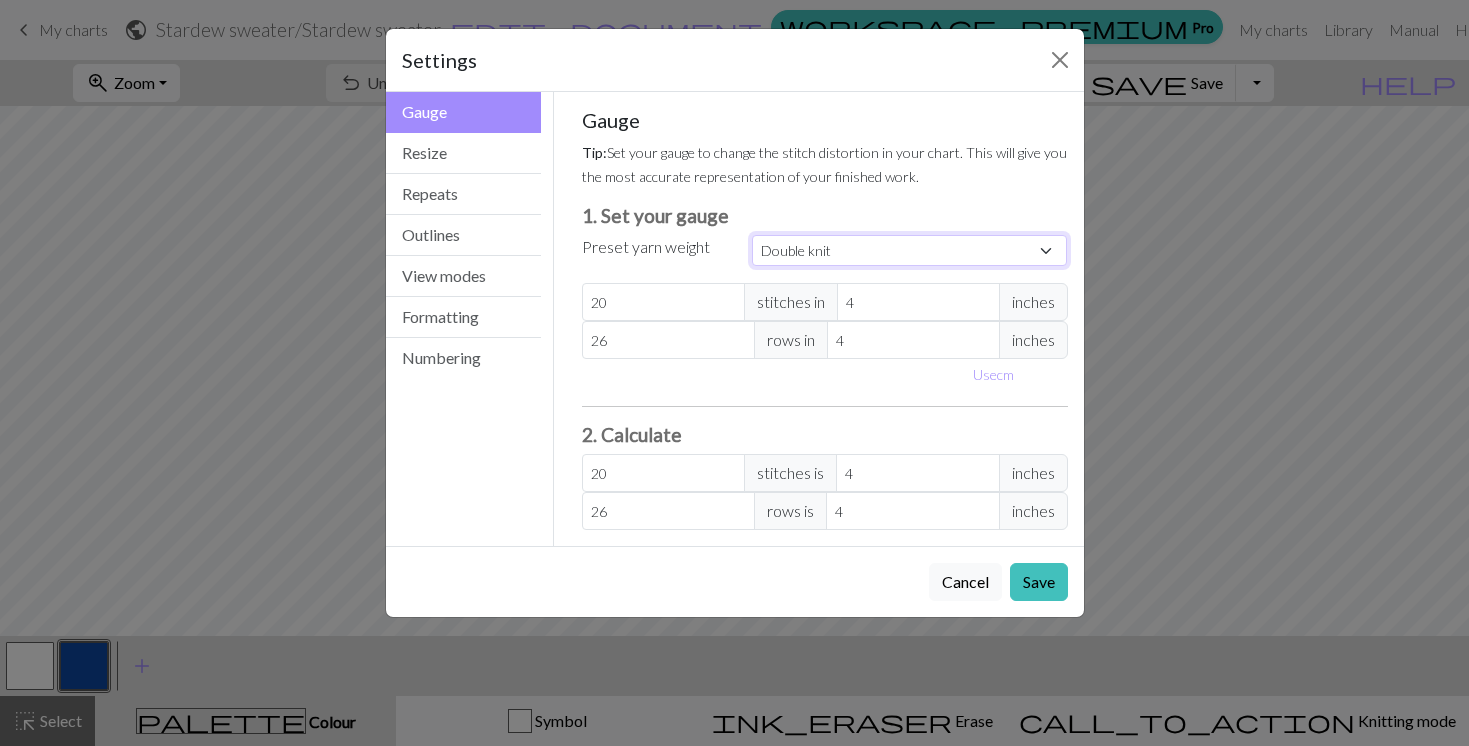 type on "22" 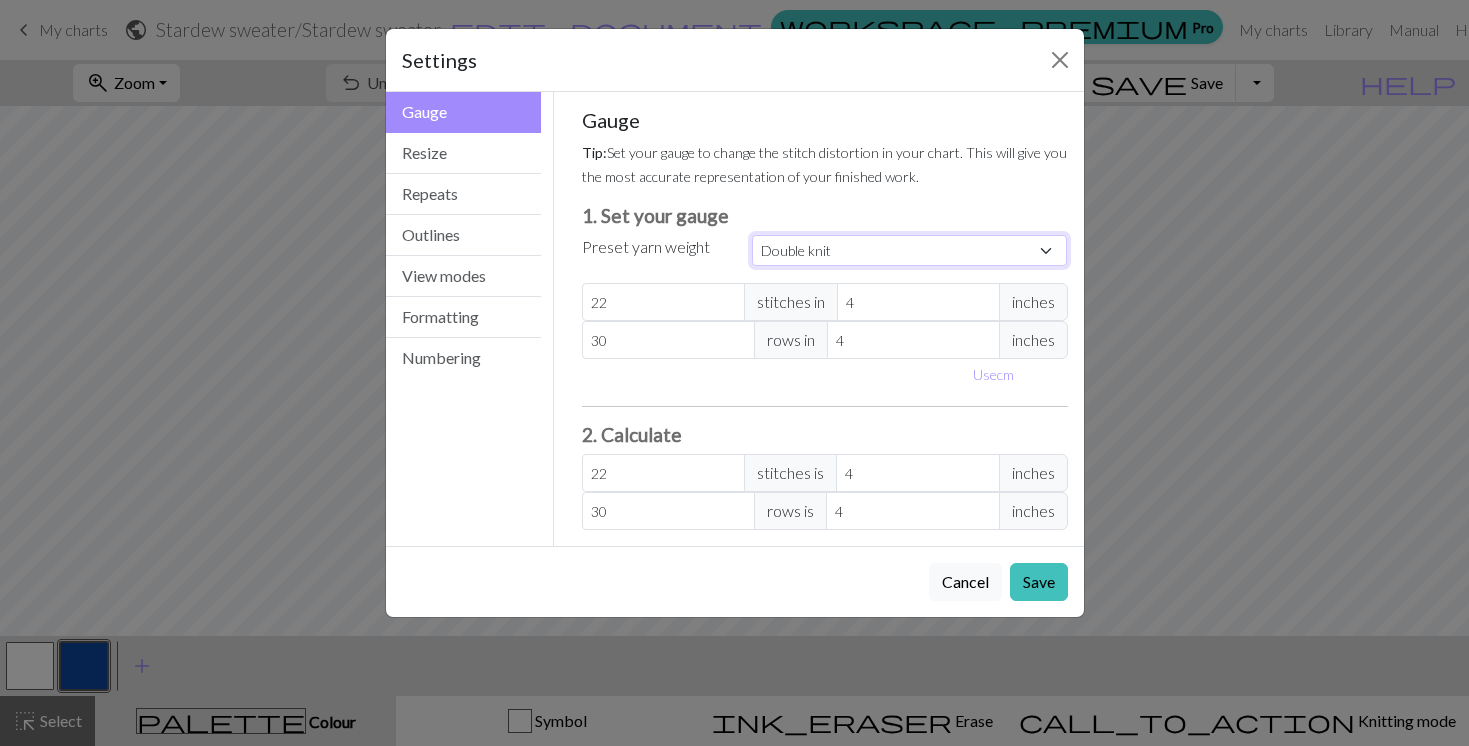 click on "Custom Square Lace Light Fingering Fingering Sport Double knit Worsted Aran Bulky Super Bulky" at bounding box center (910, 250) 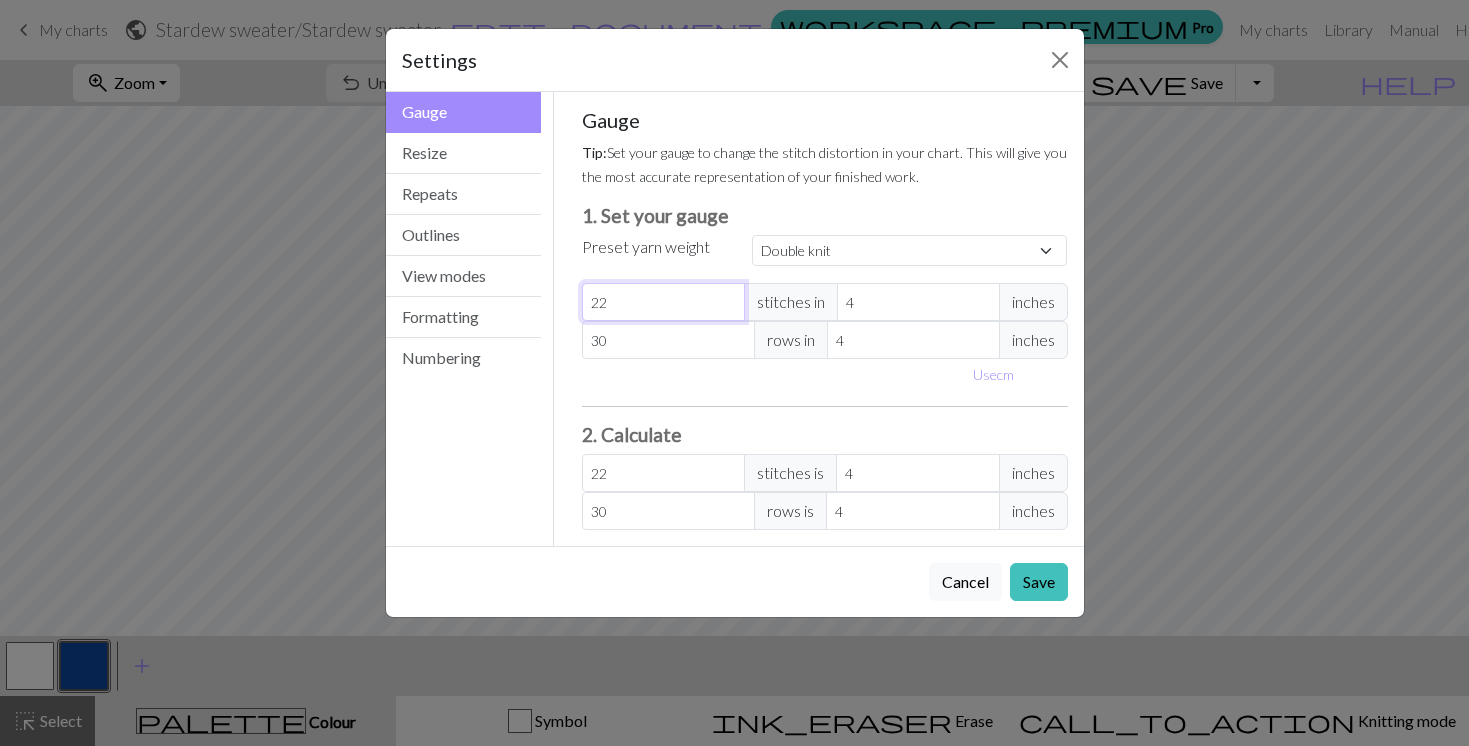 click on "22" at bounding box center (663, 302) 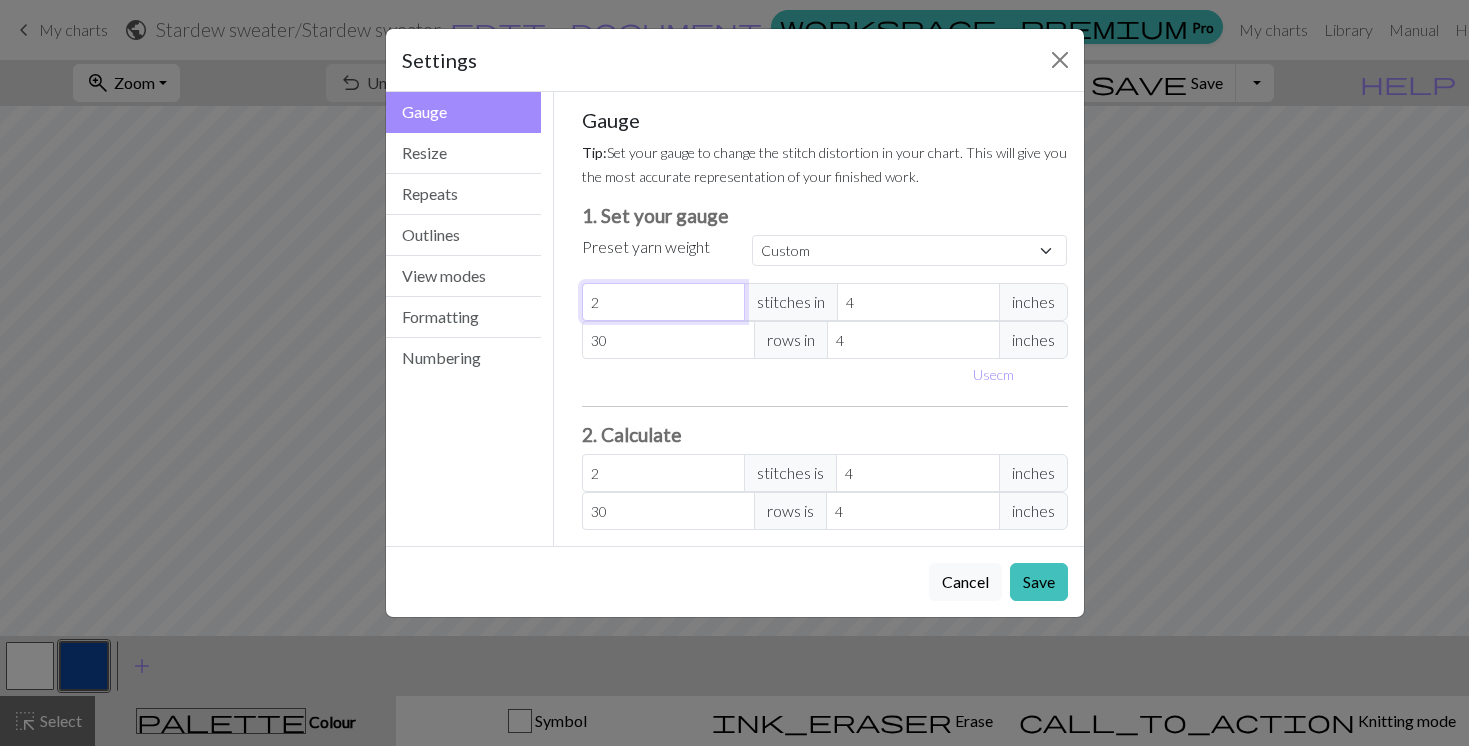 type on "21" 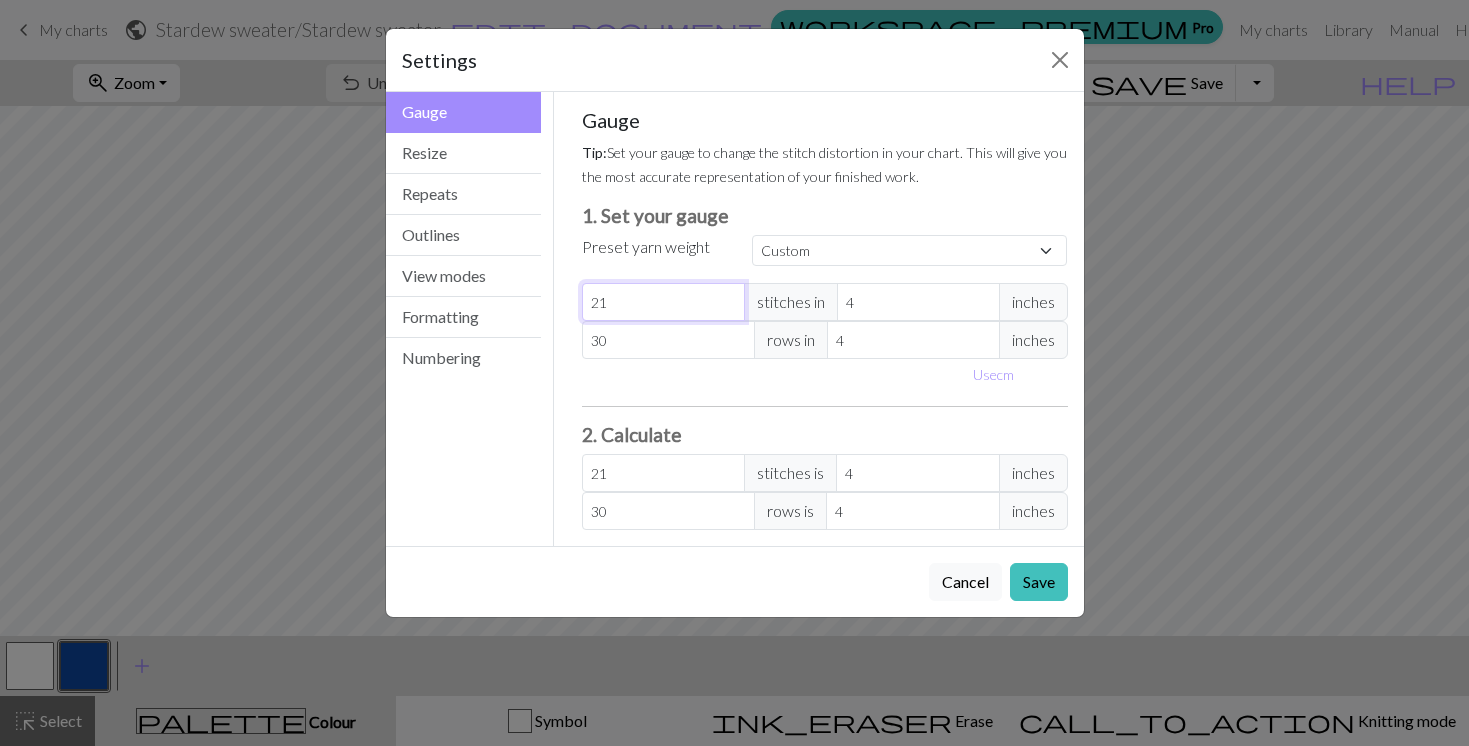 type on "21" 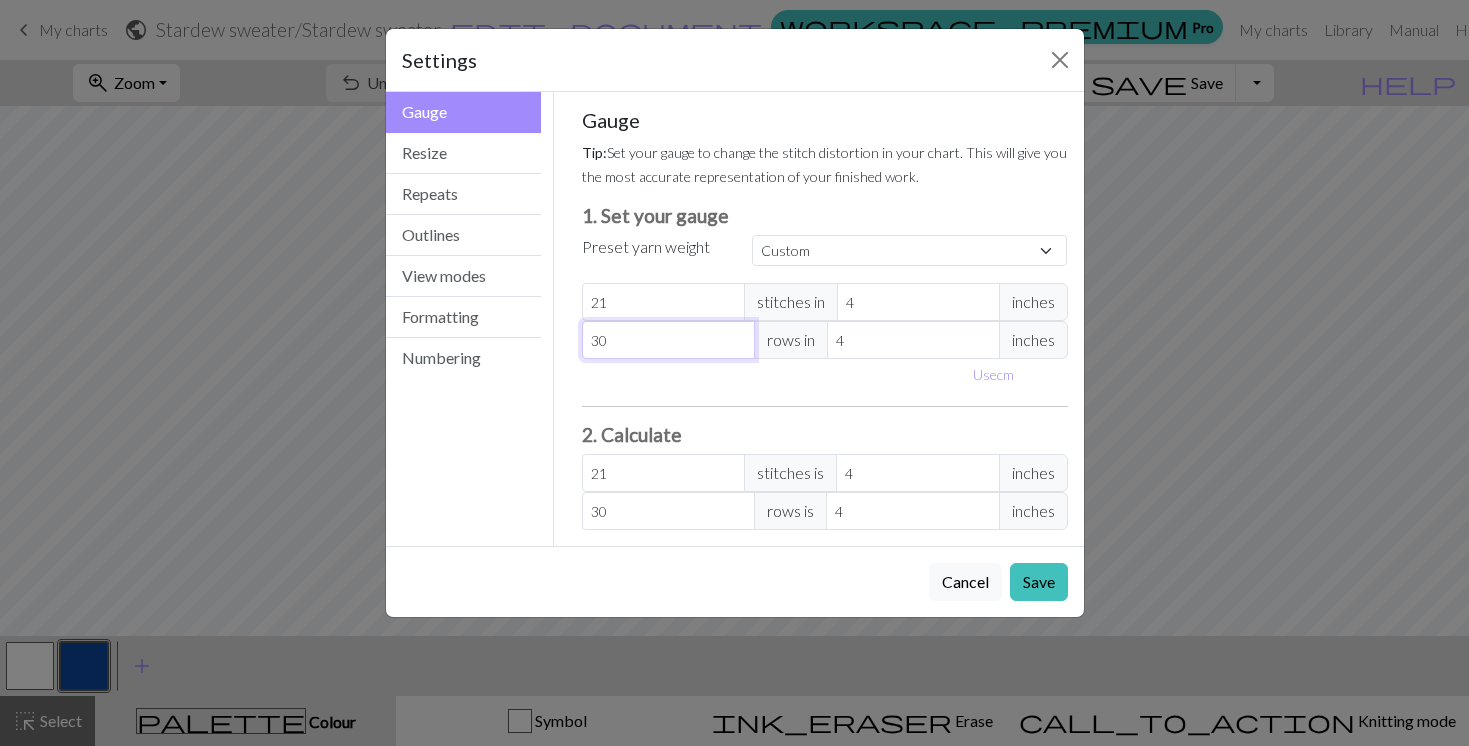 click on "30" at bounding box center (668, 340) 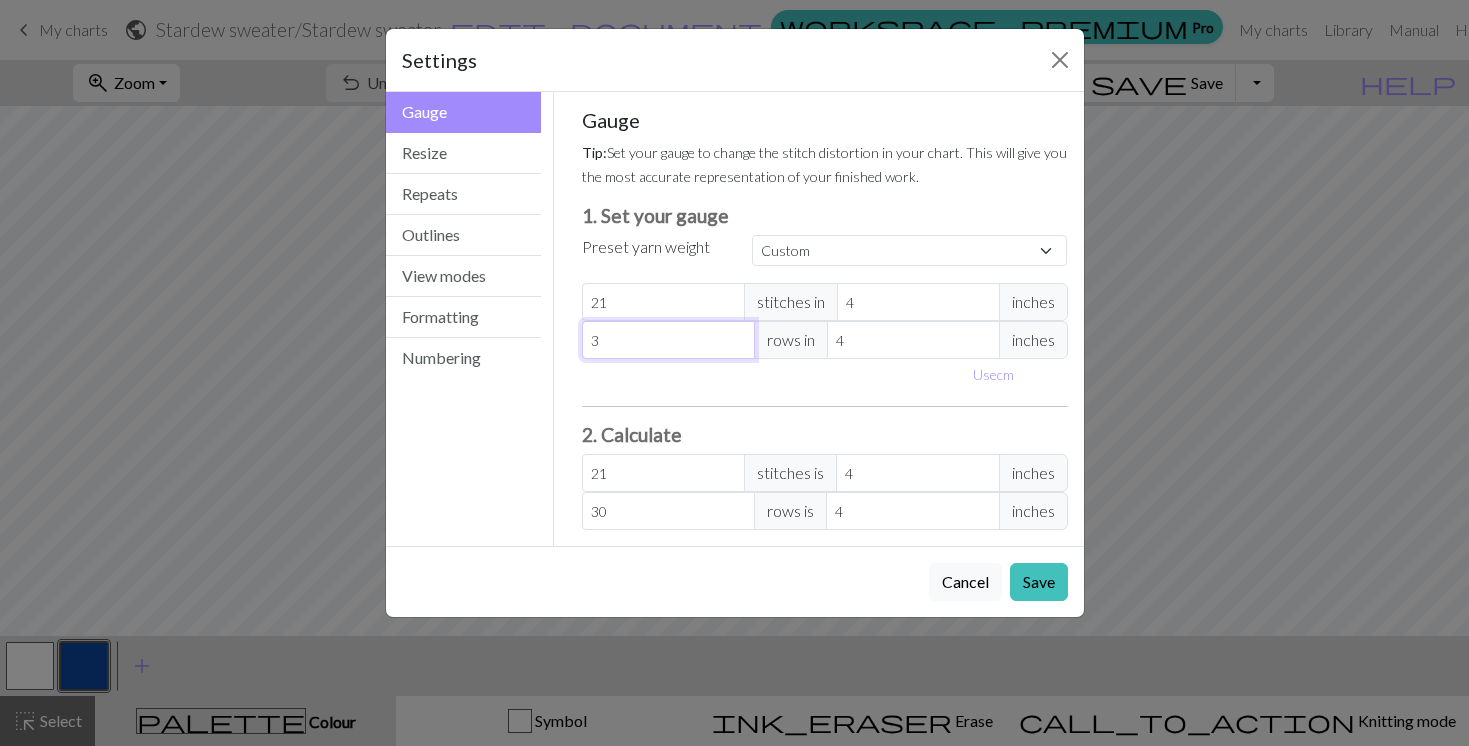 type on "3" 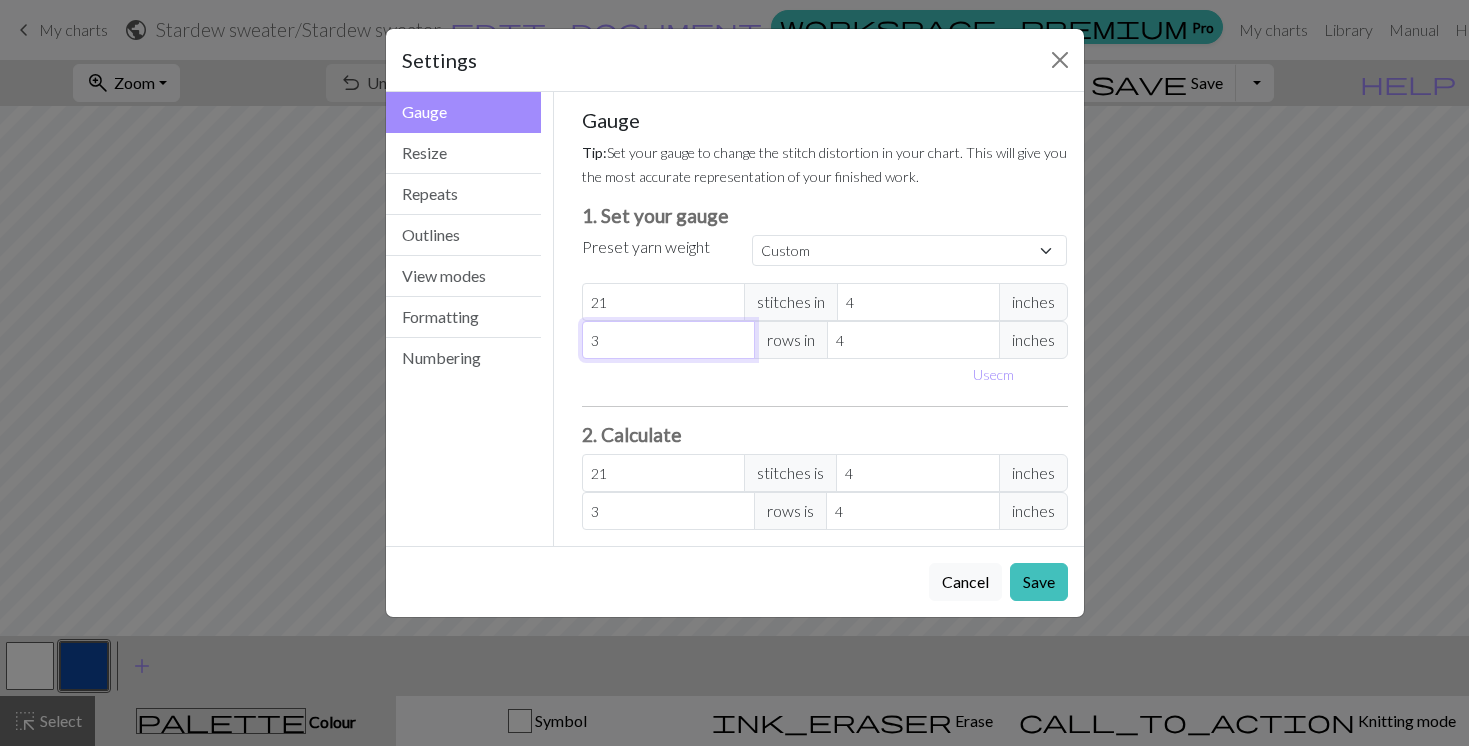 type 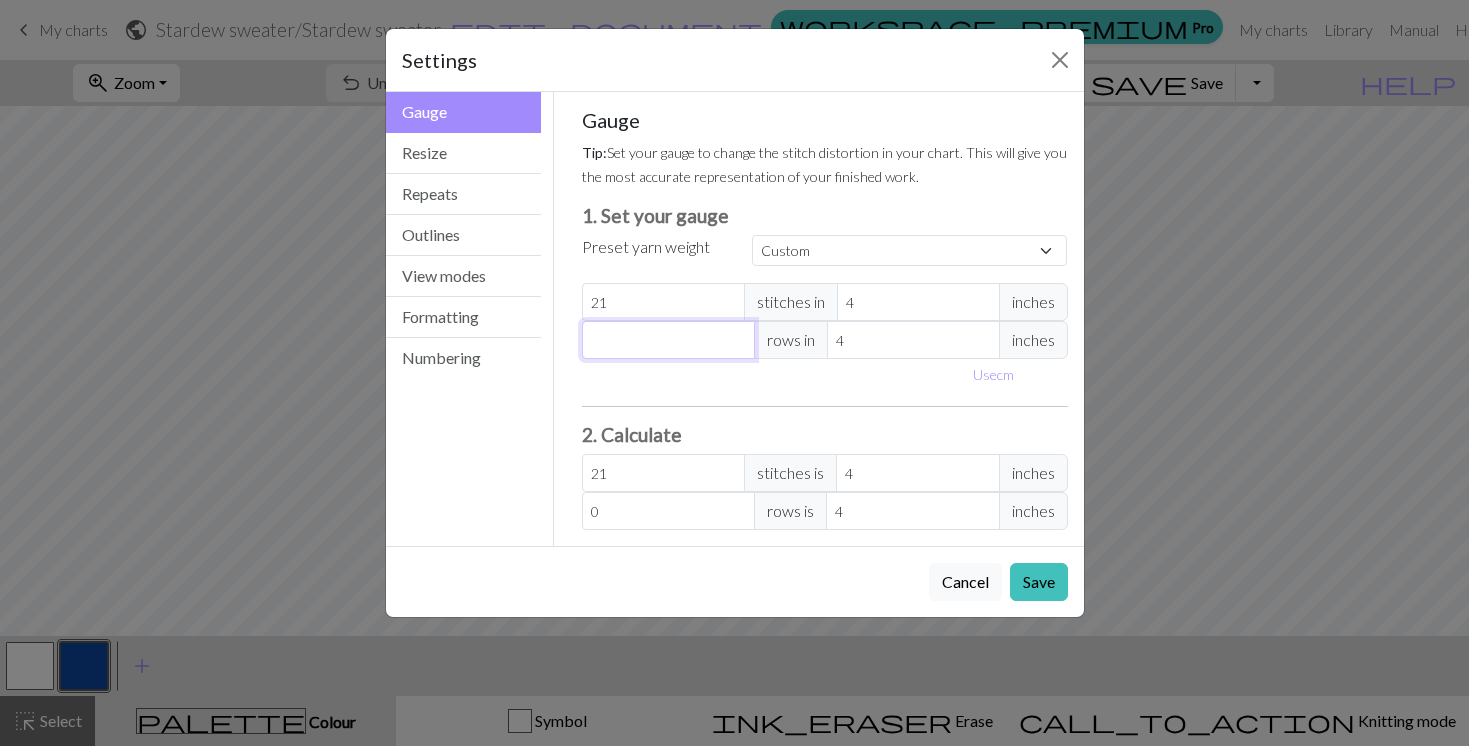 type on "2" 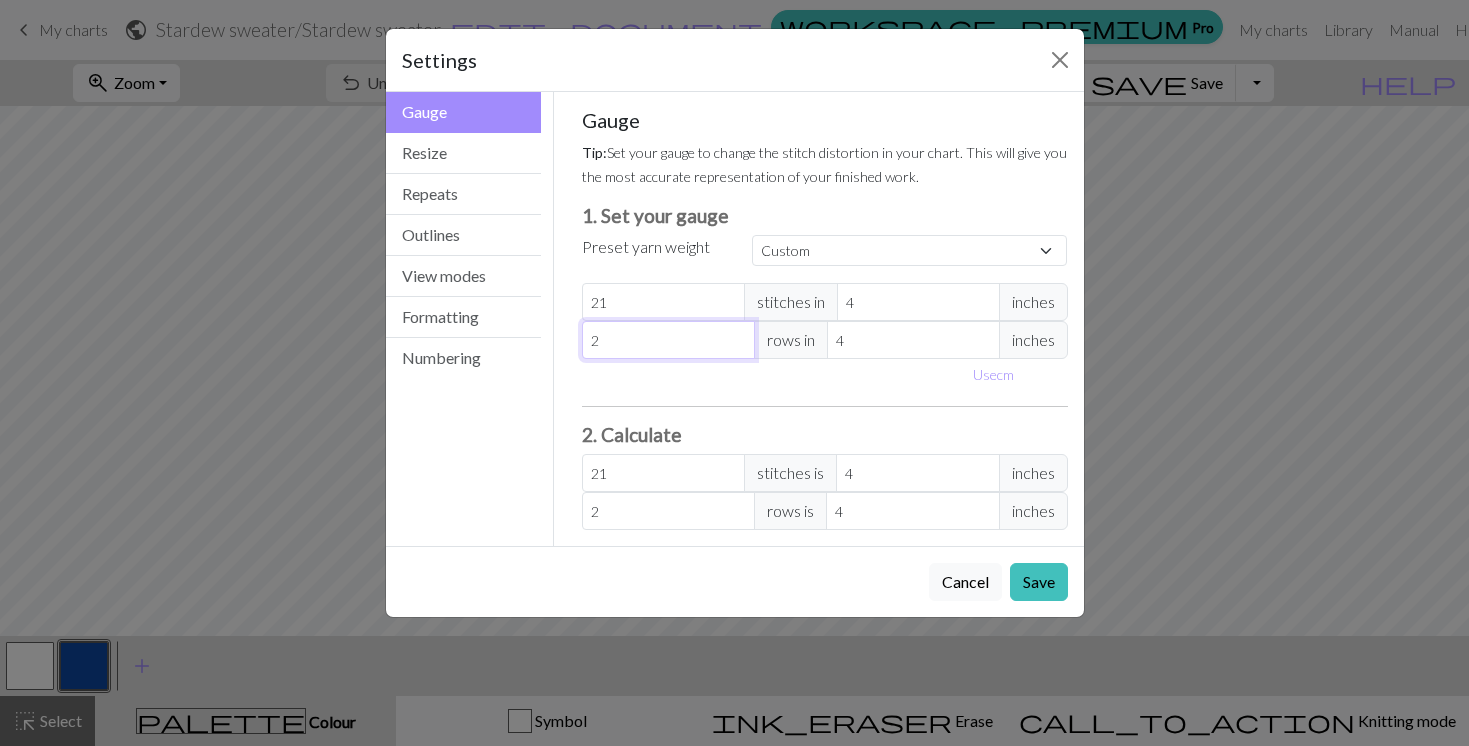 type on "28" 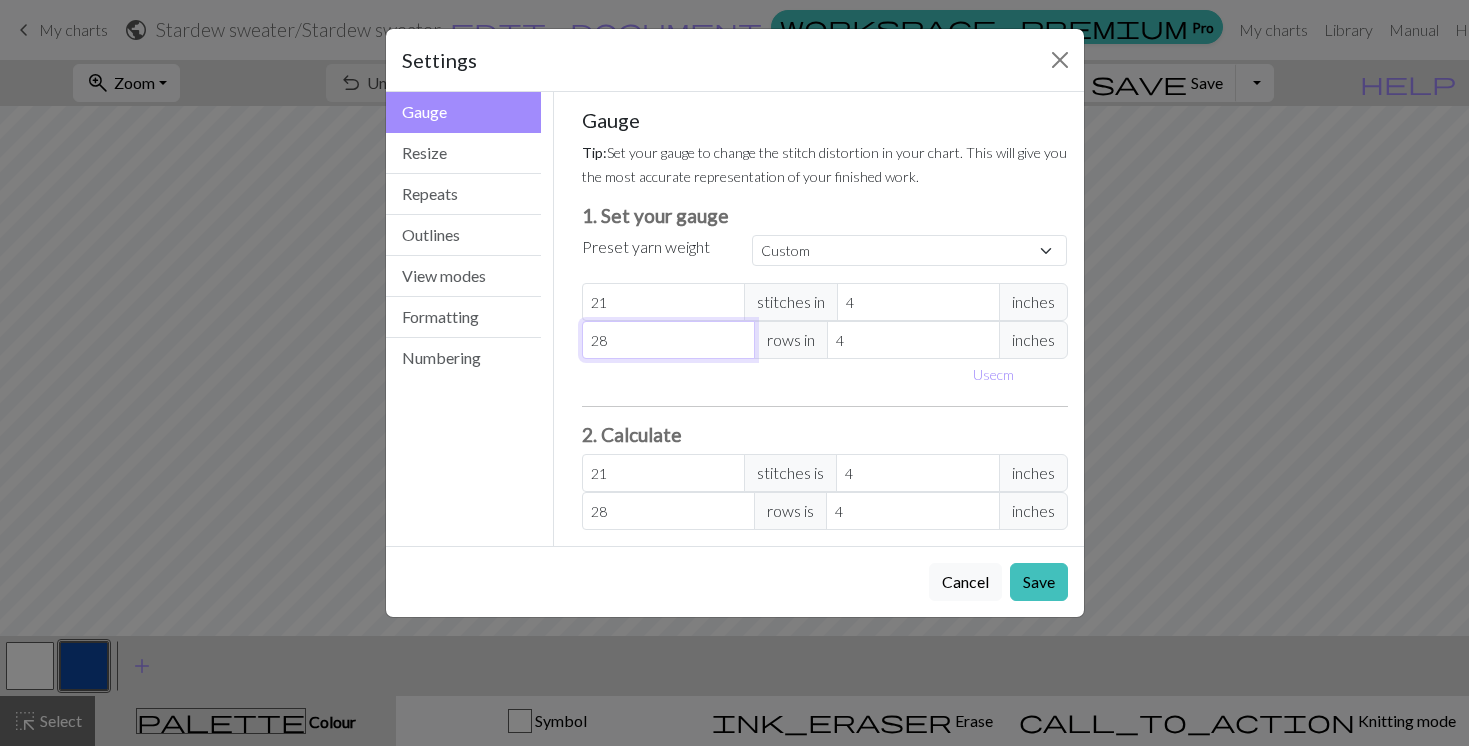 type on "28" 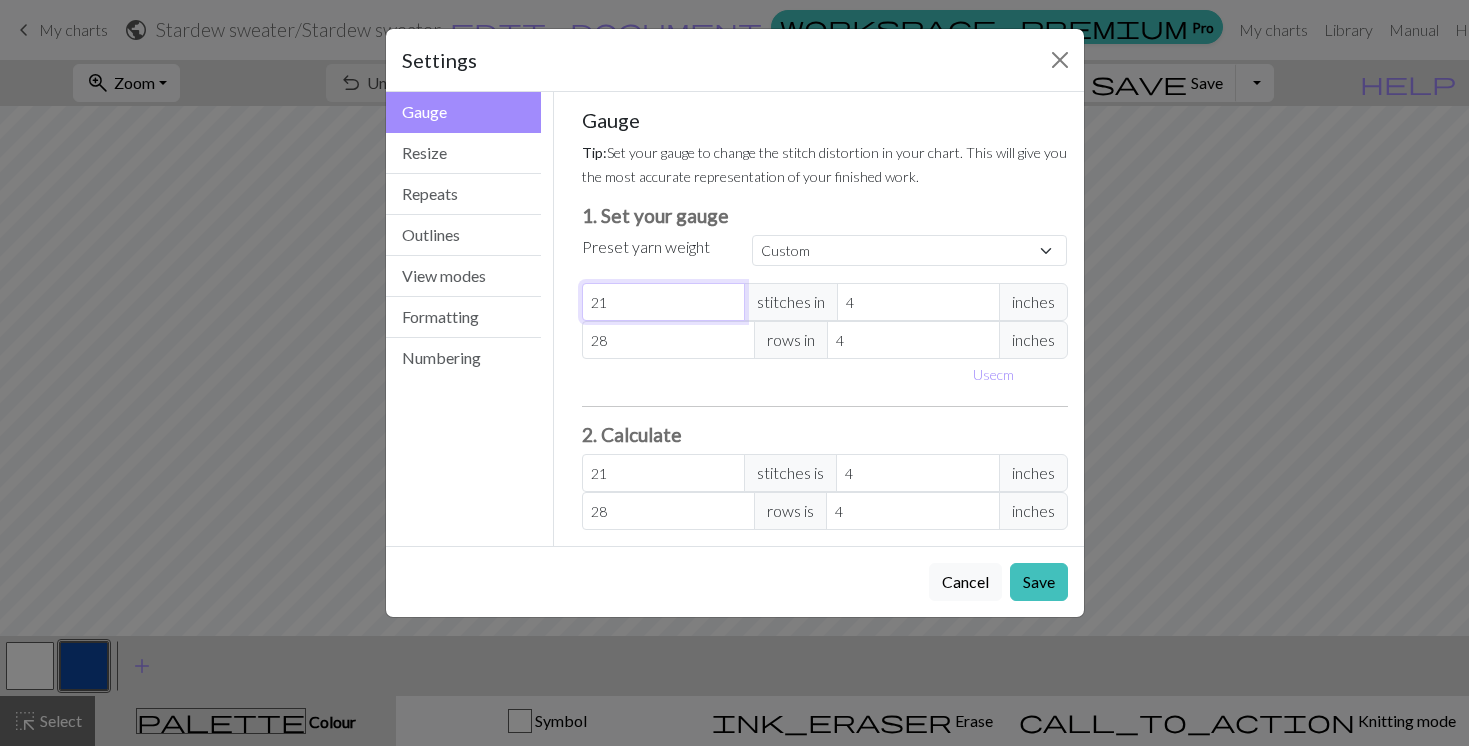 click on "21" at bounding box center (663, 302) 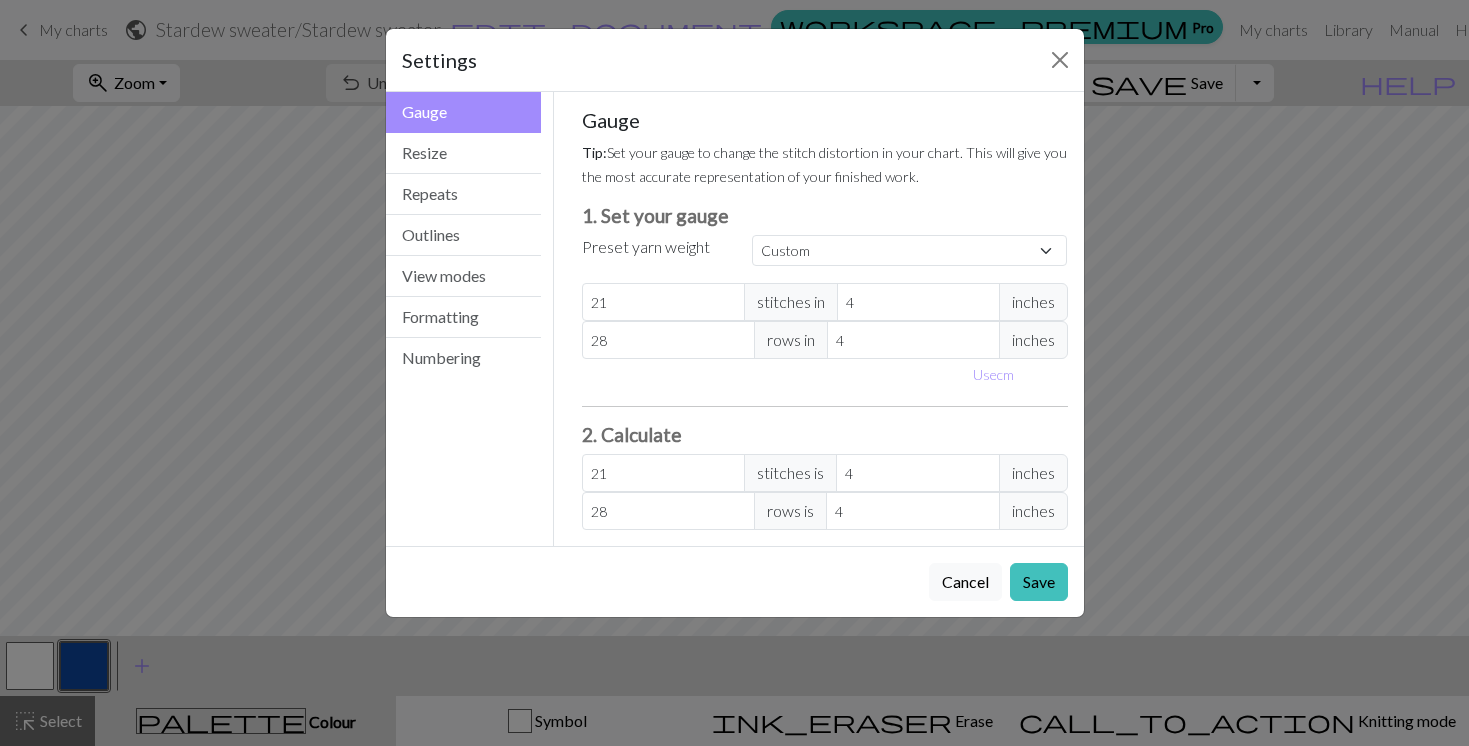 click on "inches" at bounding box center [1033, 302] 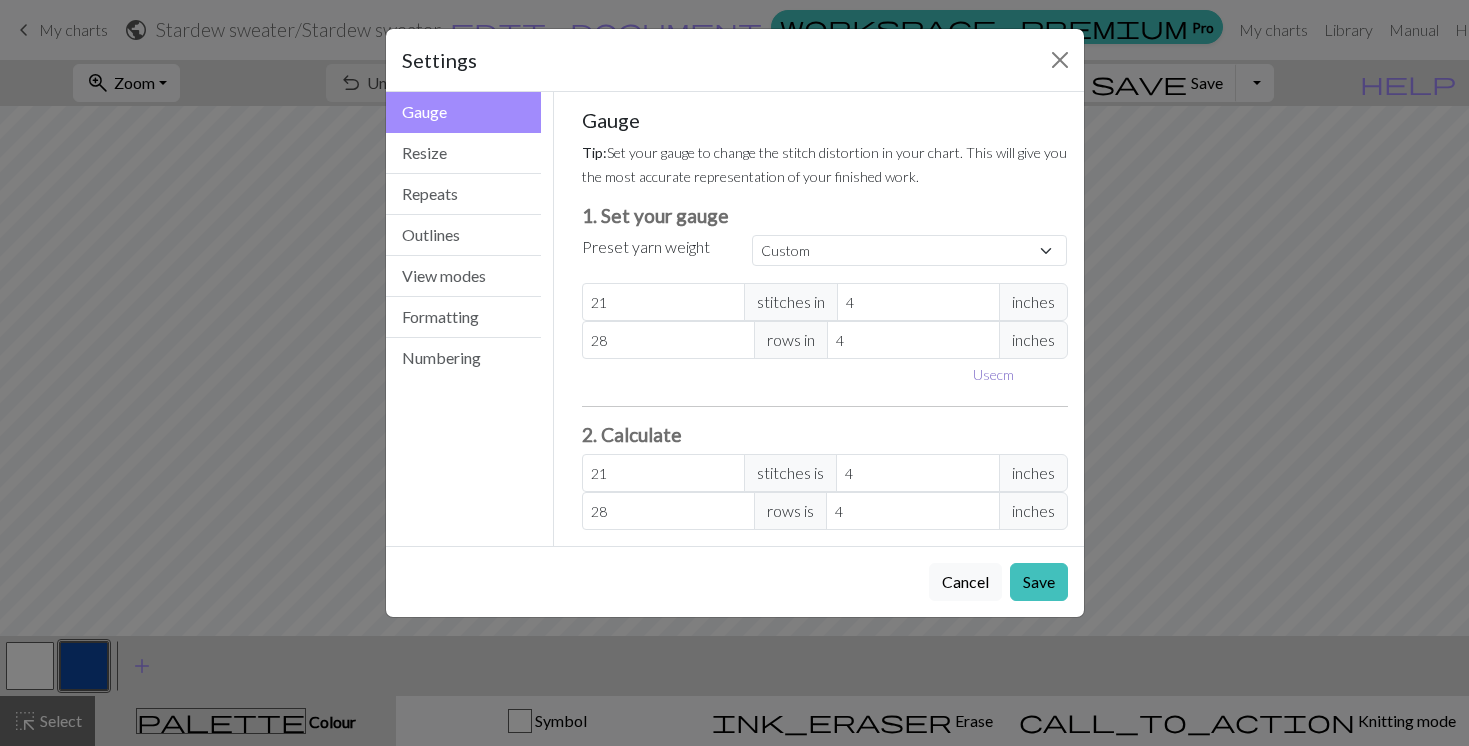 click on "Use  cm" at bounding box center [993, 374] 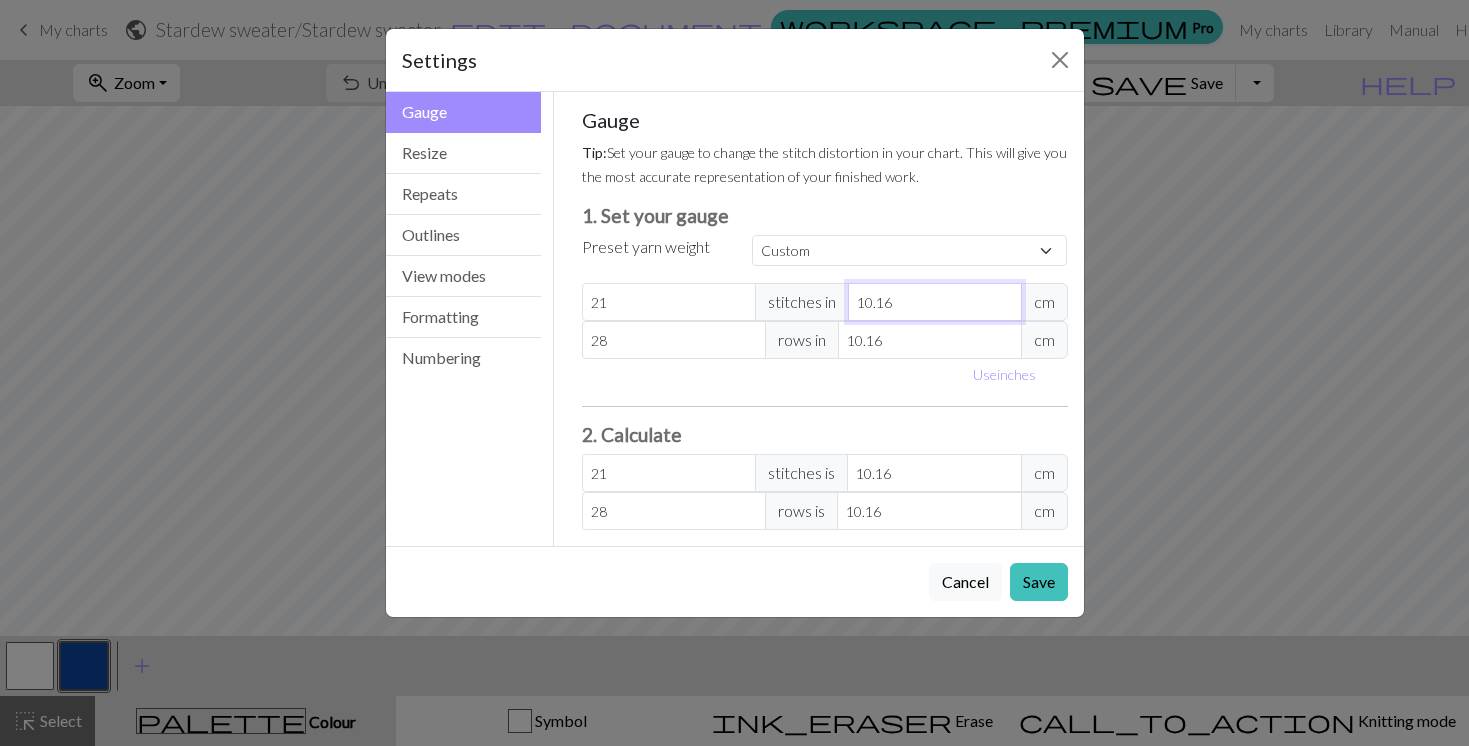 click on "10.16" at bounding box center [935, 302] 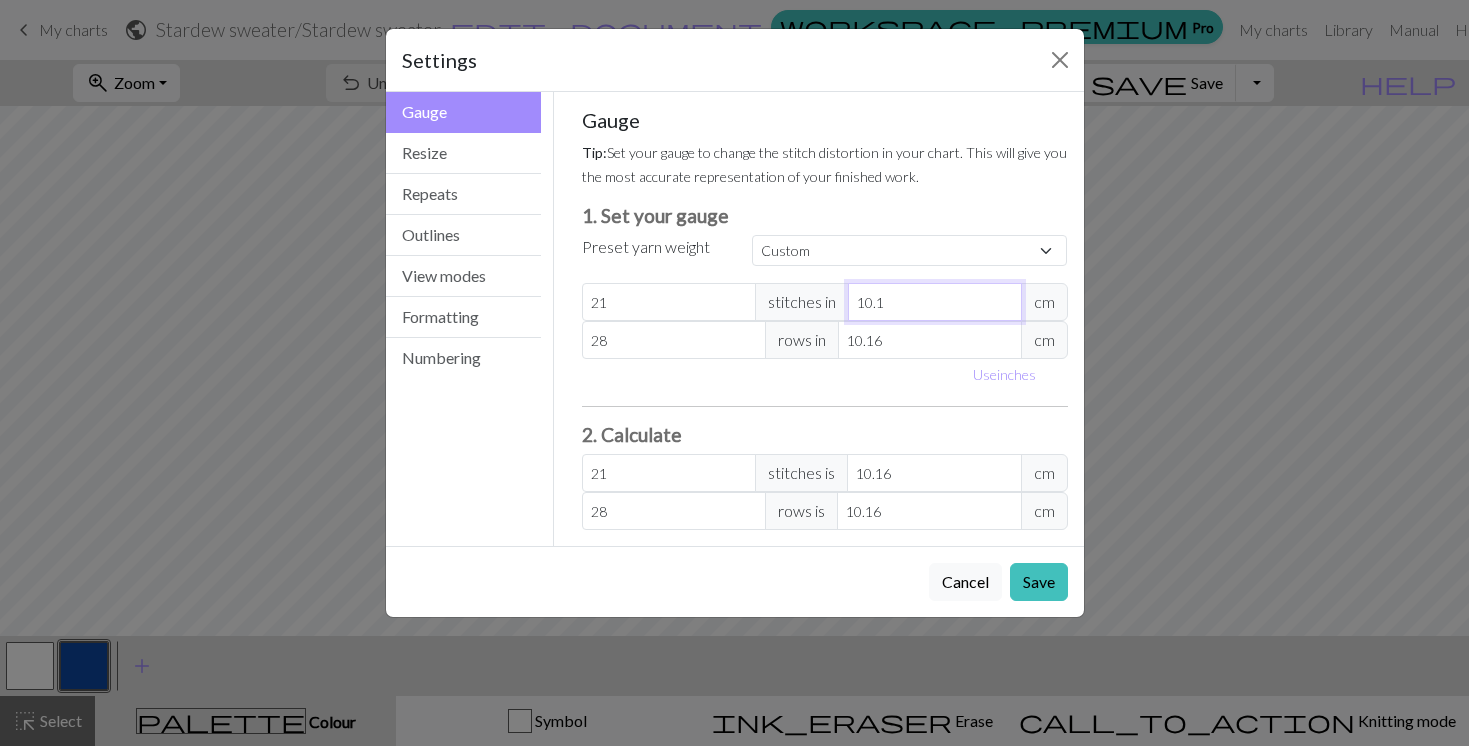 type on "10" 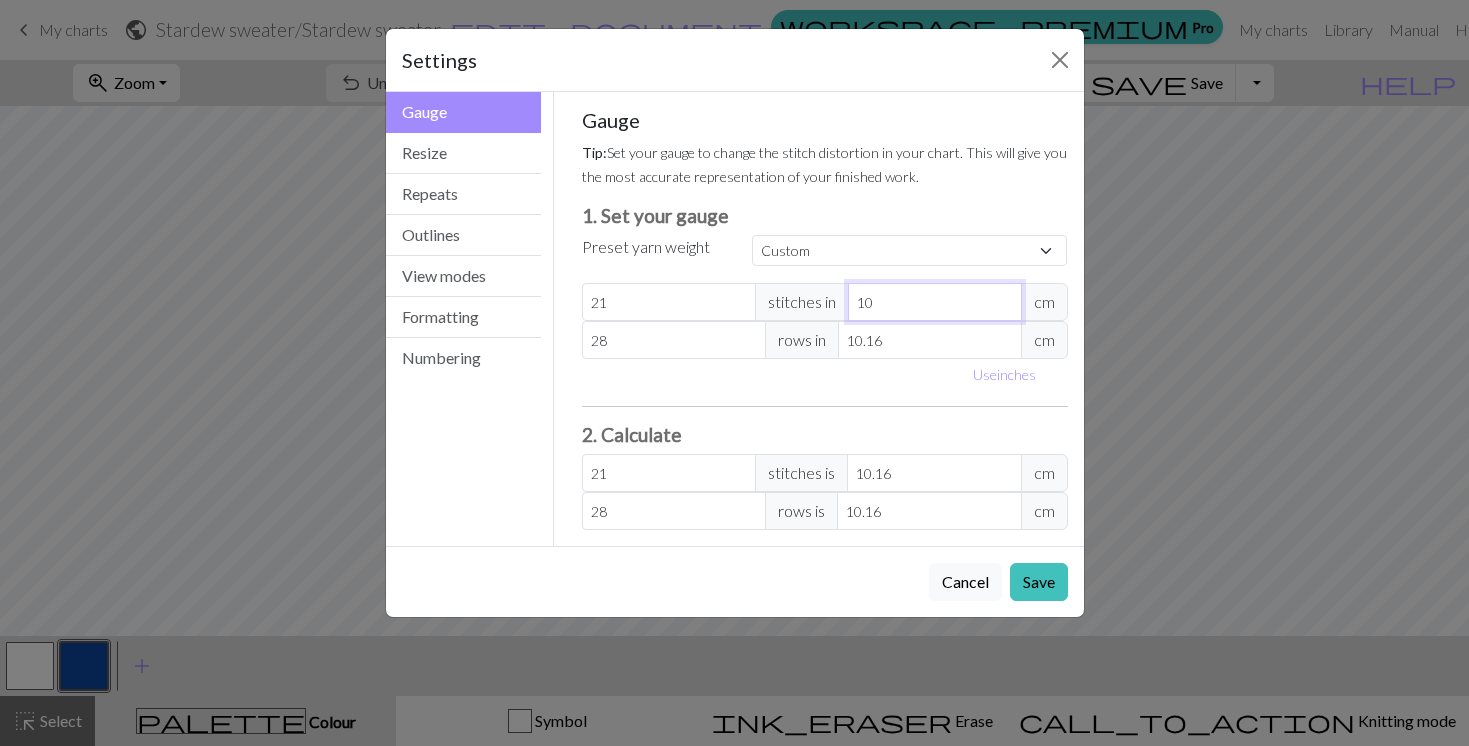 type on "10" 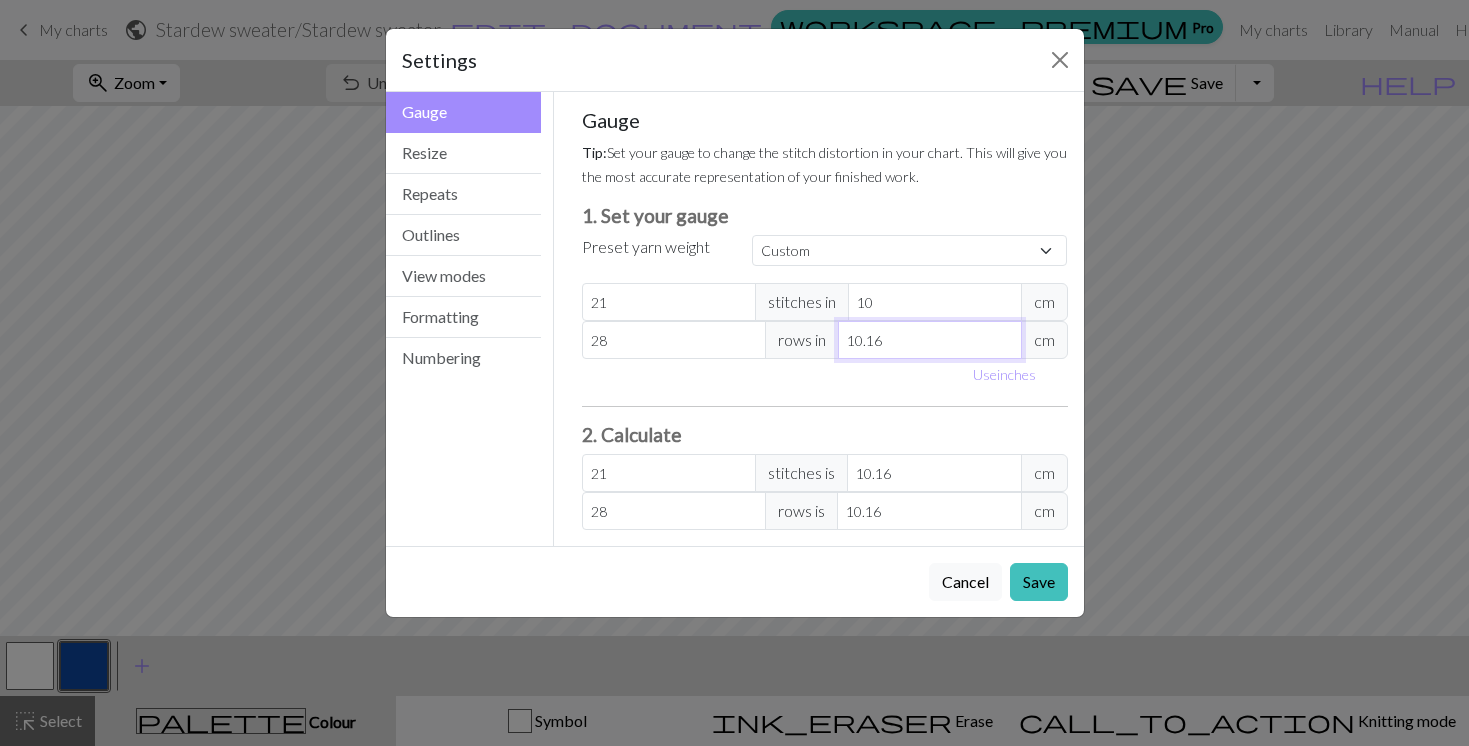 click on "10.16" at bounding box center (930, 340) 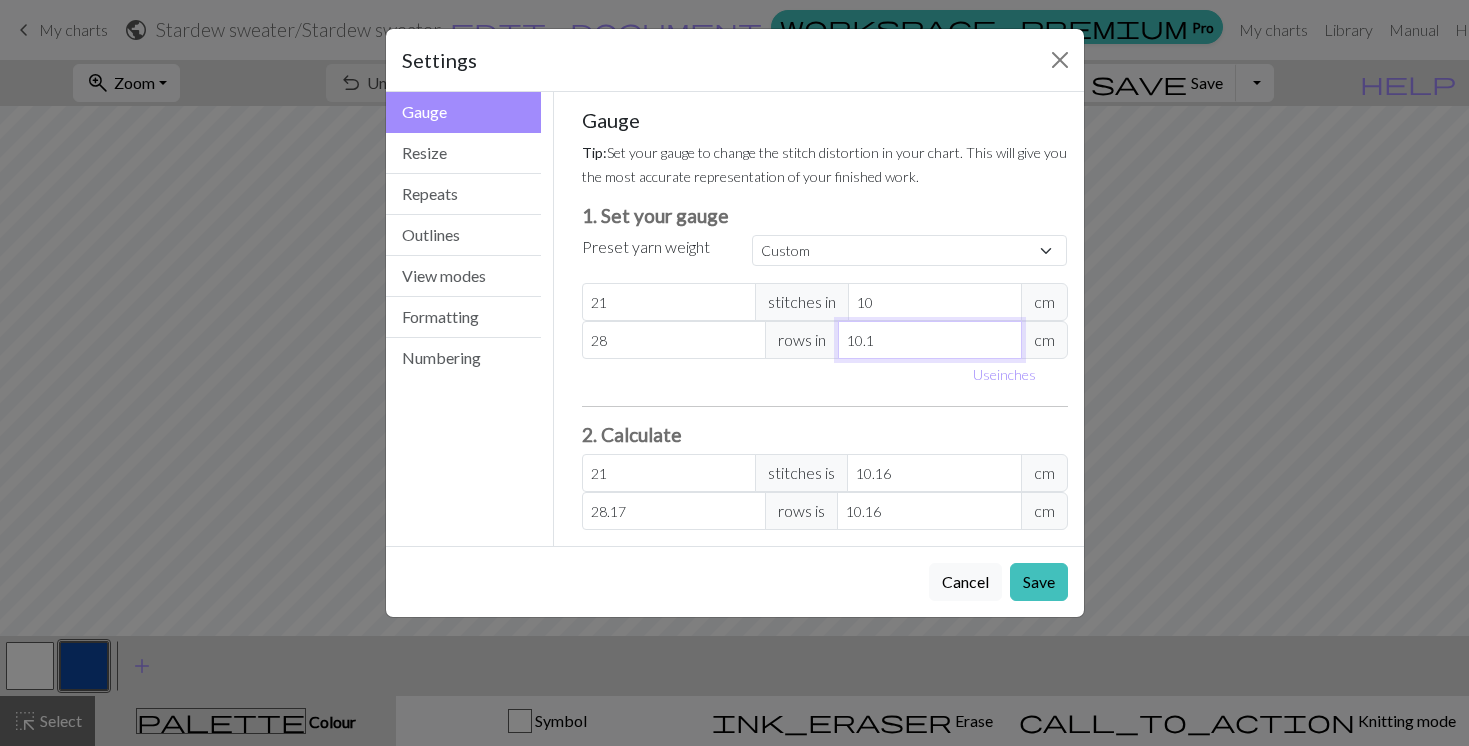 type on "10" 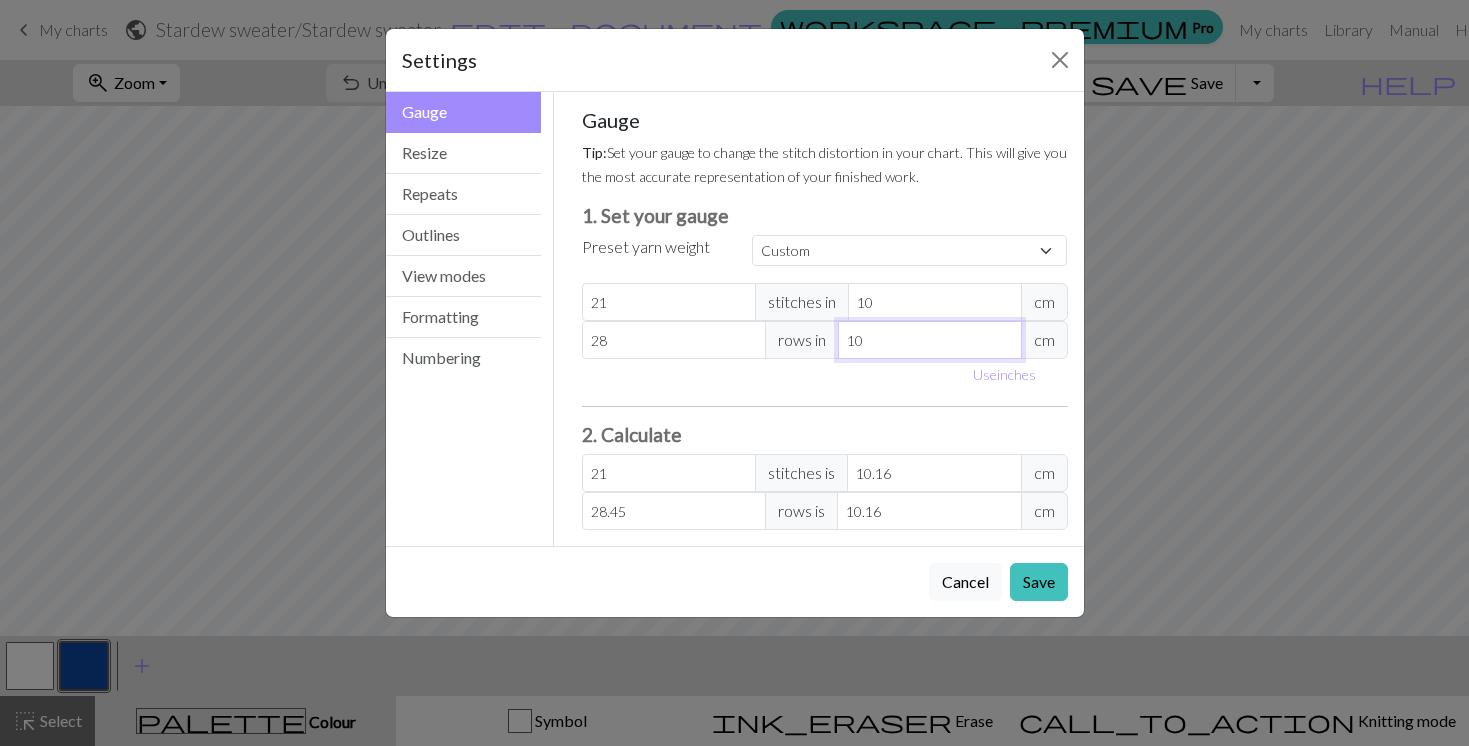type on "10" 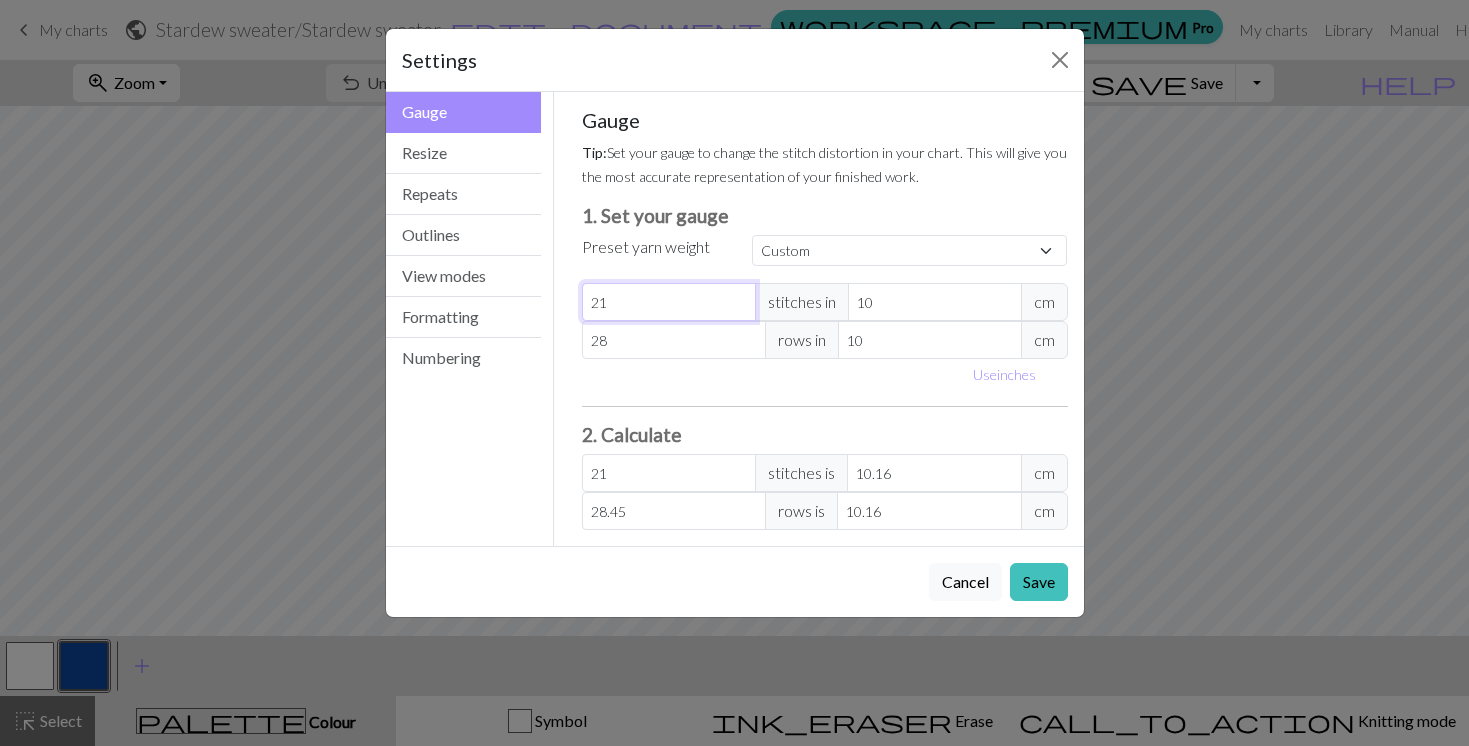 click on "21" at bounding box center [669, 302] 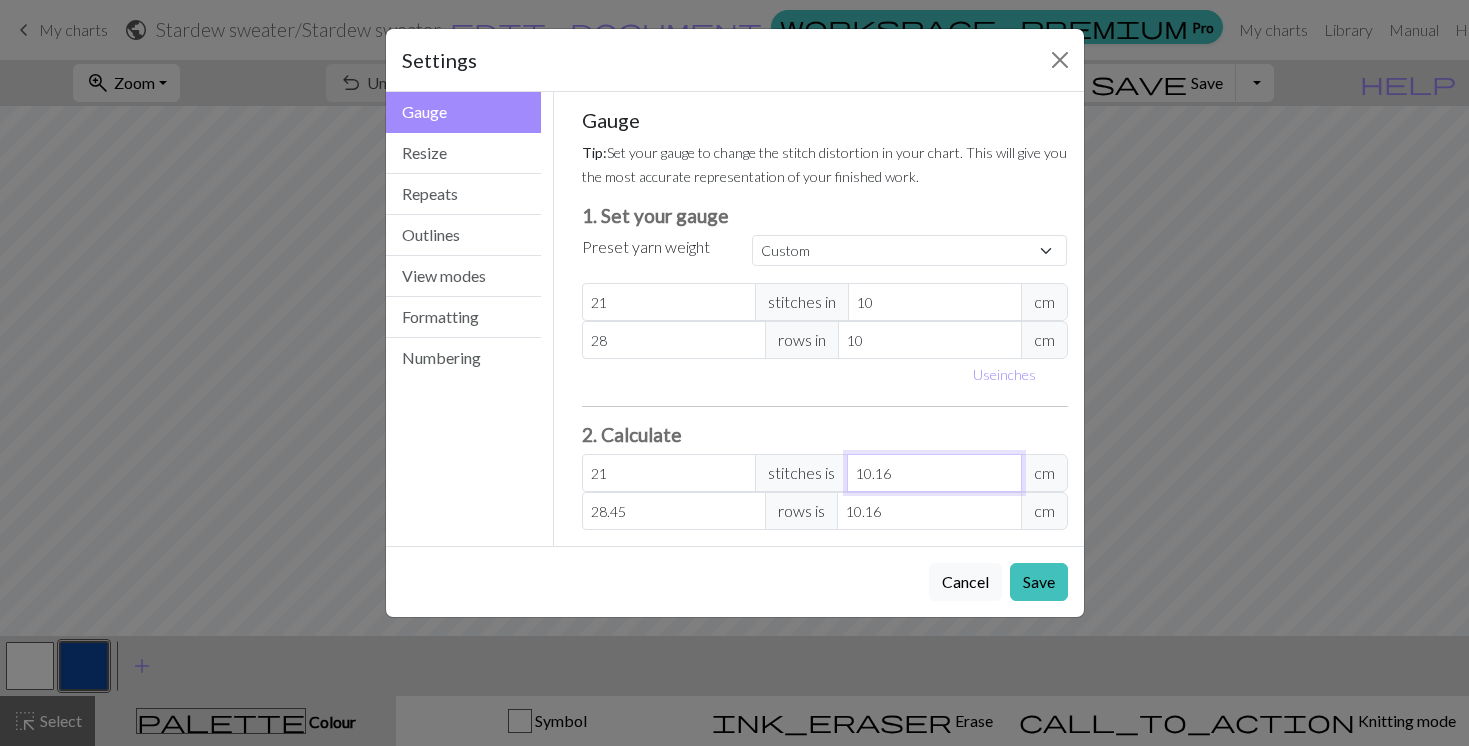 click on "10.16" at bounding box center (934, 473) 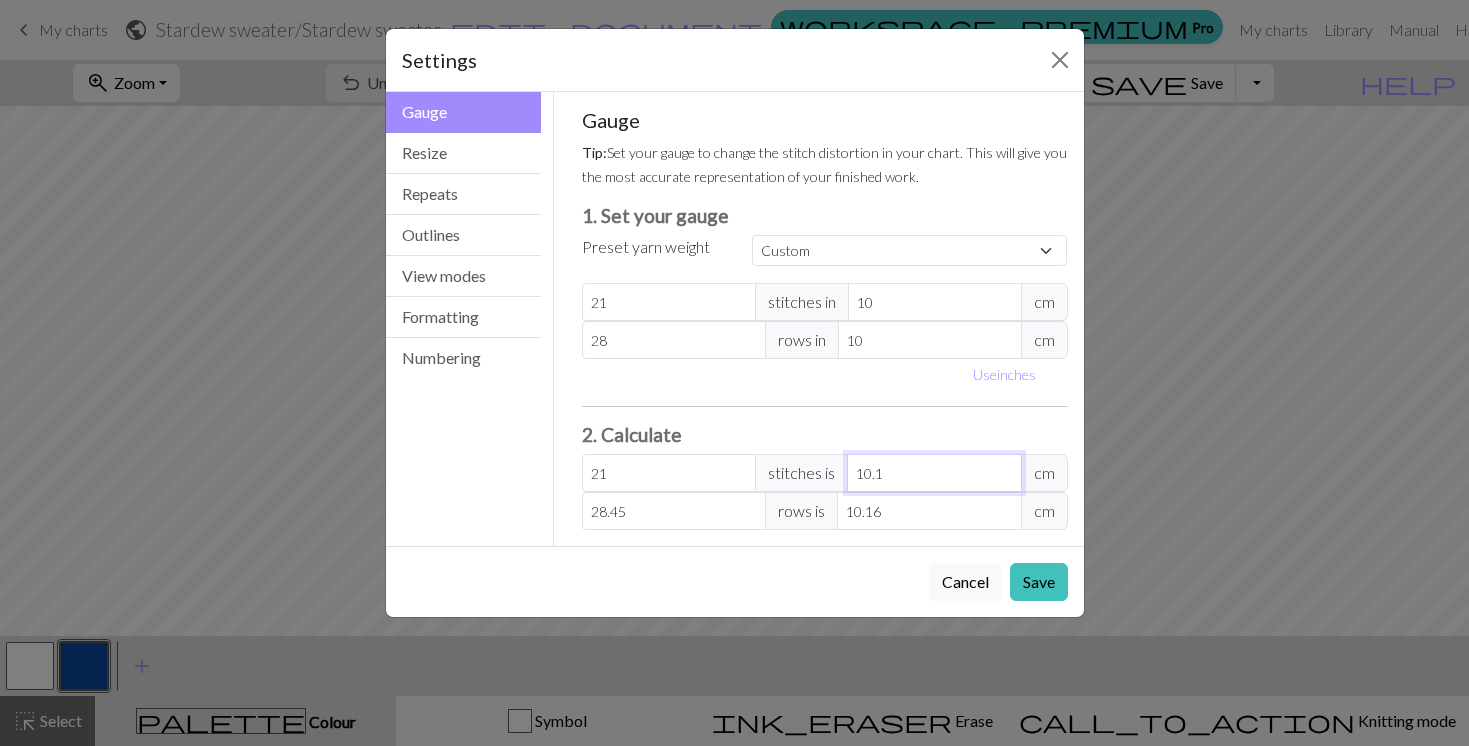 type on "21" 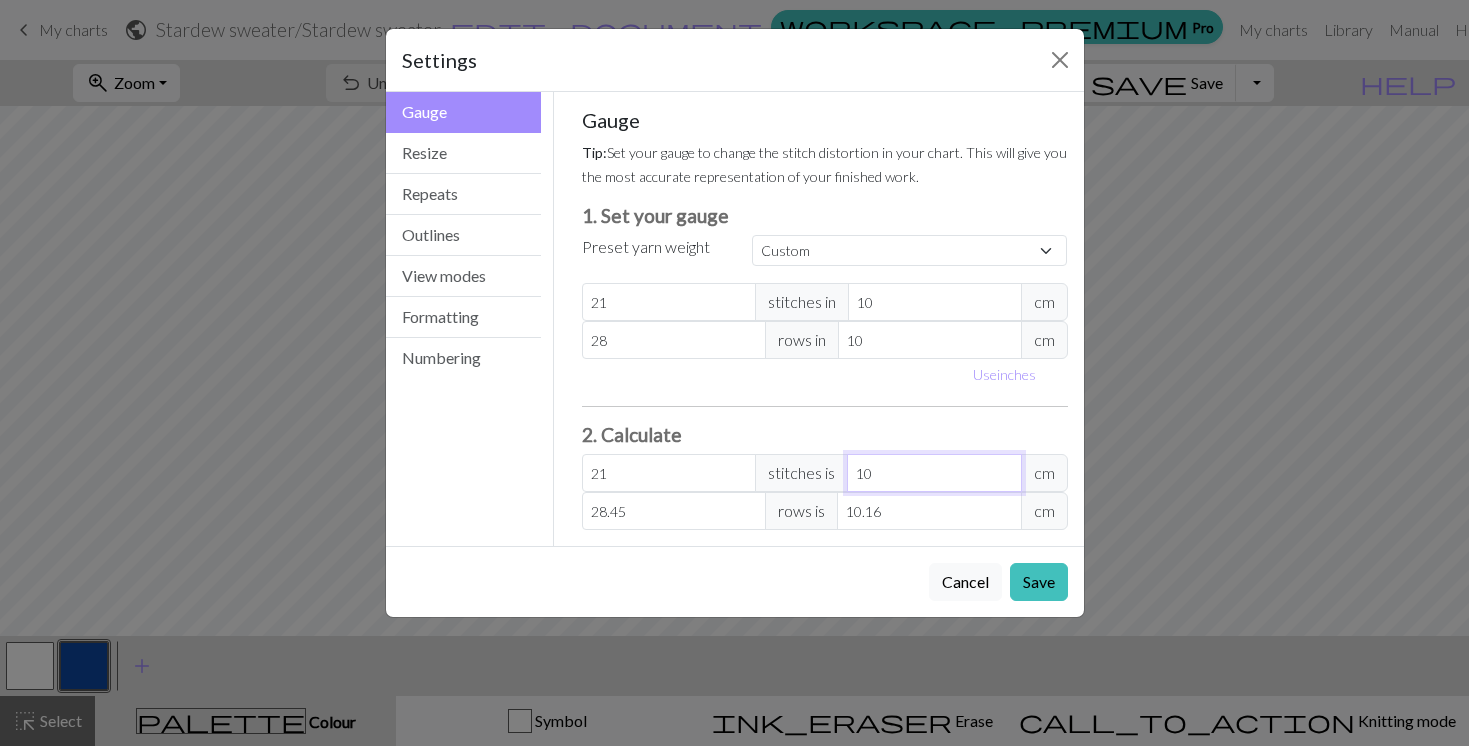 type on "10" 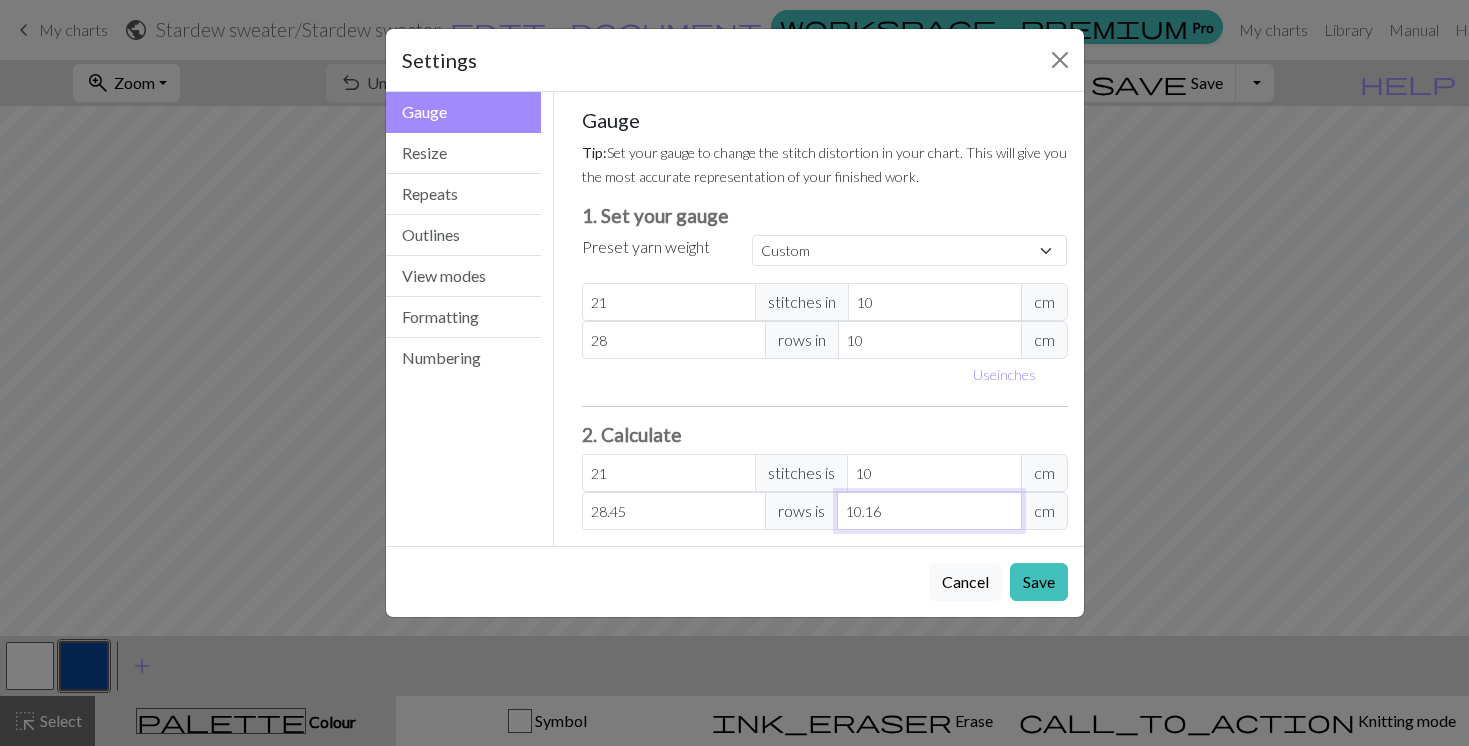 click on "10.16" at bounding box center (929, 511) 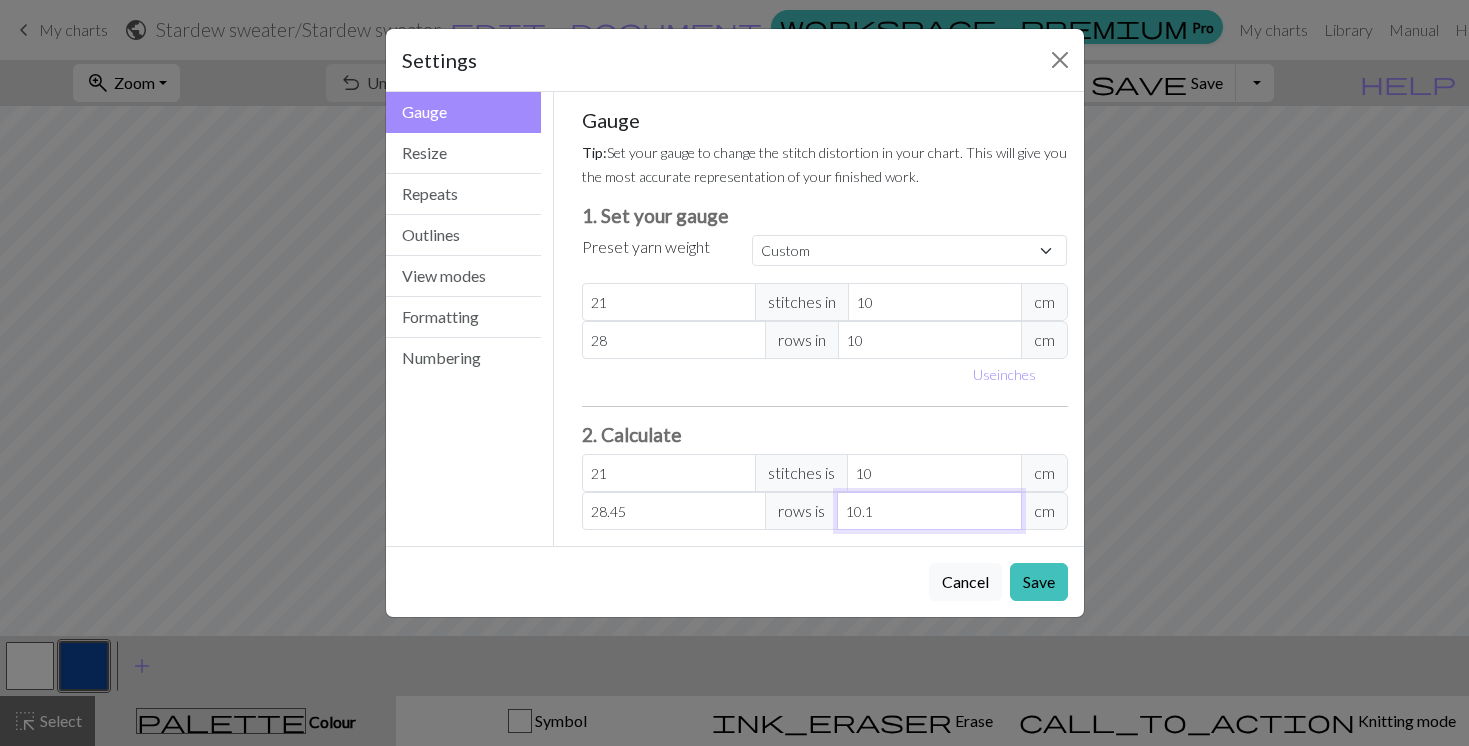 type on "28" 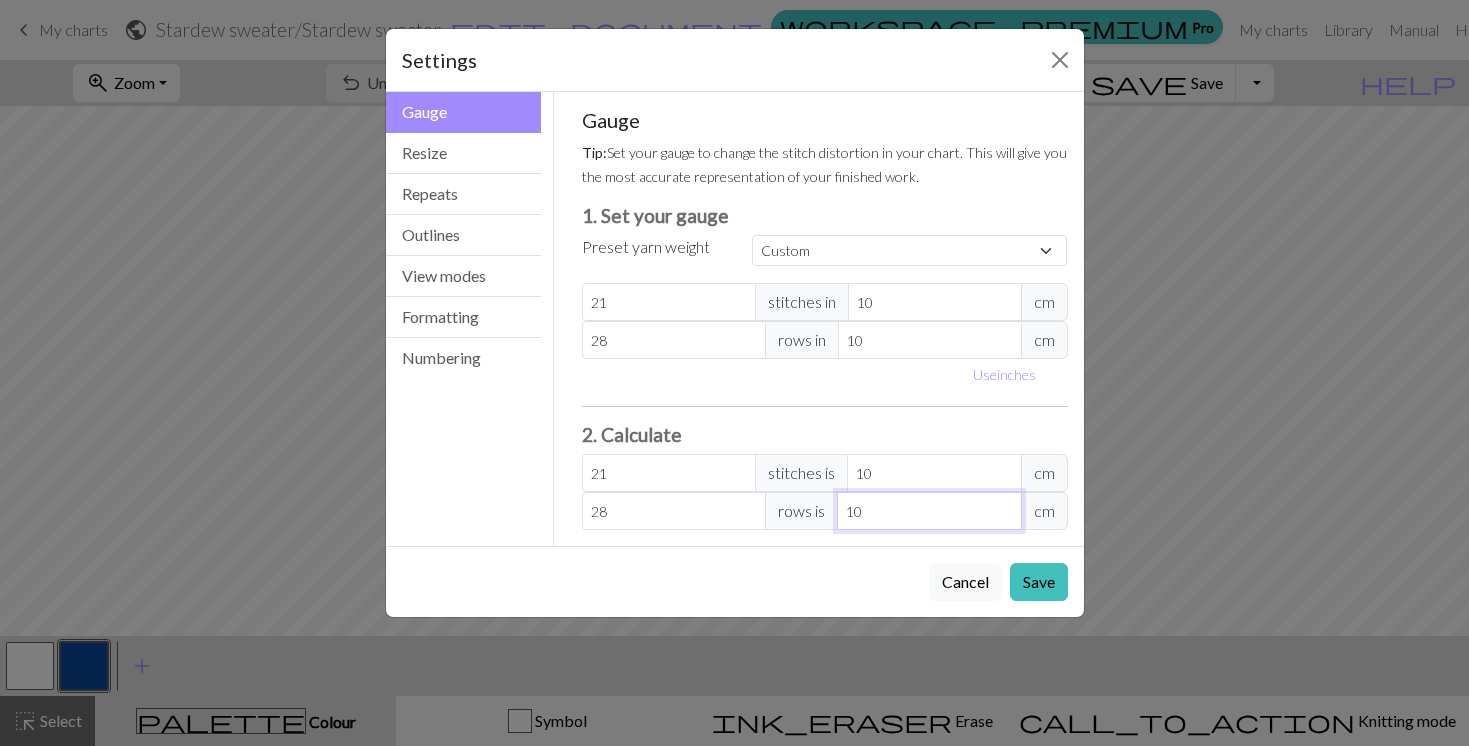 type on "10" 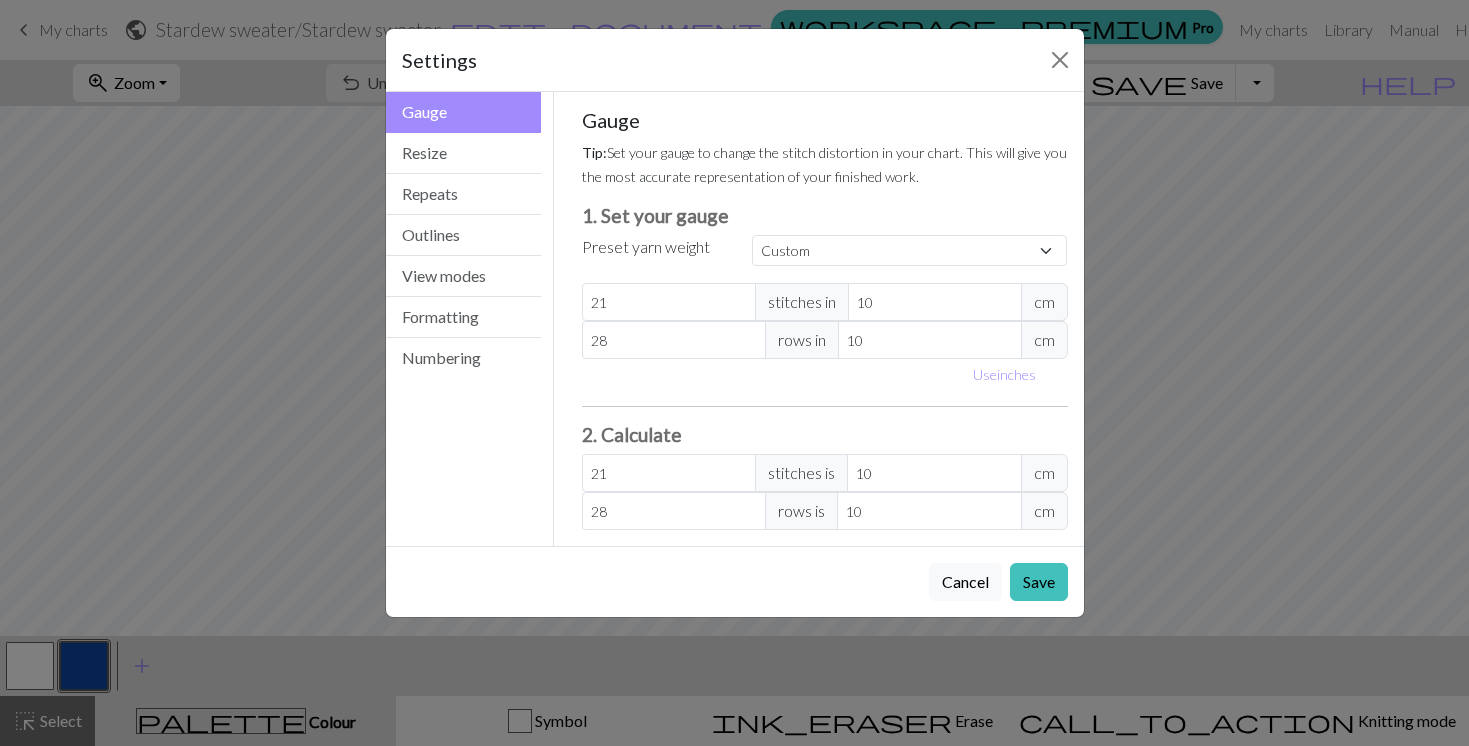 click on "Gauge Tip:  Set your gauge to change the stitch distortion in your chart. This will give you the most accurate representation of your finished work. 1. Set your gauge Preset yarn weight Custom Square Lace Light Fingering Fingering Sport Double knit Worsted Aran Bulky Super Bulky [NUMBER] stitches in  [NUMBER] cm [NUMBER] rows in  [NUMBER] cm Use  inches 2. Calculate [NUMBER] stitches is [NUMBER] cm [NUMBER] rows is [NUMBER] cm" at bounding box center [825, 319] 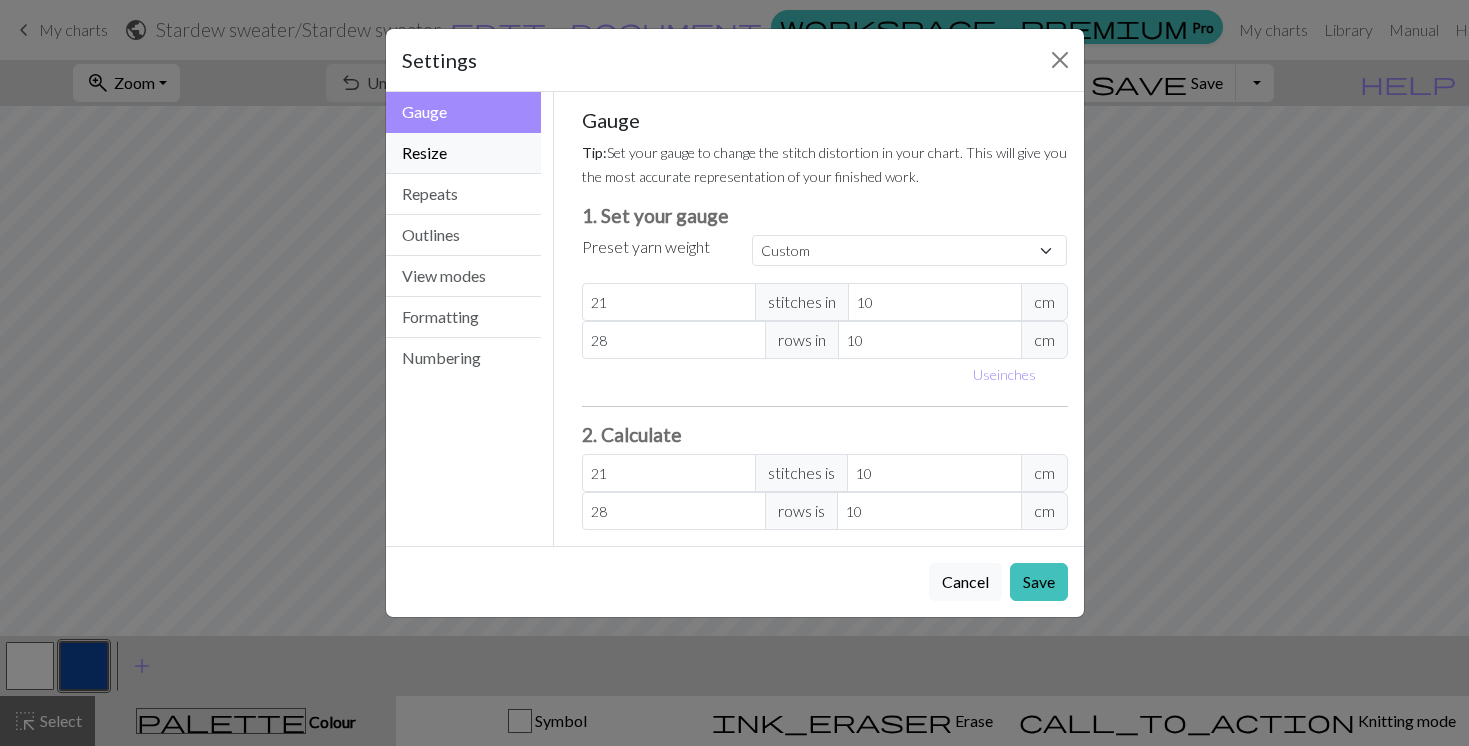 click on "Resize" at bounding box center [464, 153] 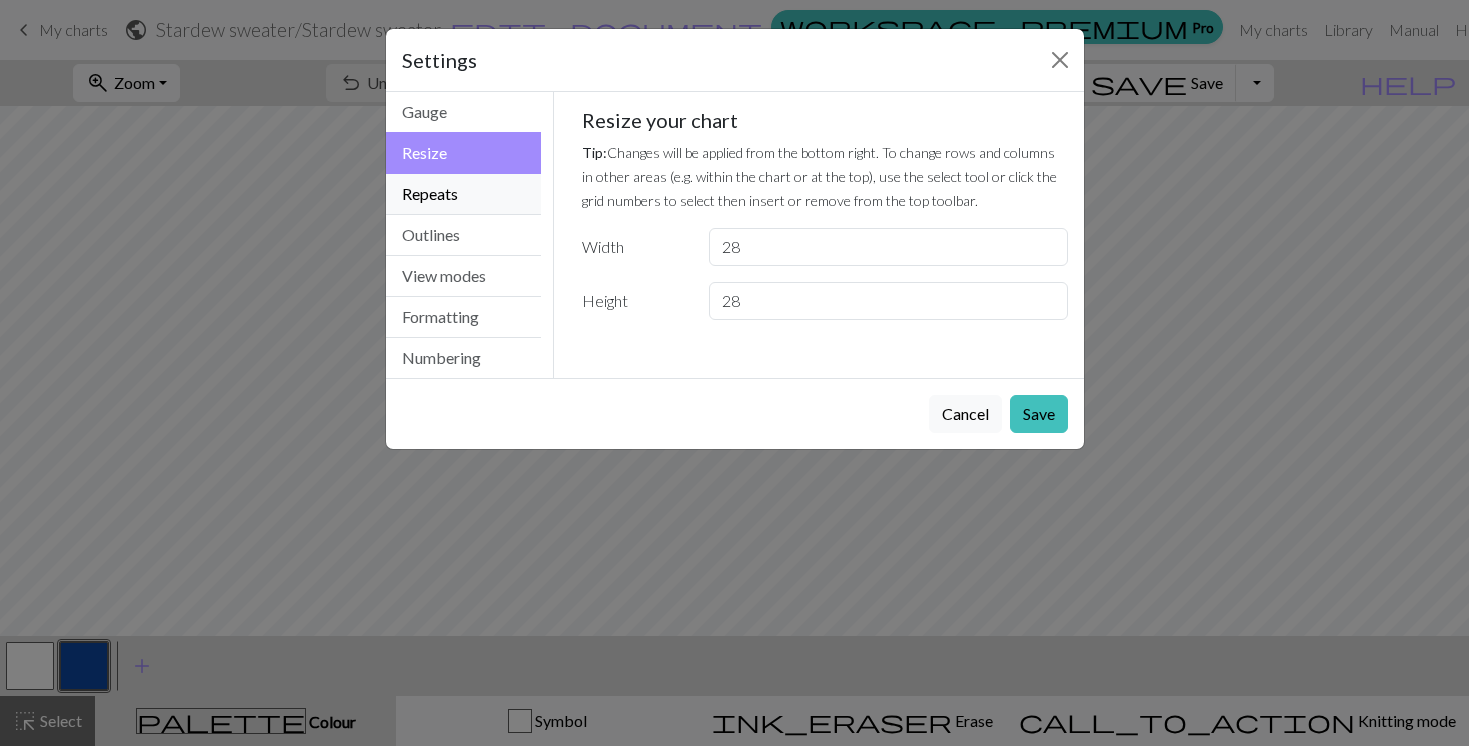 click on "Repeats" at bounding box center [464, 194] 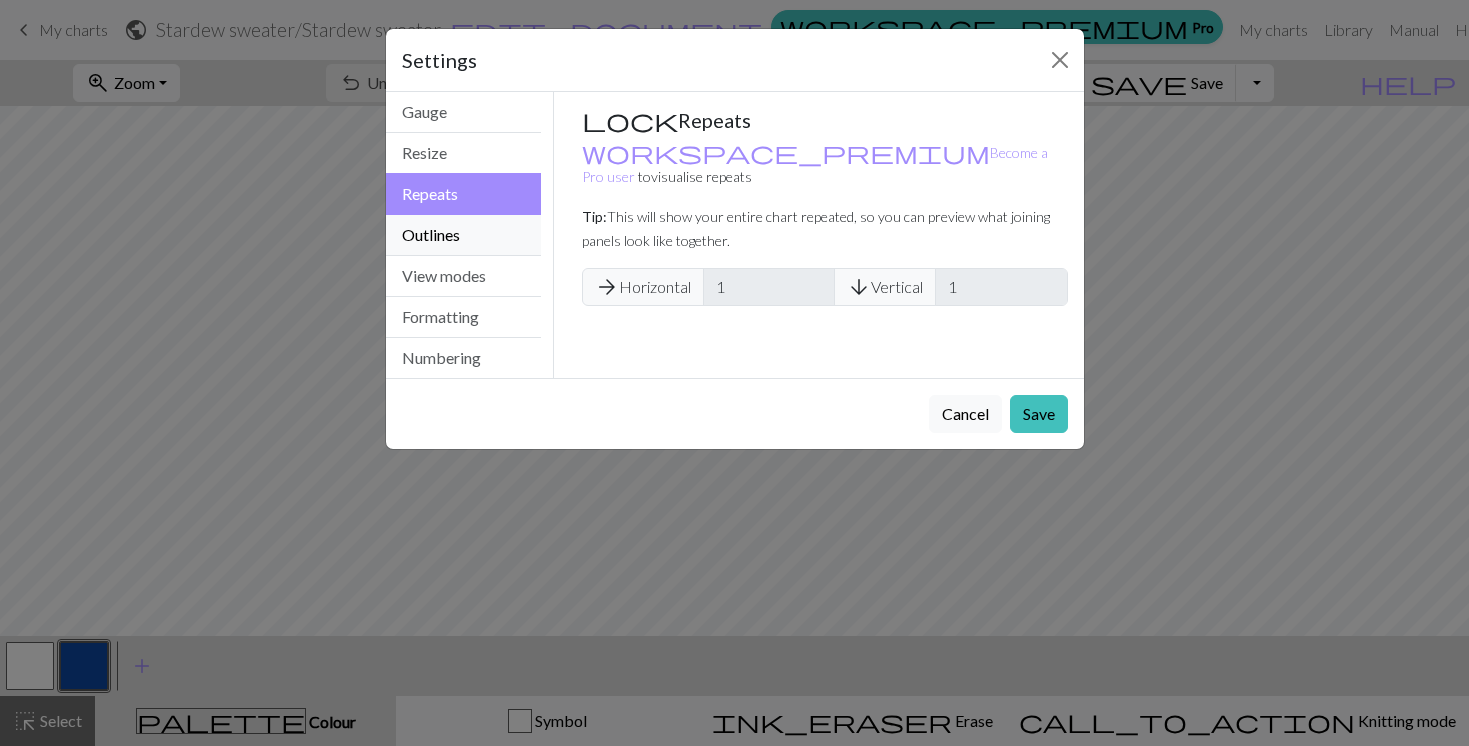 click on "Outlines" at bounding box center [464, 235] 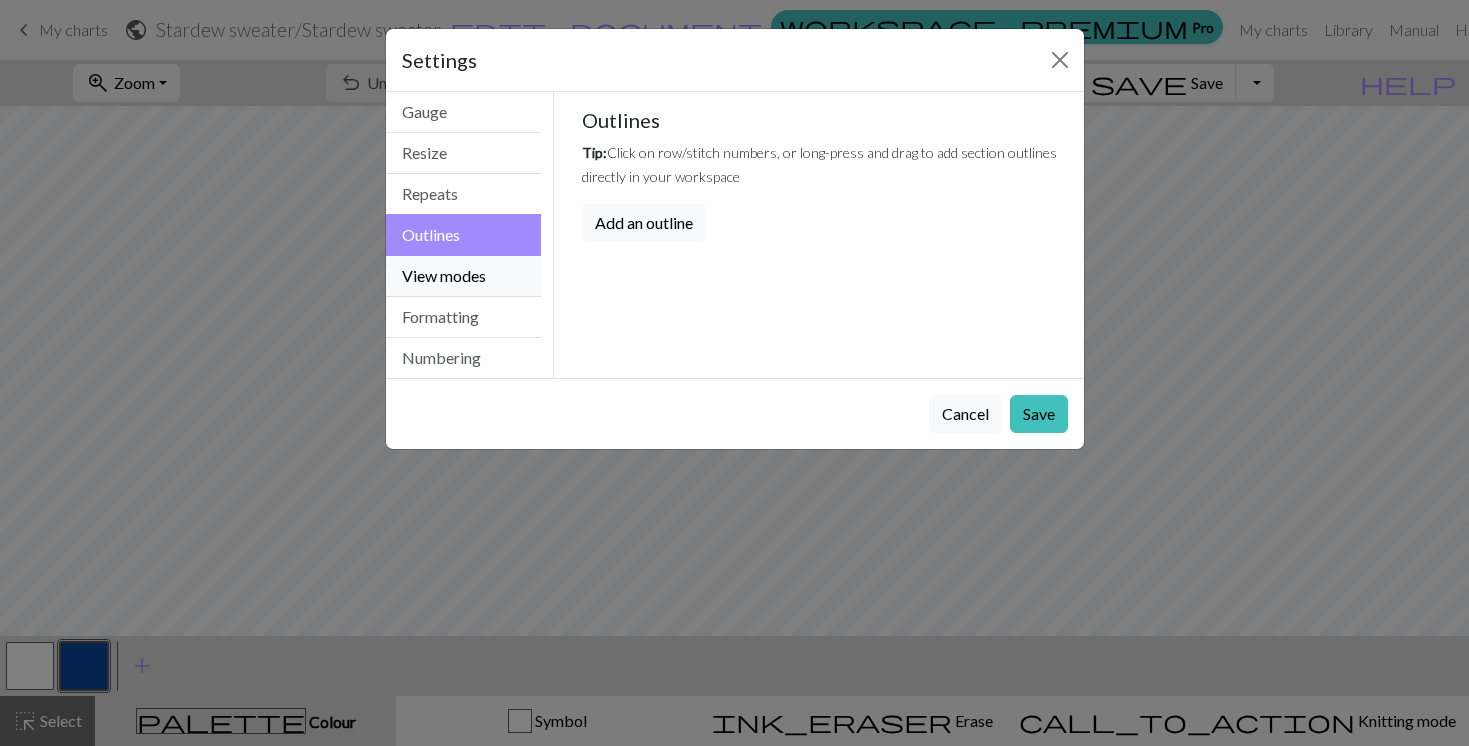 click on "View modes" at bounding box center (464, 276) 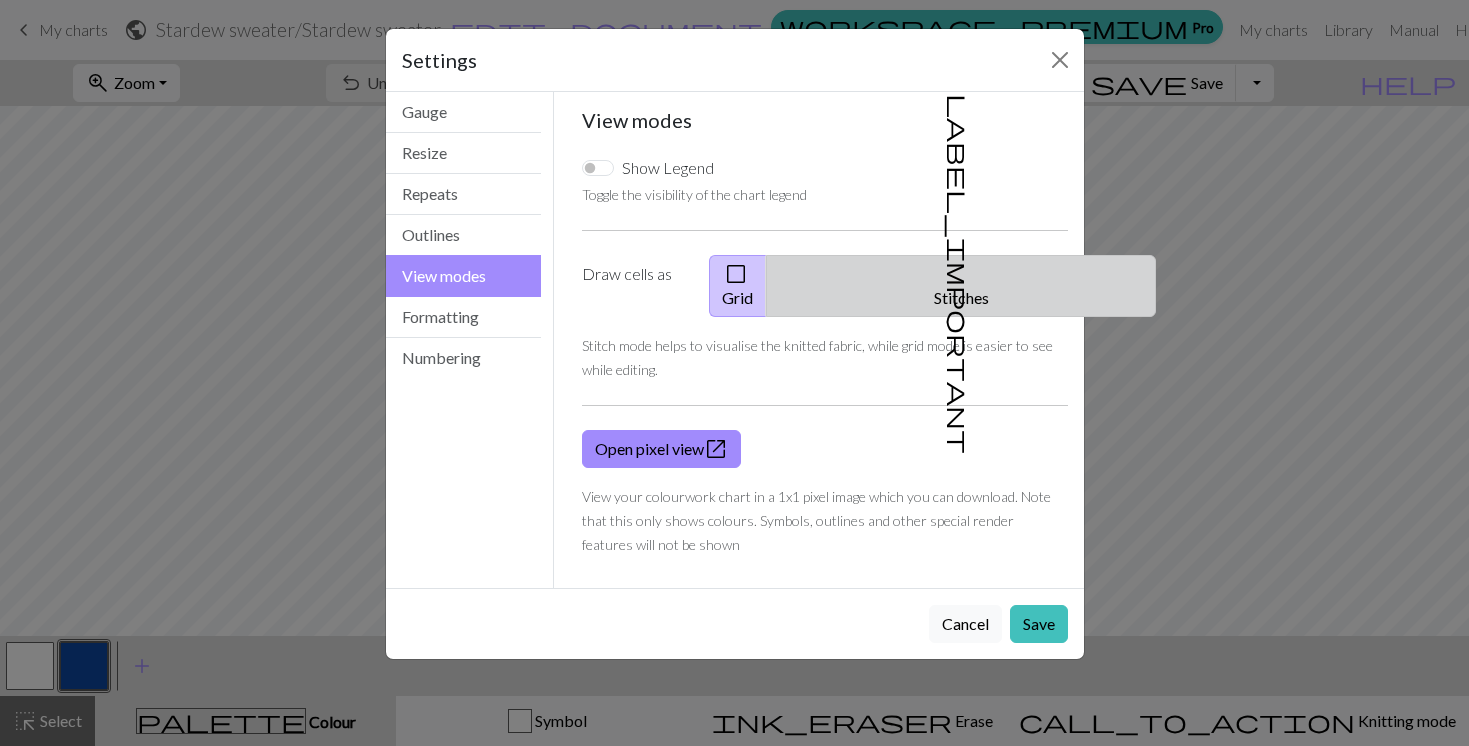 click on "label_important Stitches" at bounding box center (961, 286) 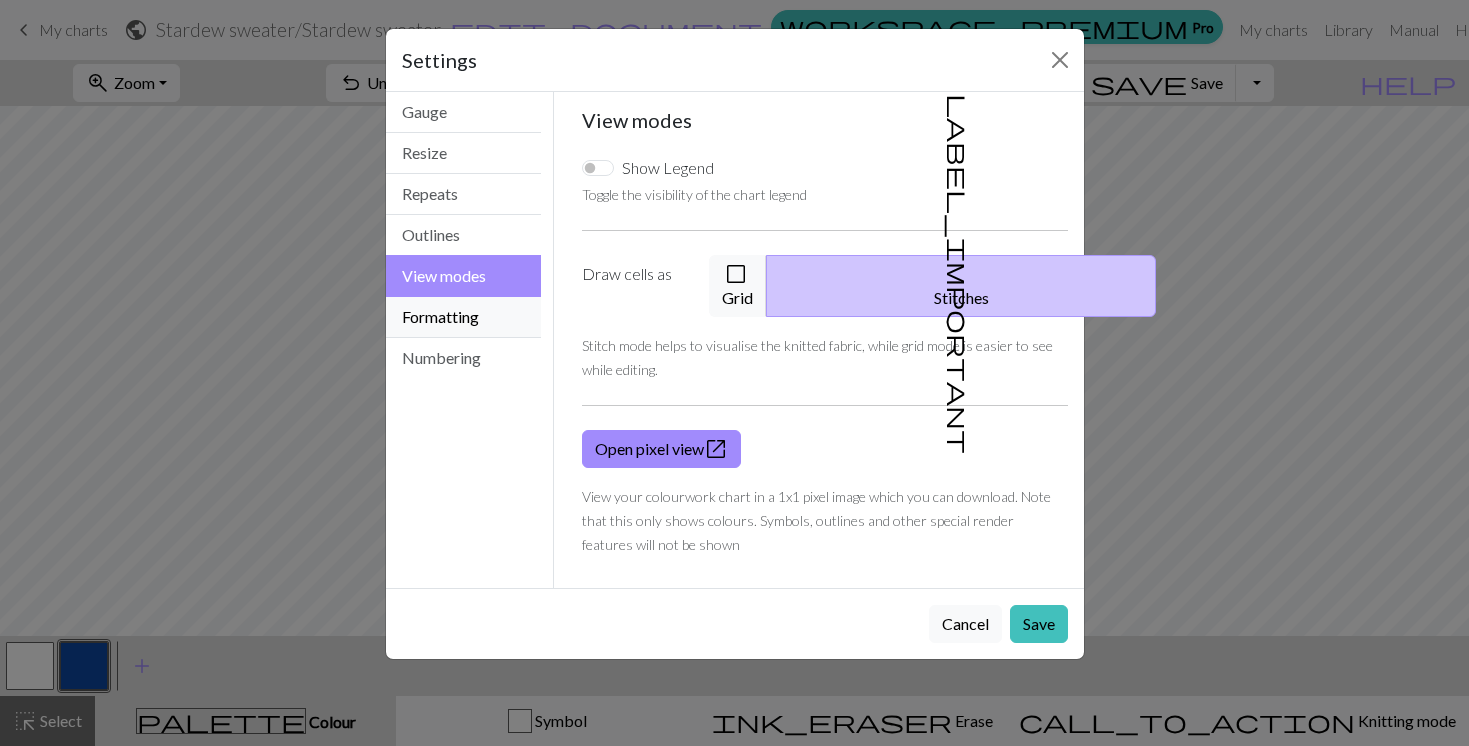 click on "Formatting" at bounding box center [464, 317] 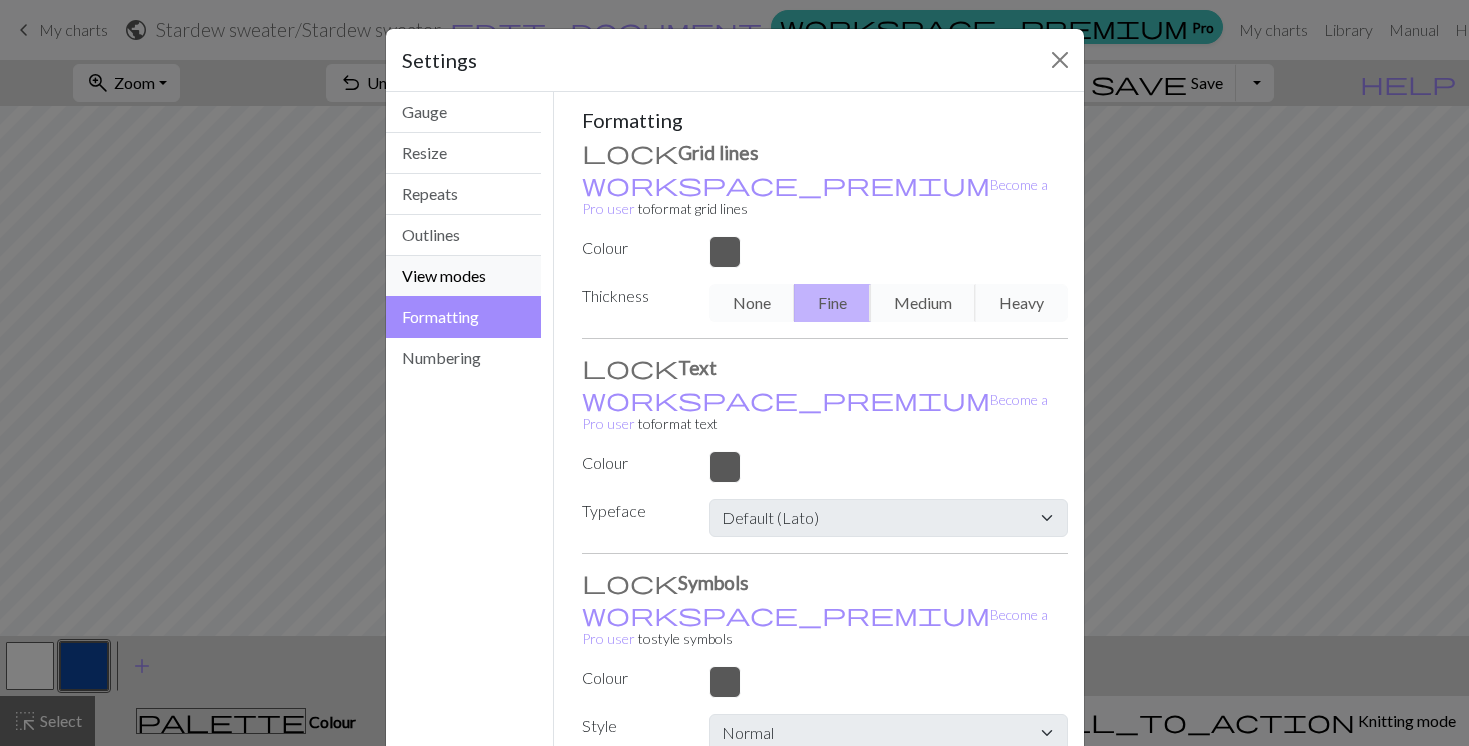 click on "View modes" at bounding box center [464, 276] 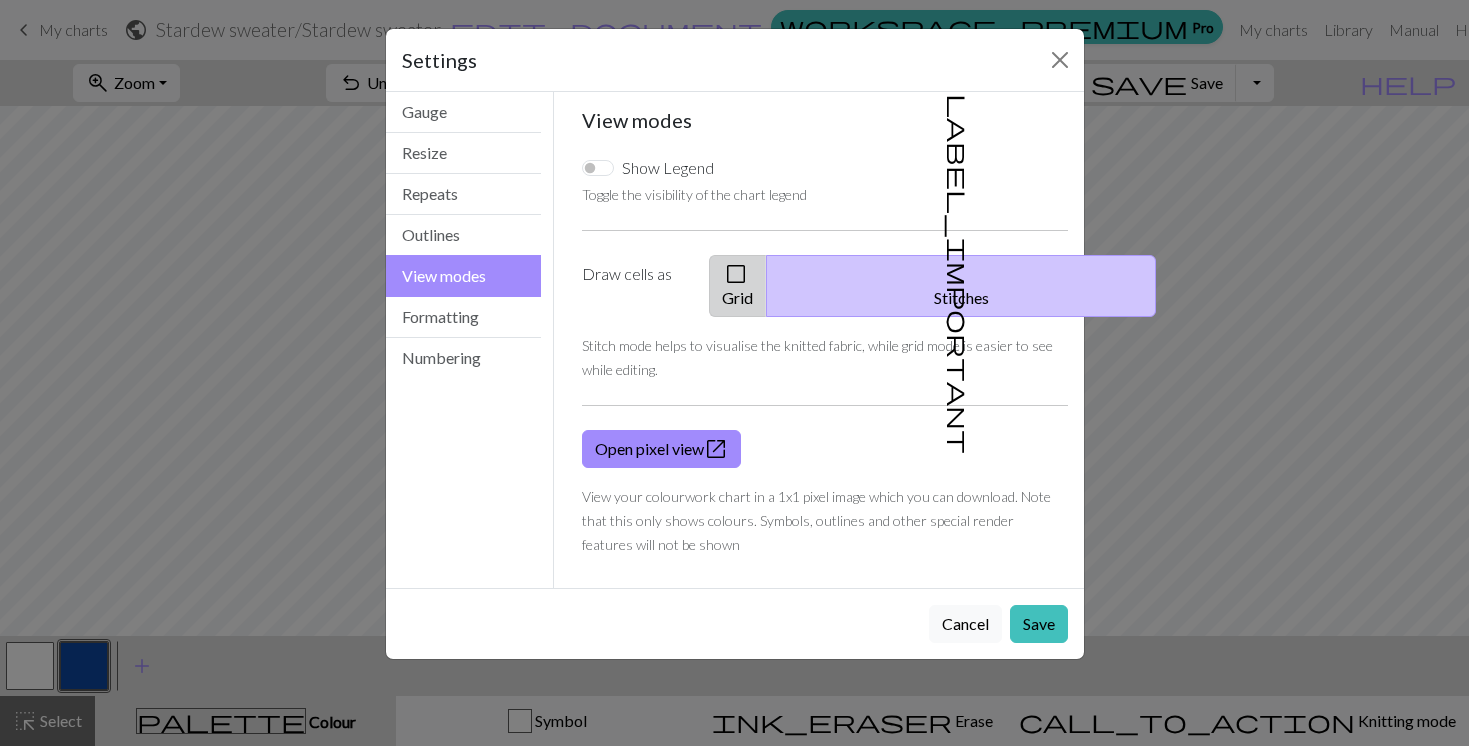 click on "check_box_outline_blank Grid" at bounding box center (738, 286) 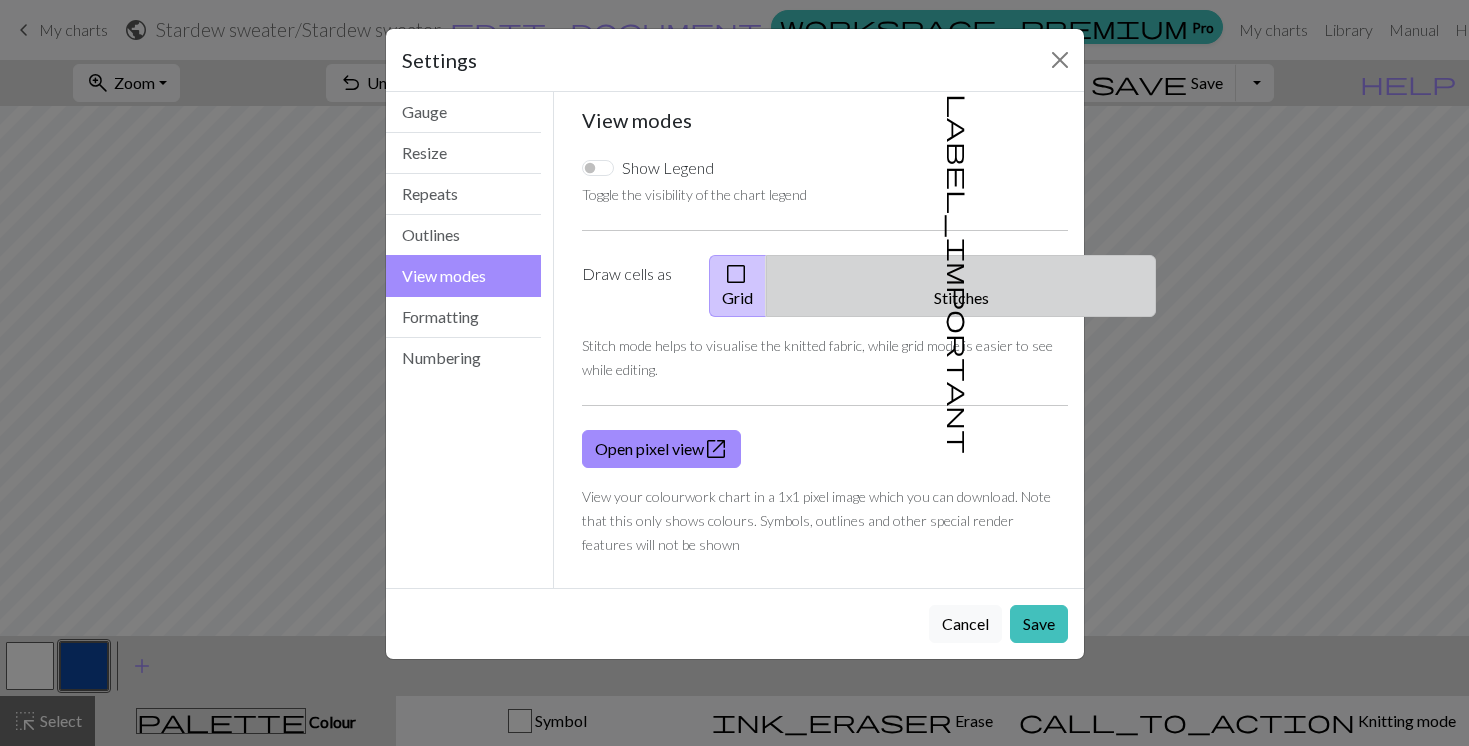 click on "label_important Stitches" at bounding box center (961, 286) 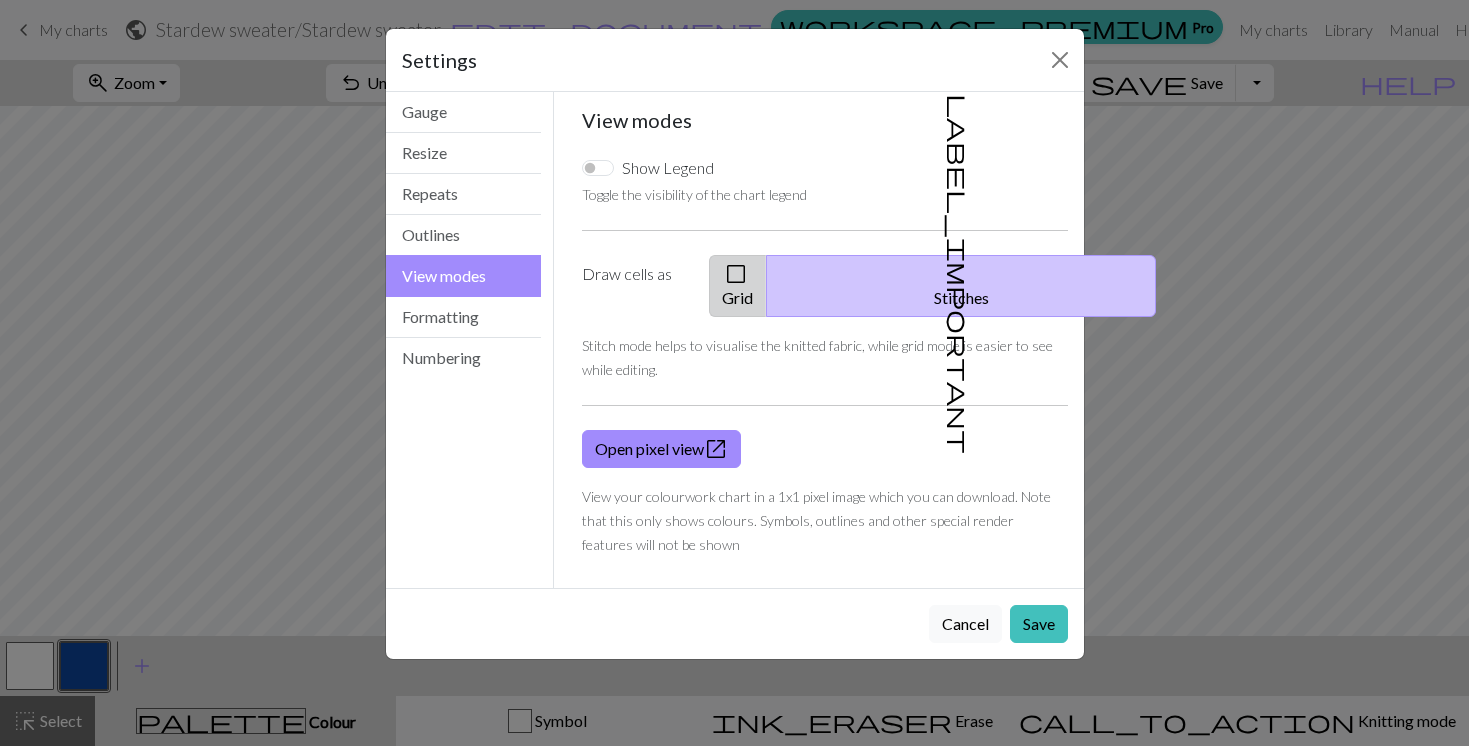 click on "check_box_outline_blank Grid" at bounding box center [738, 286] 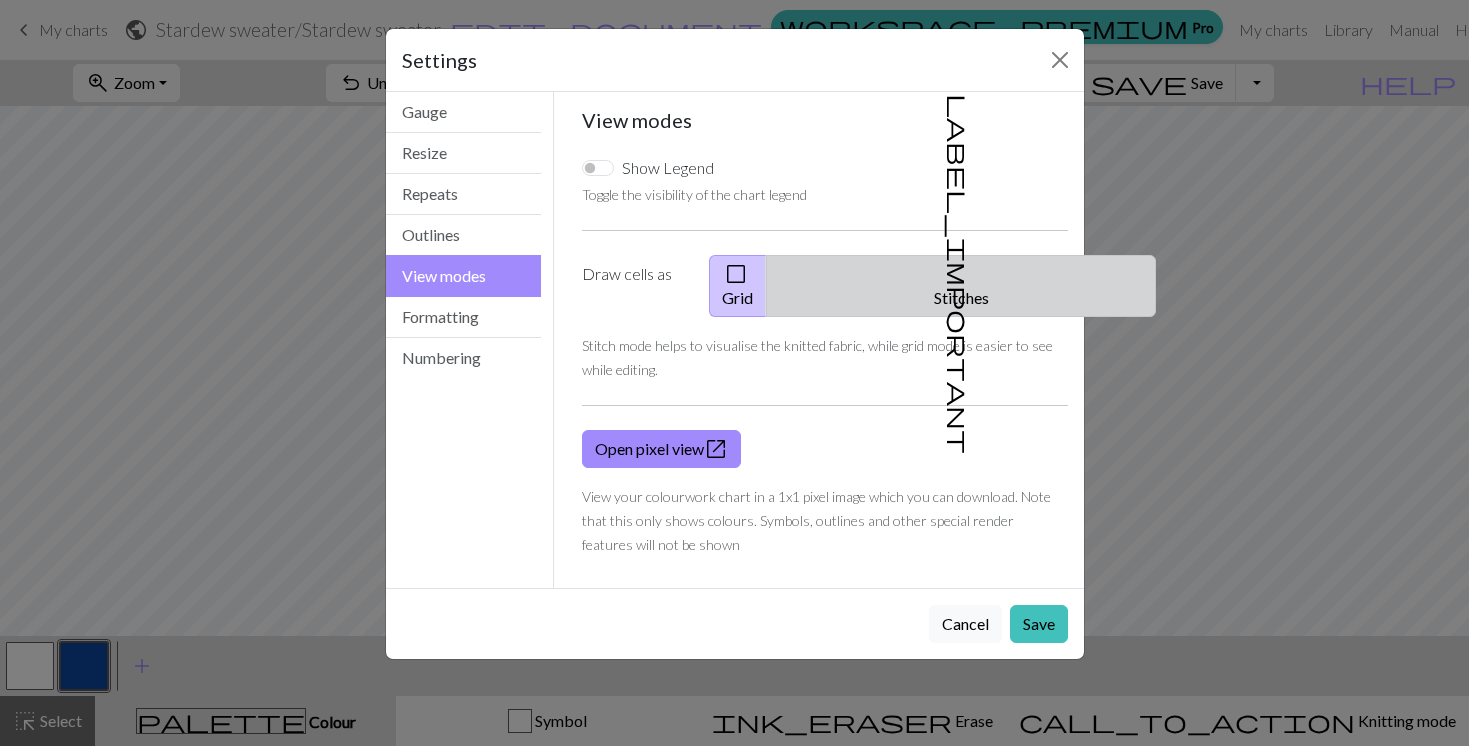 click on "label_important Stitches" at bounding box center (961, 286) 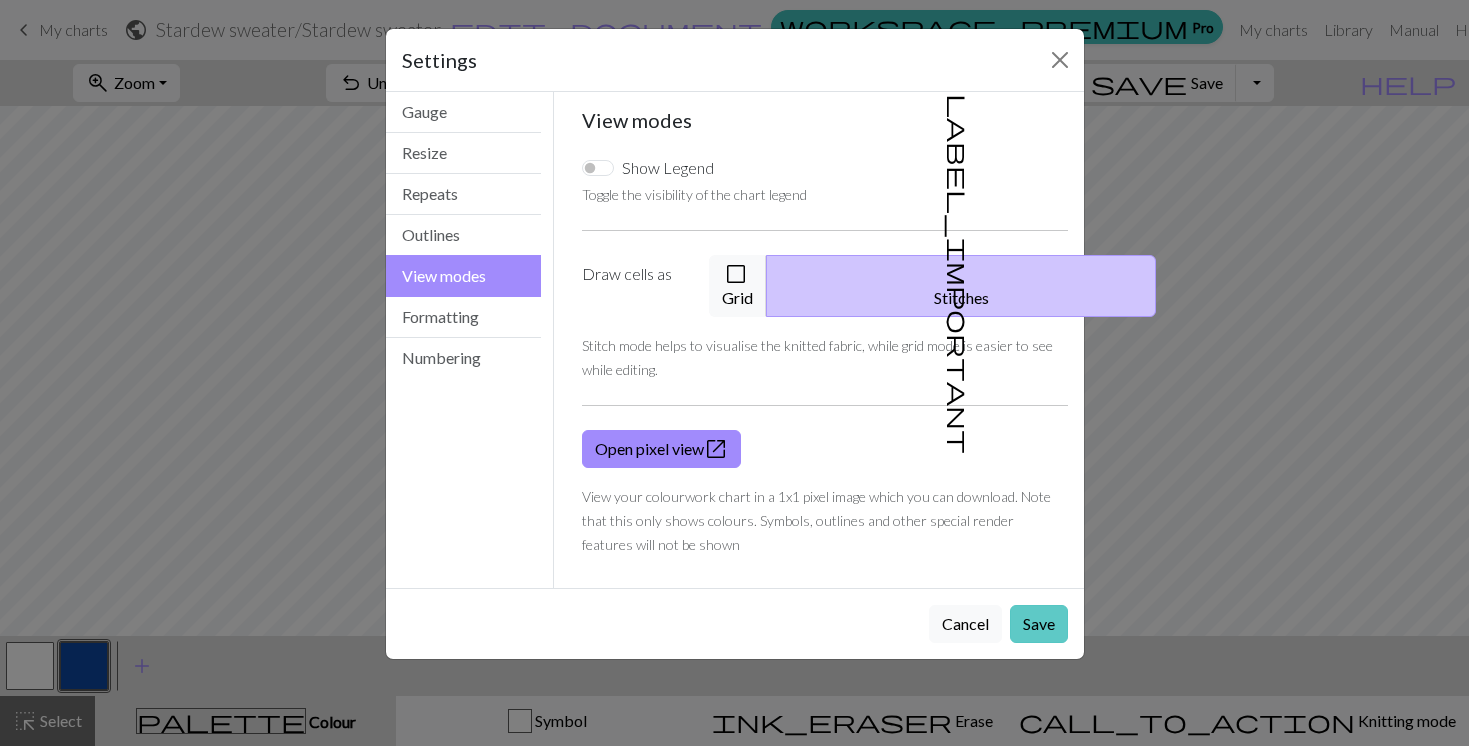 click on "Save" at bounding box center [1039, 624] 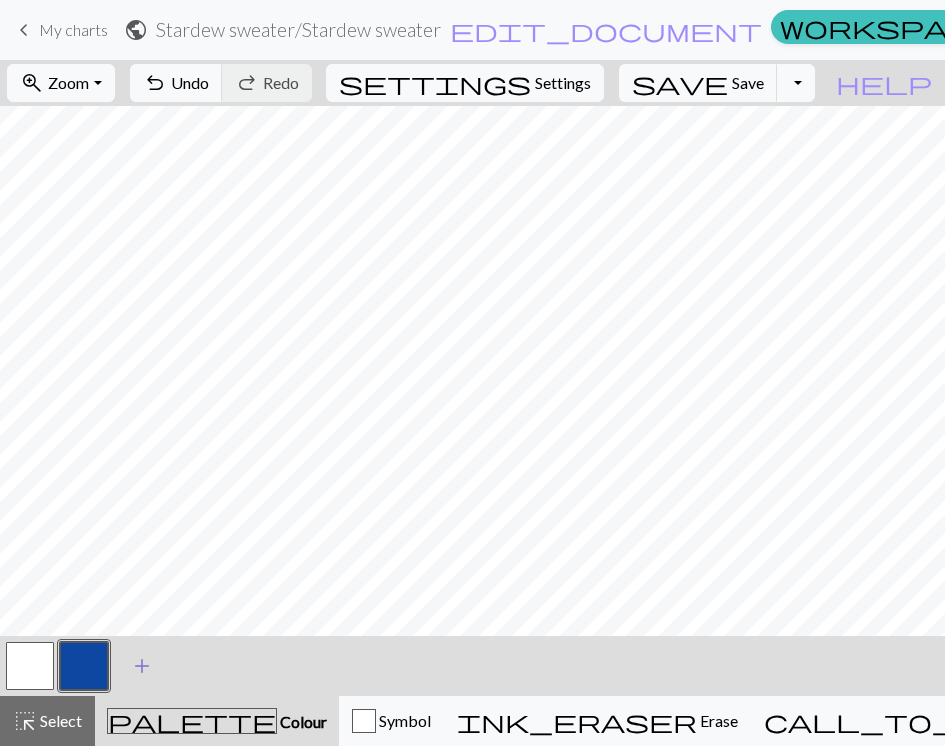 click on "add" at bounding box center (142, 666) 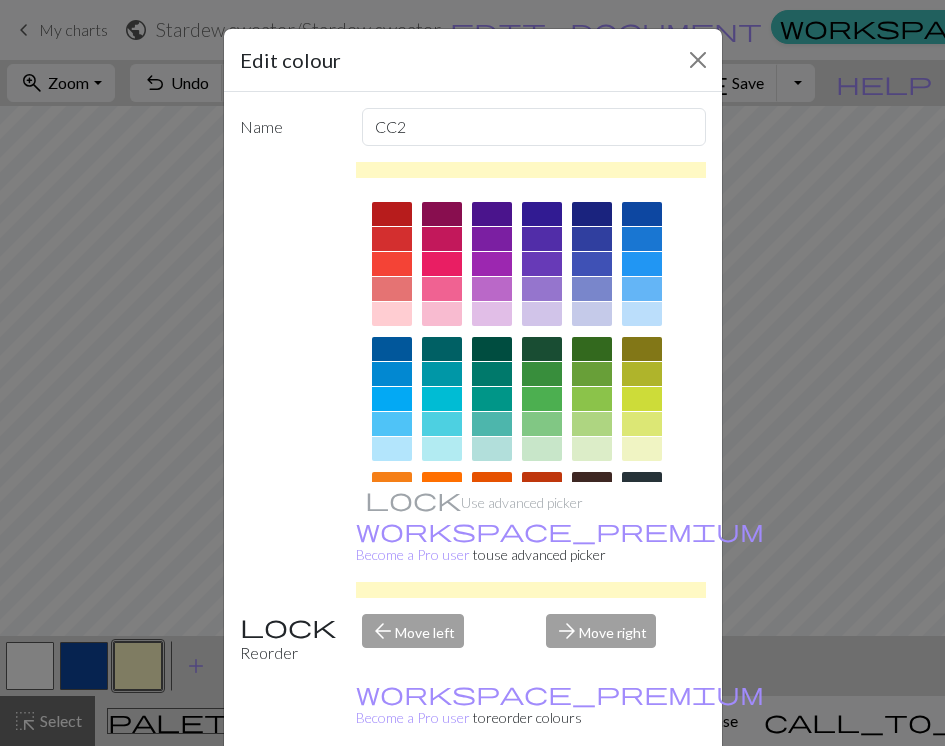 click at bounding box center [392, 214] 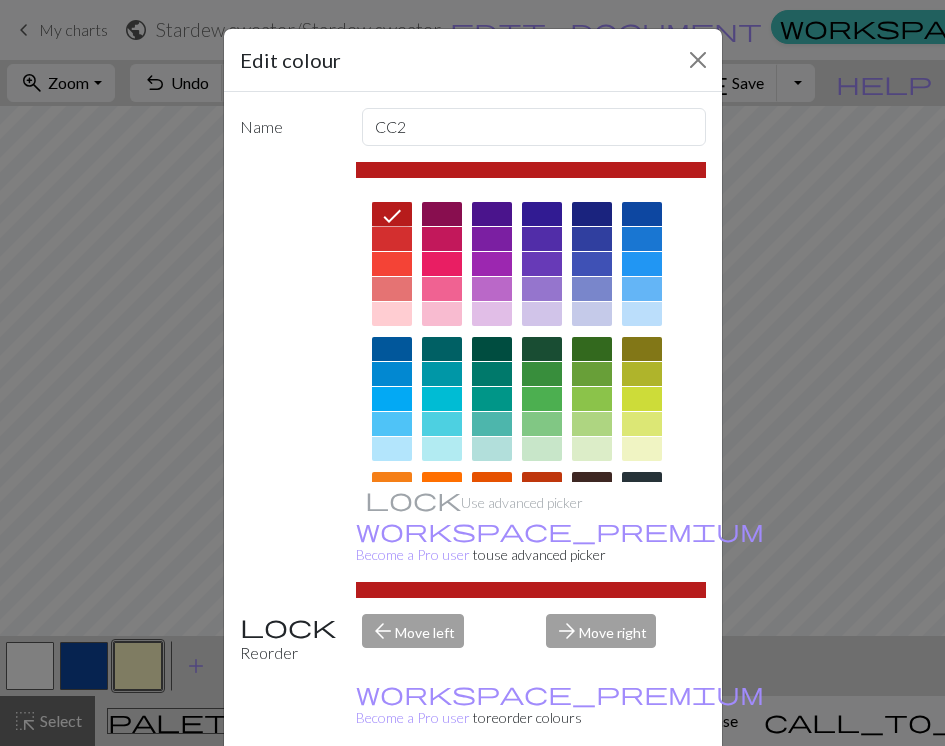 click at bounding box center (392, 239) 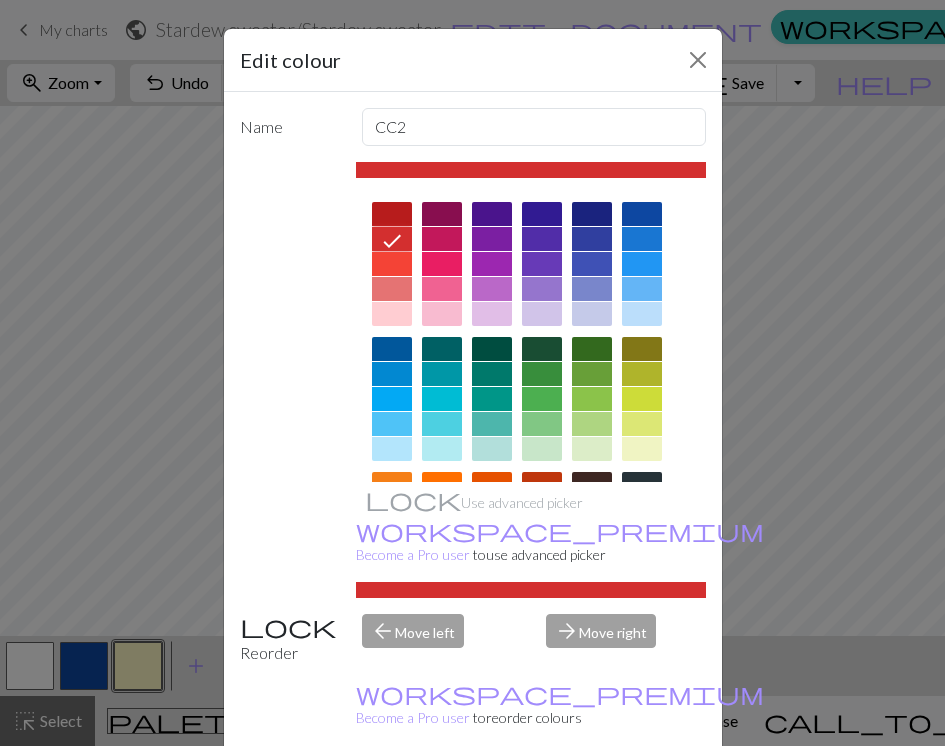 click on "Done" at bounding box center [593, 797] 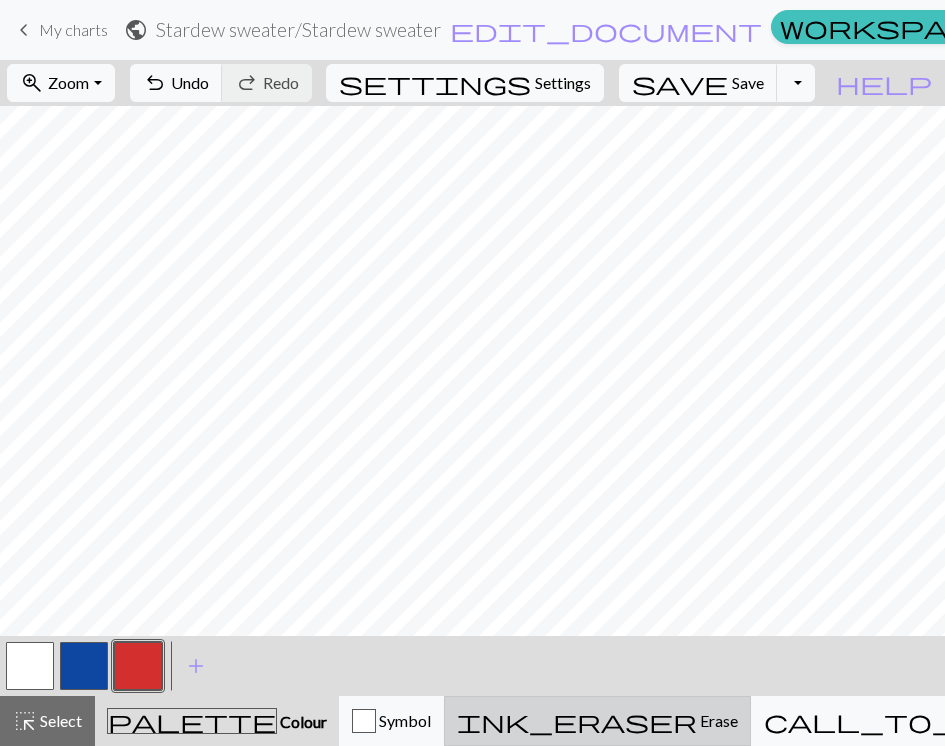 click on "ink_eraser" at bounding box center (577, 721) 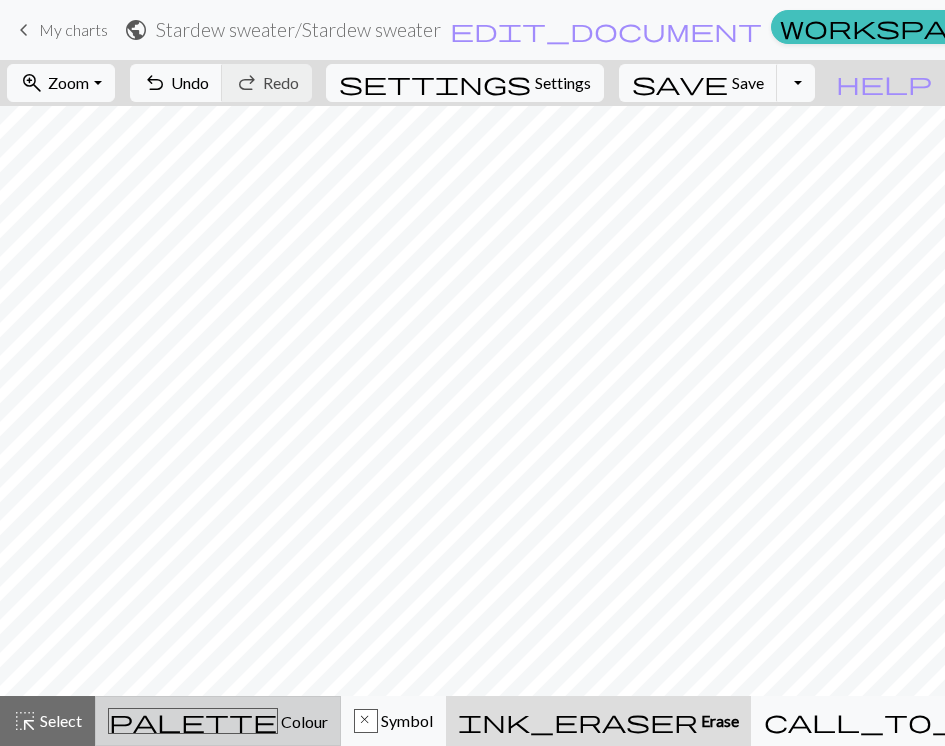click on "palette   Colour   Colour" at bounding box center [218, 721] 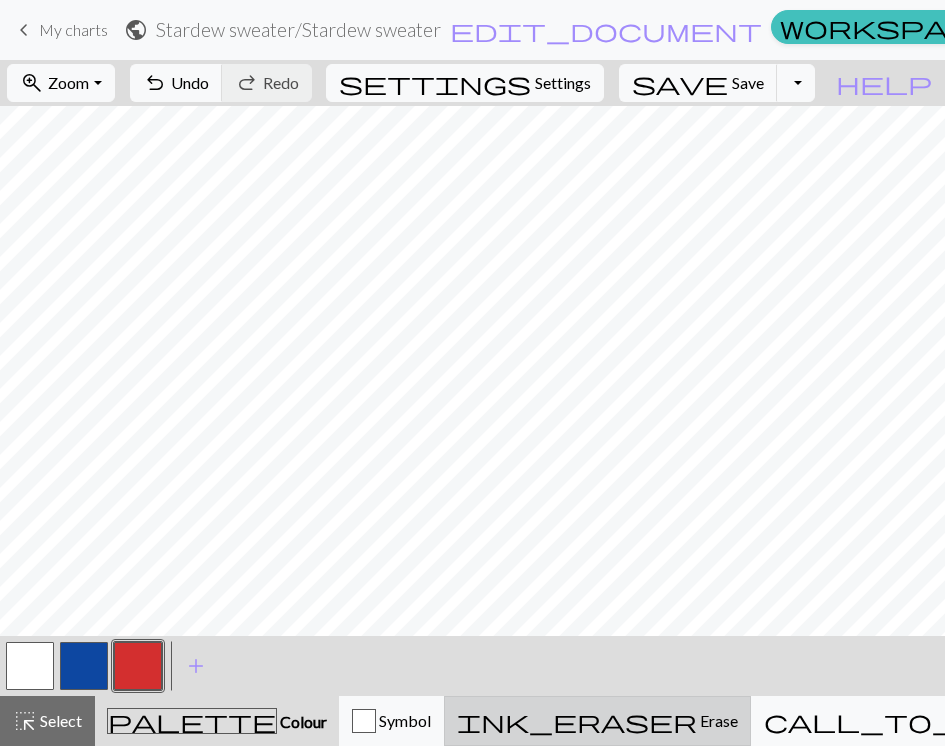 click on "Erase" at bounding box center [717, 720] 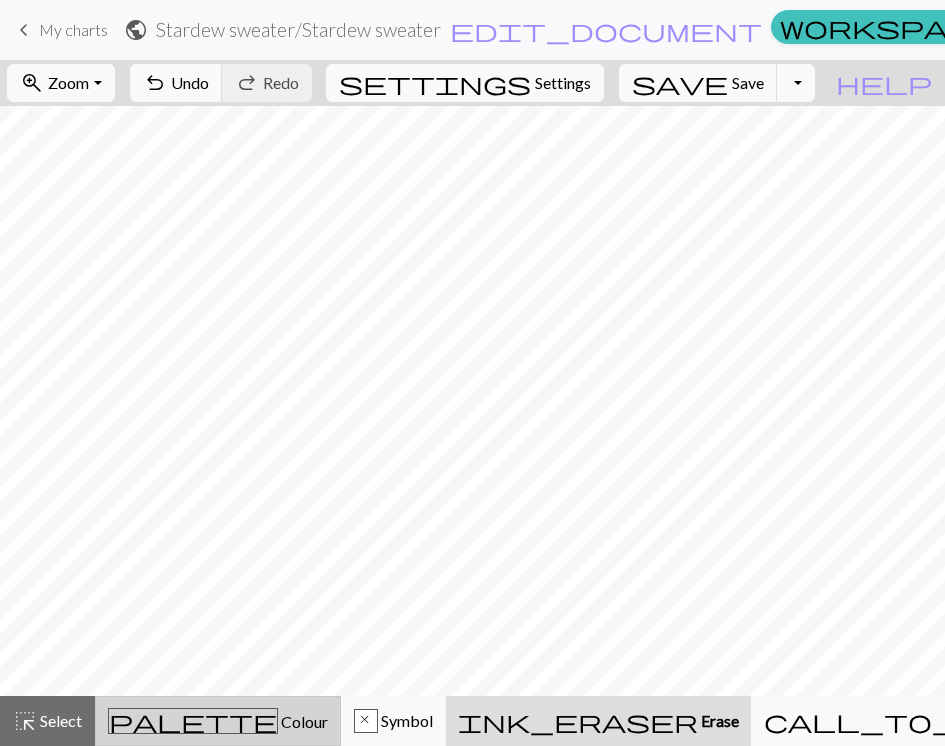click on "Colour" at bounding box center (303, 721) 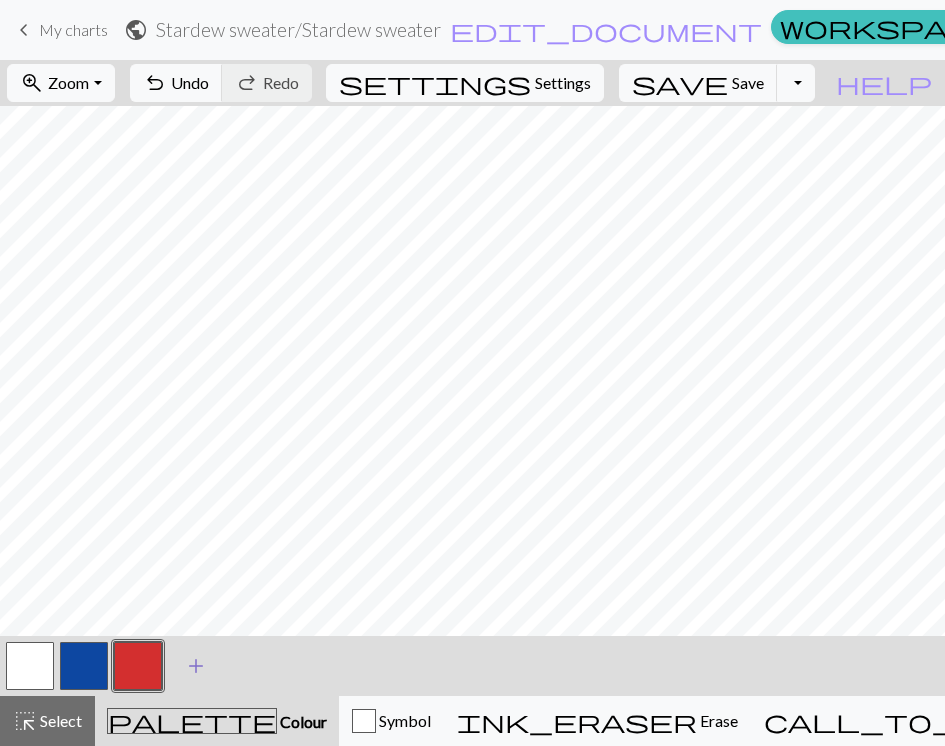click on "add" at bounding box center [196, 666] 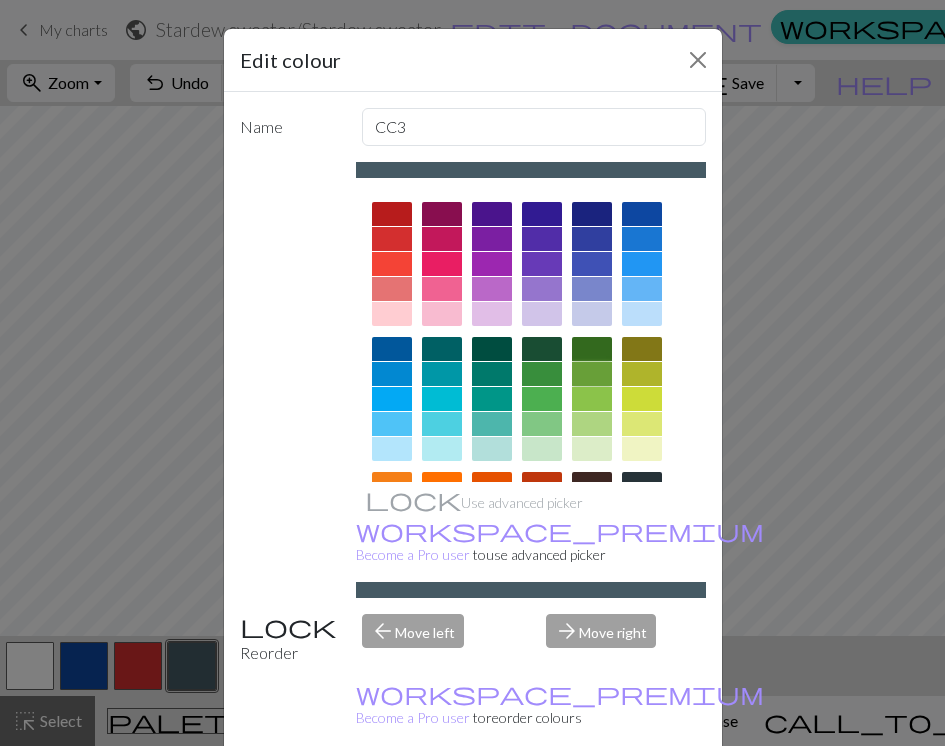 click at bounding box center (592, 374) 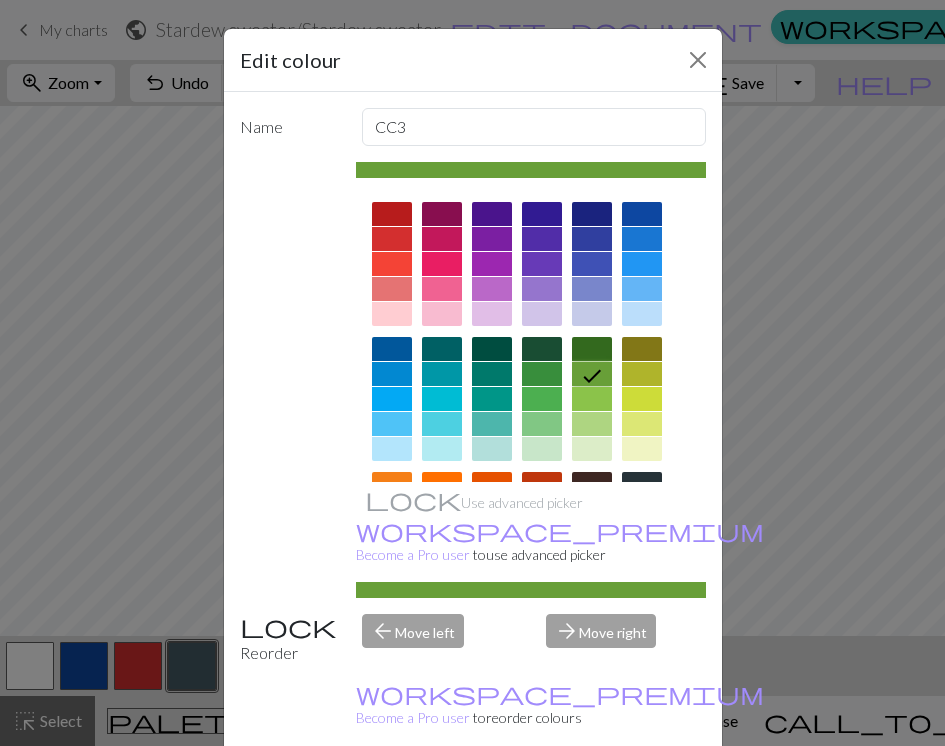 click on "Done" at bounding box center [593, 797] 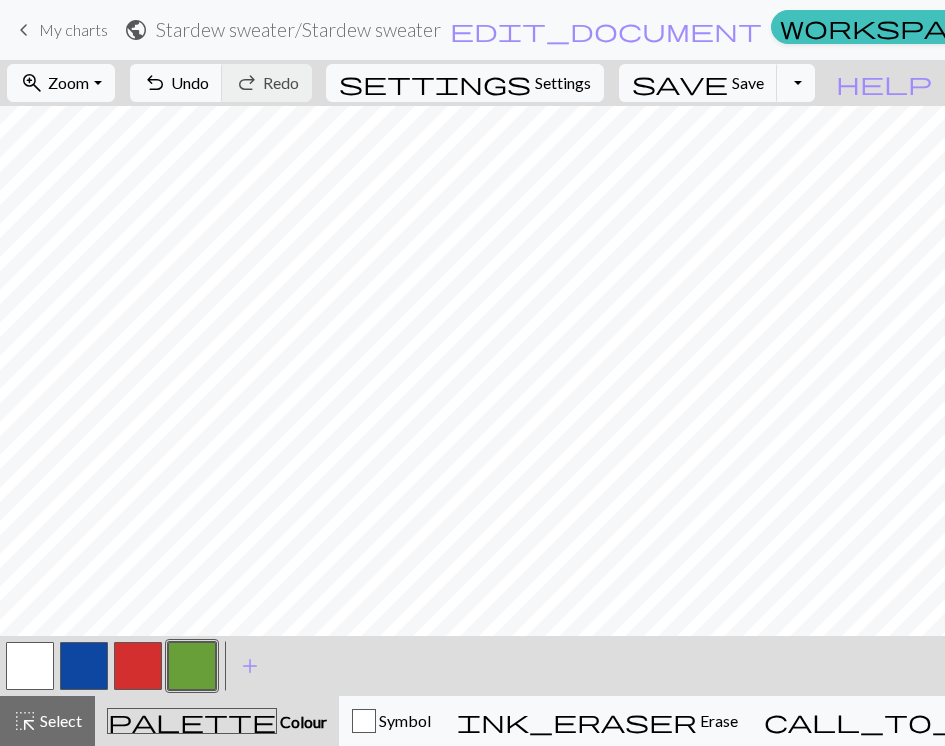 click at bounding box center (138, 666) 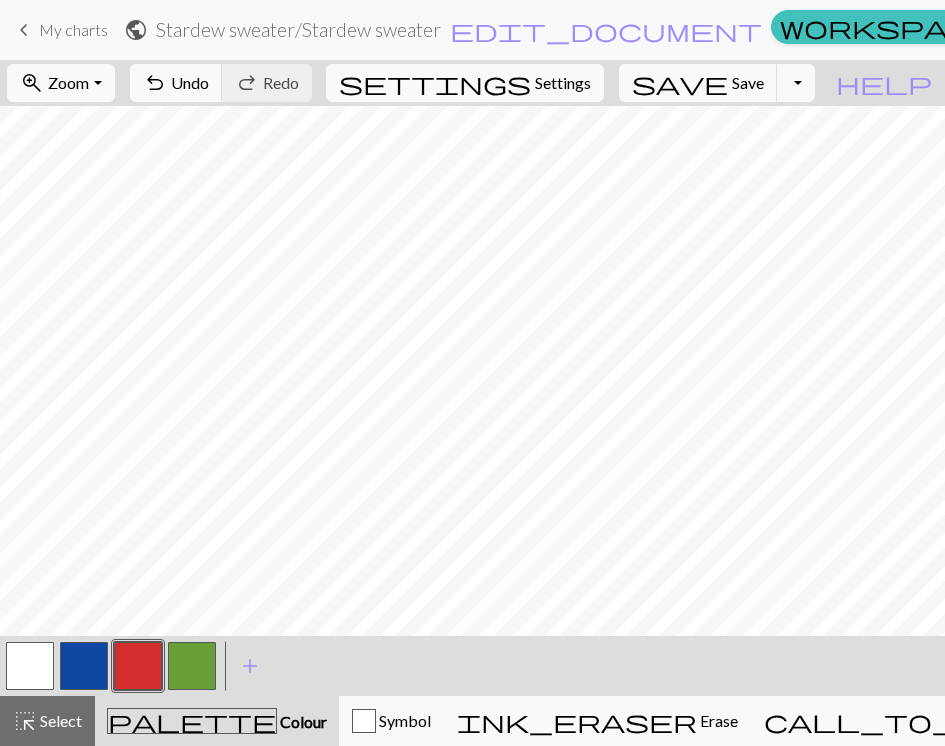 click at bounding box center (30, 666) 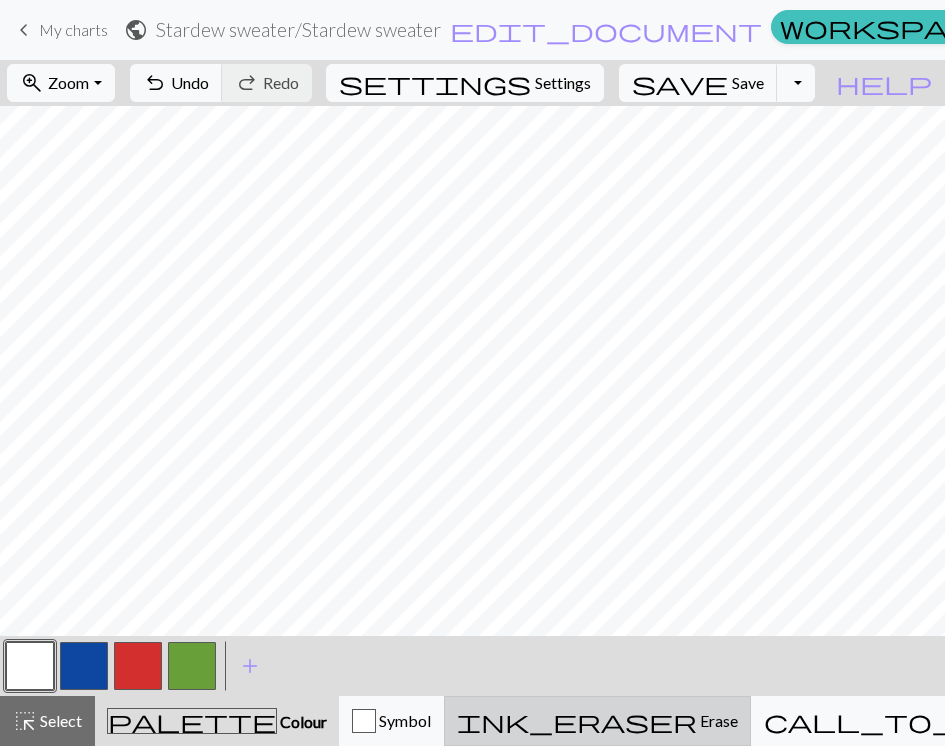 click on "ink_eraser" at bounding box center (577, 721) 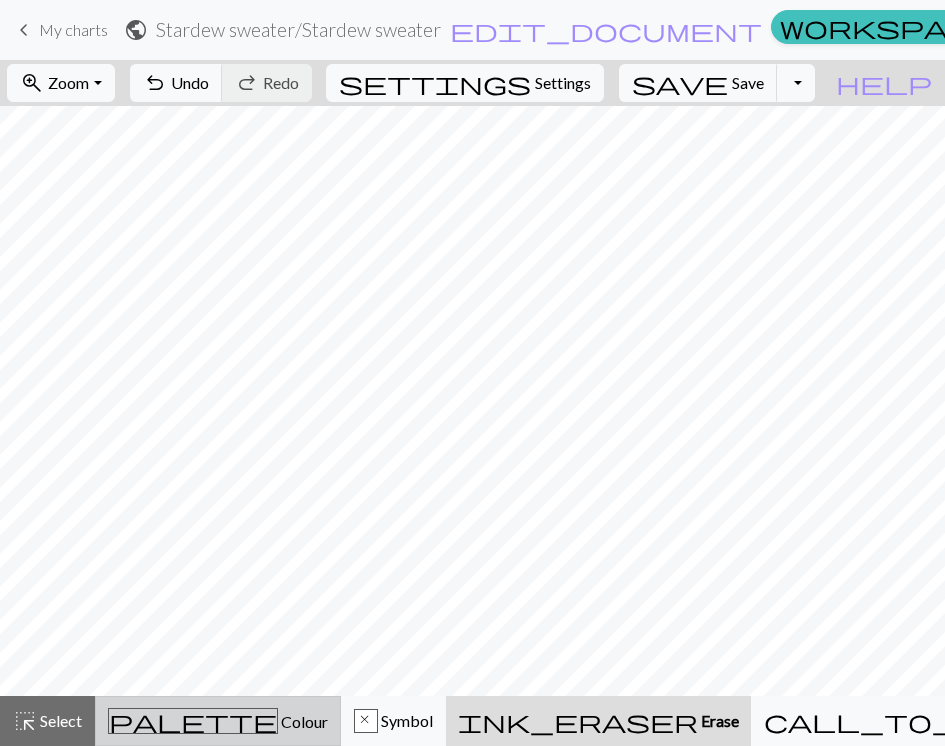 click on "palette" at bounding box center [193, 721] 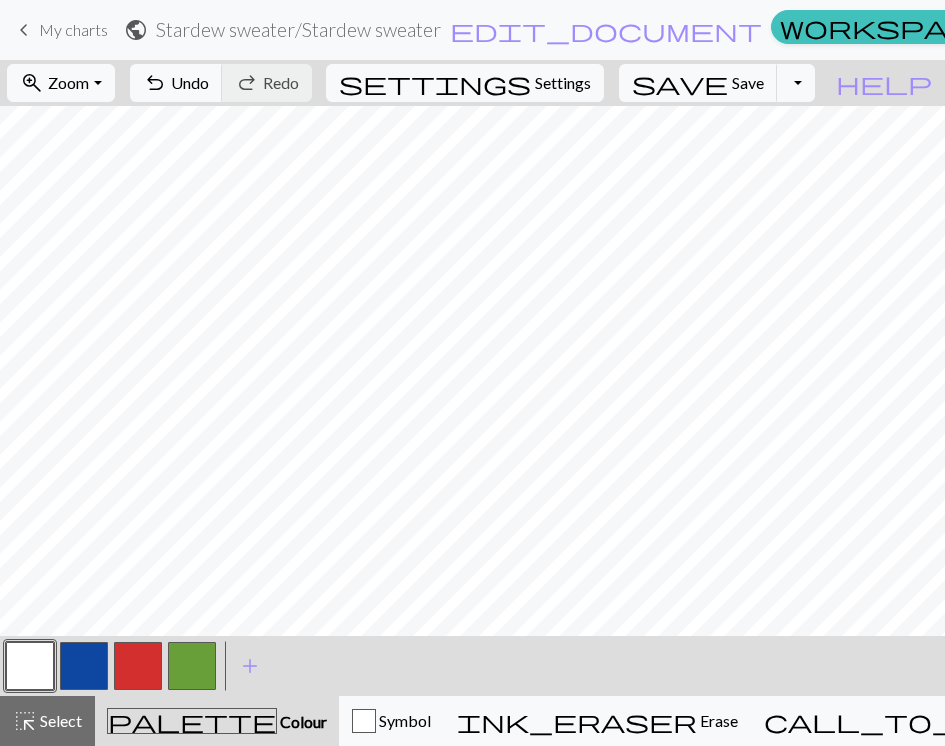 click at bounding box center [192, 666] 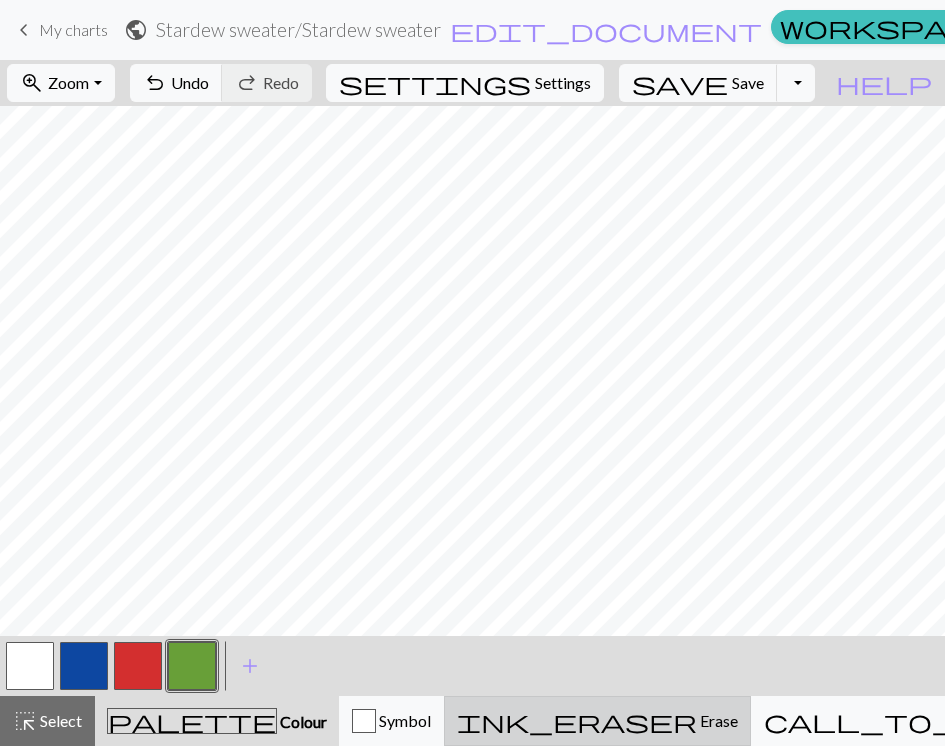 click on "ink_eraser   Erase   Erase" at bounding box center [597, 721] 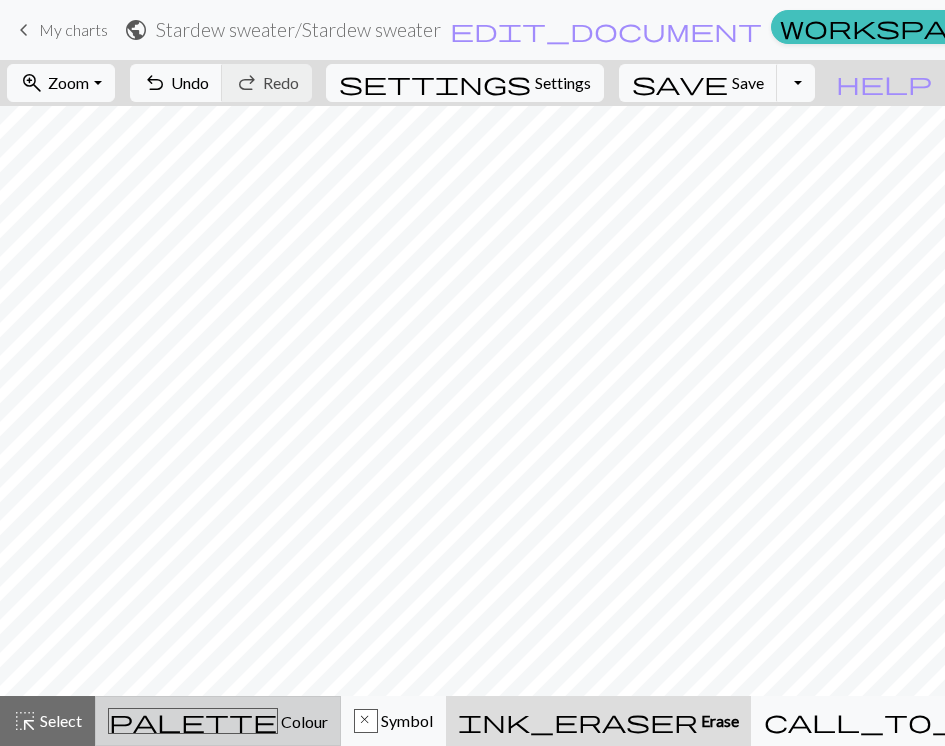 click on "palette" at bounding box center (193, 721) 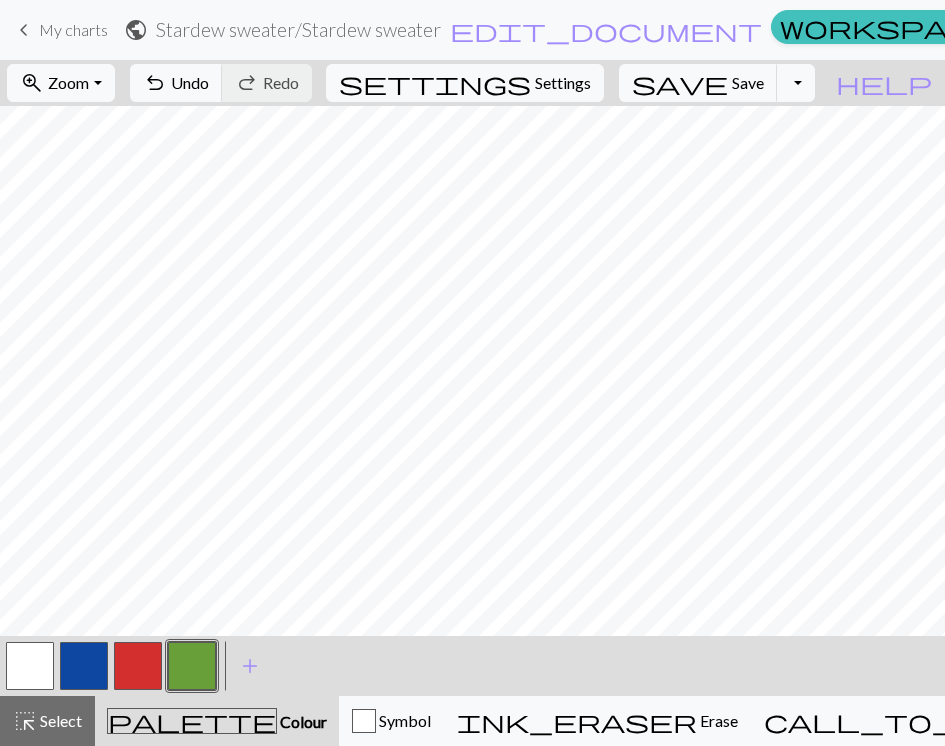 click at bounding box center [192, 666] 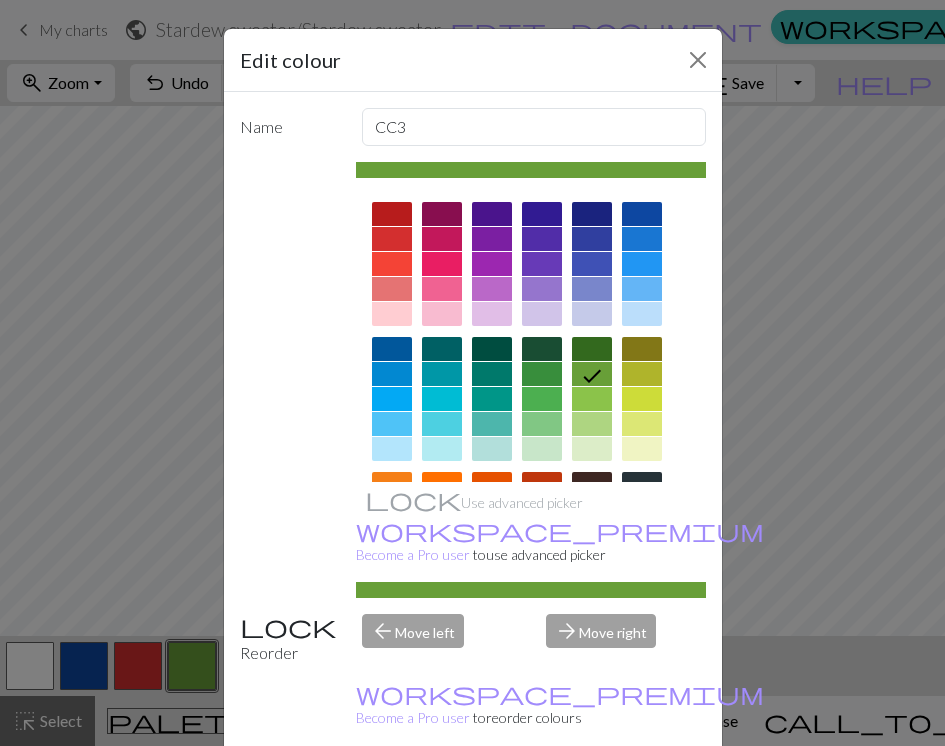 click on "Edit colour Name CC3 Use advanced picker workspace_premium Become a Pro user   to  use advanced picker Reorder arrow_back Move left arrow_forward Move right workspace_premium Become a Pro user   to  reorder colours Delete Done Cancel" at bounding box center (472, 373) 